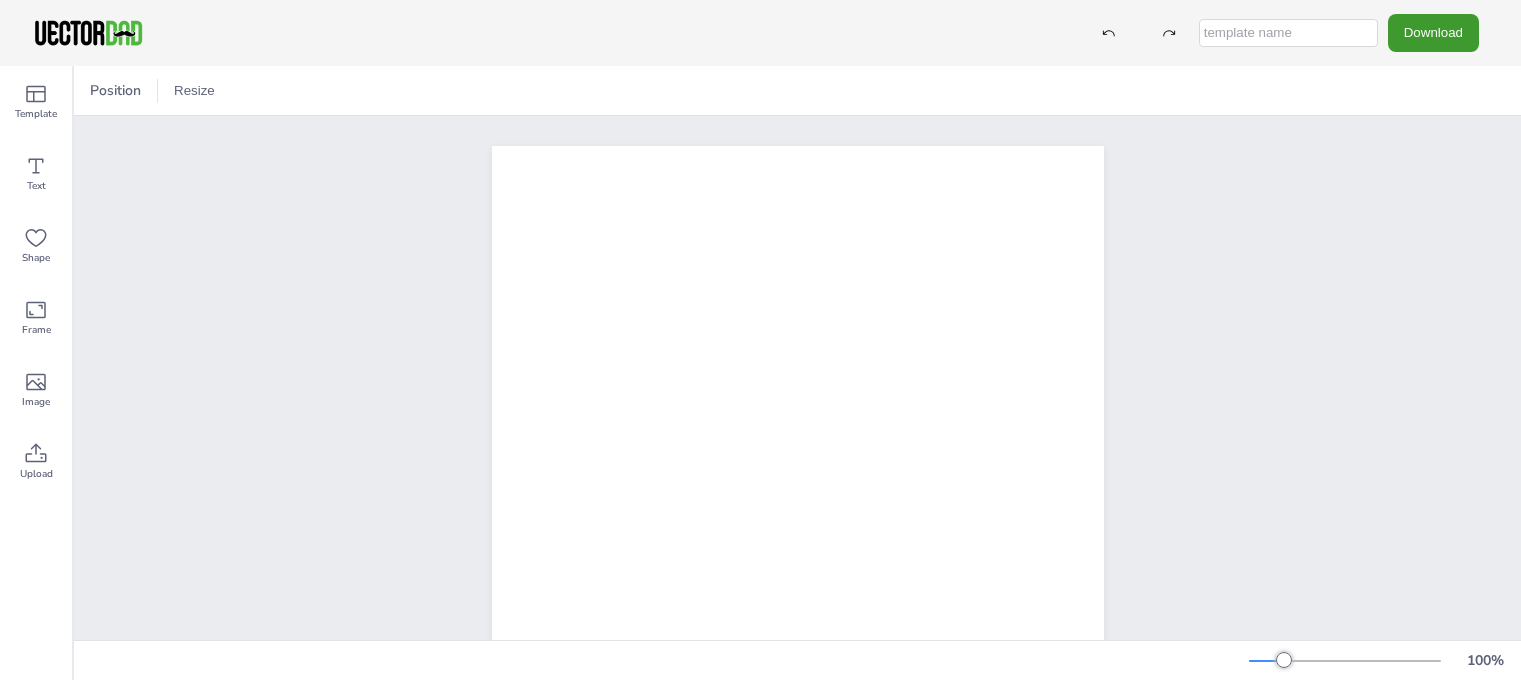 scroll, scrollTop: 0, scrollLeft: 0, axis: both 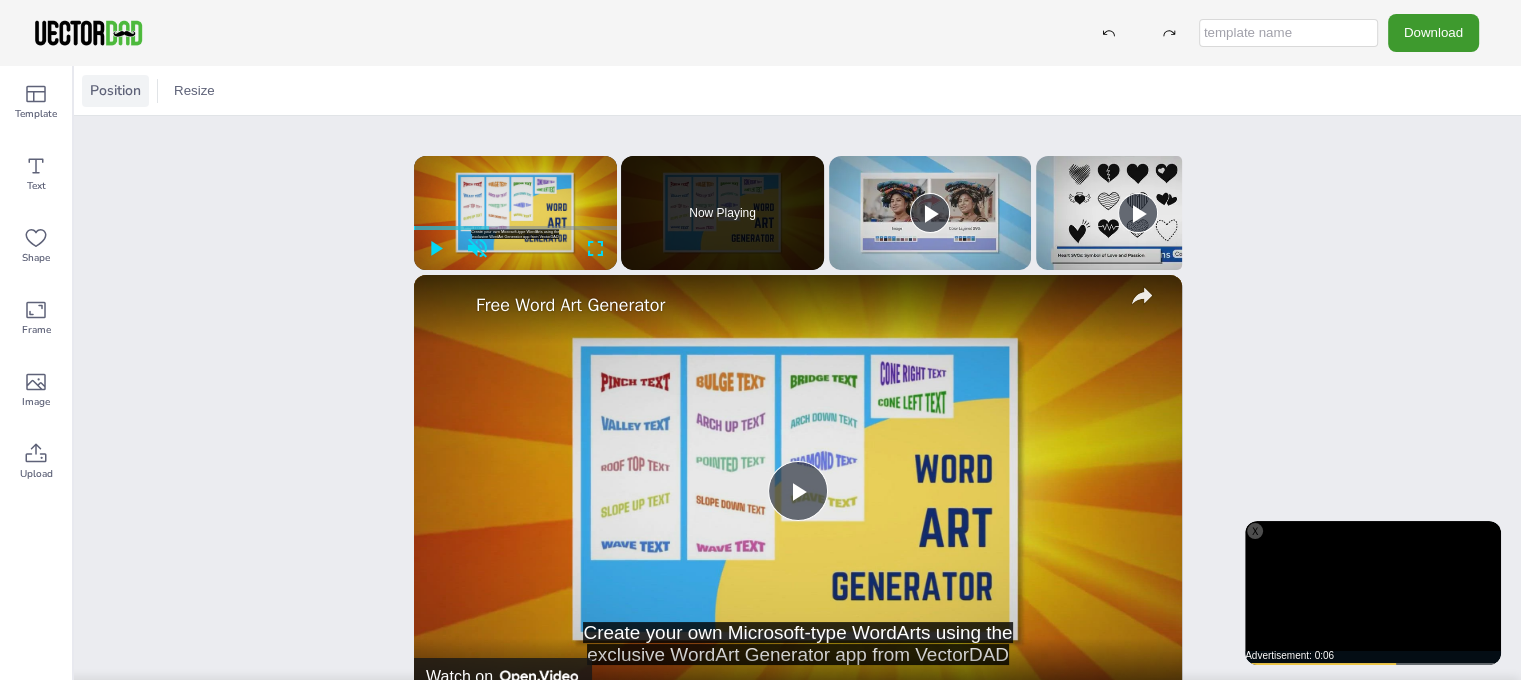 click on "Position" at bounding box center (115, 90) 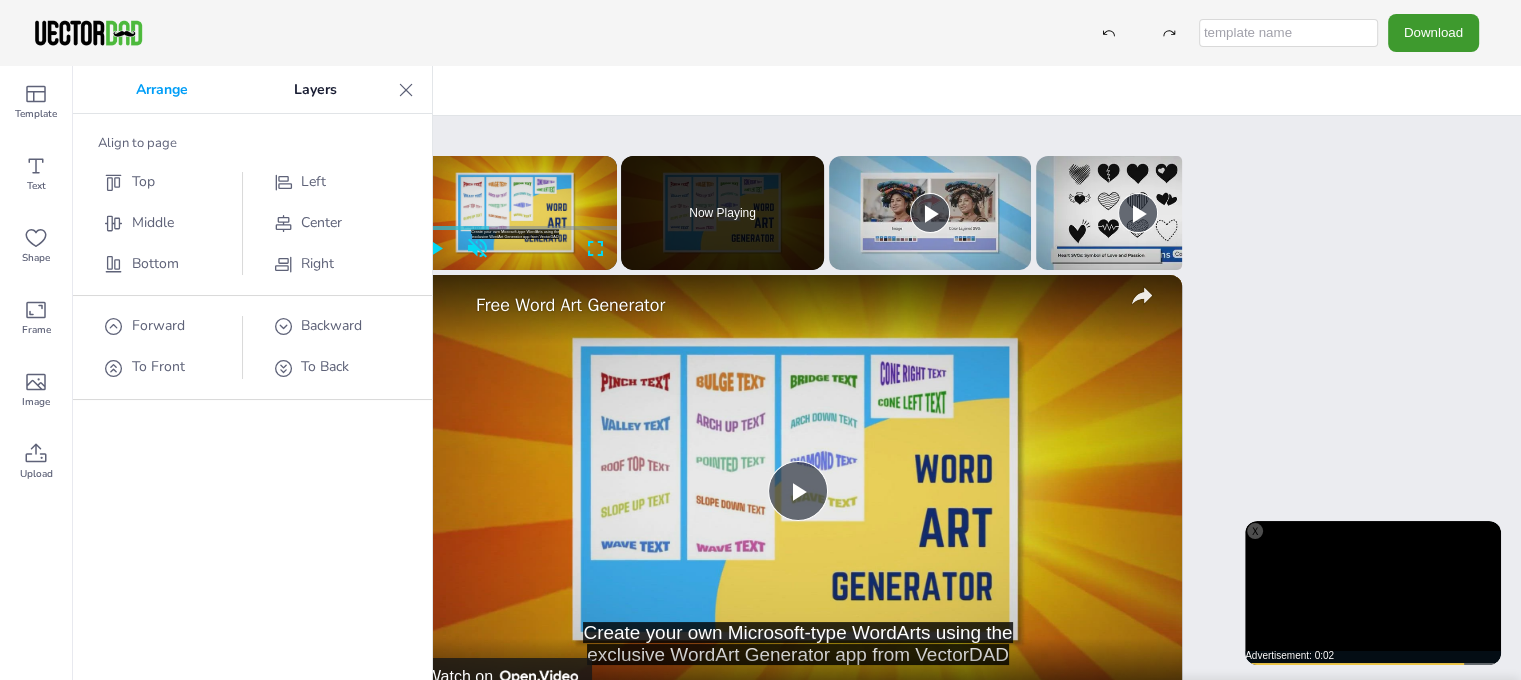 click on "Download" at bounding box center (760, 33) 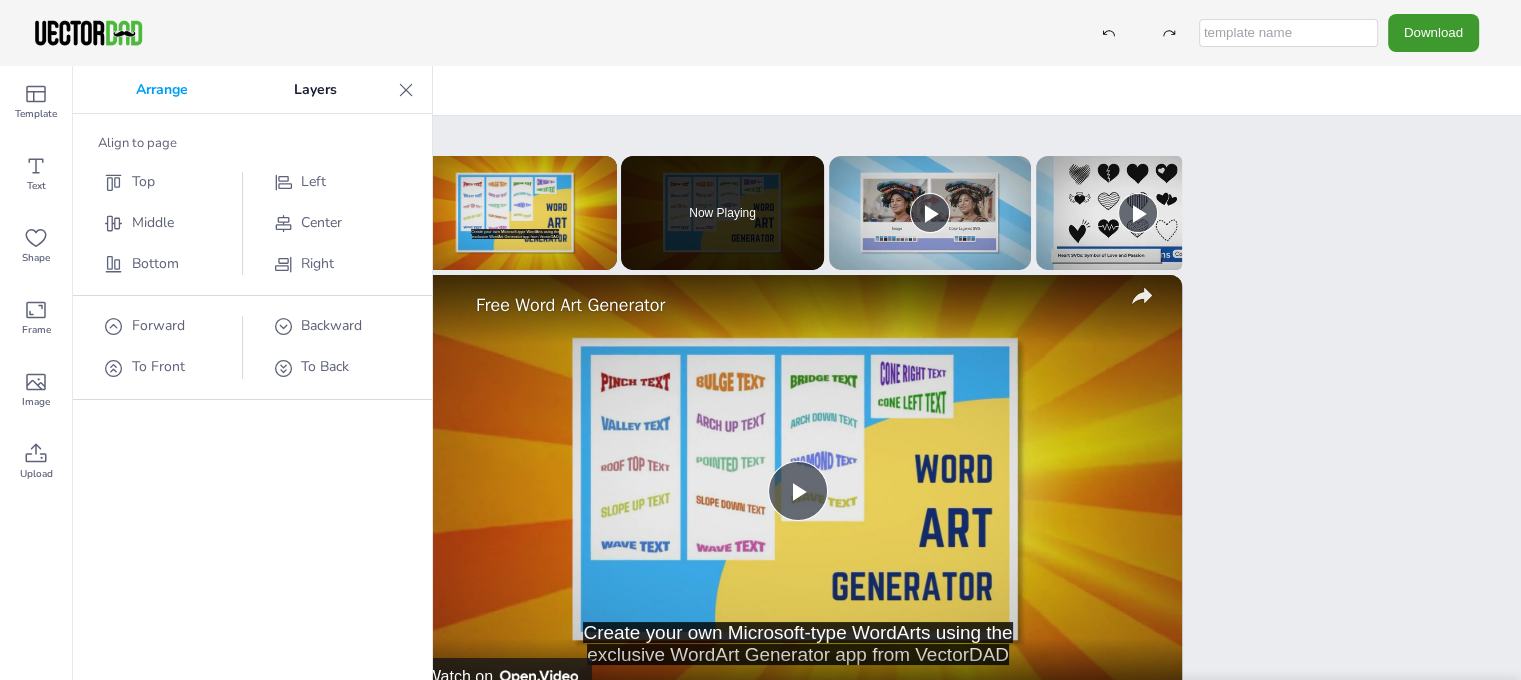 click at bounding box center (1288, 33) 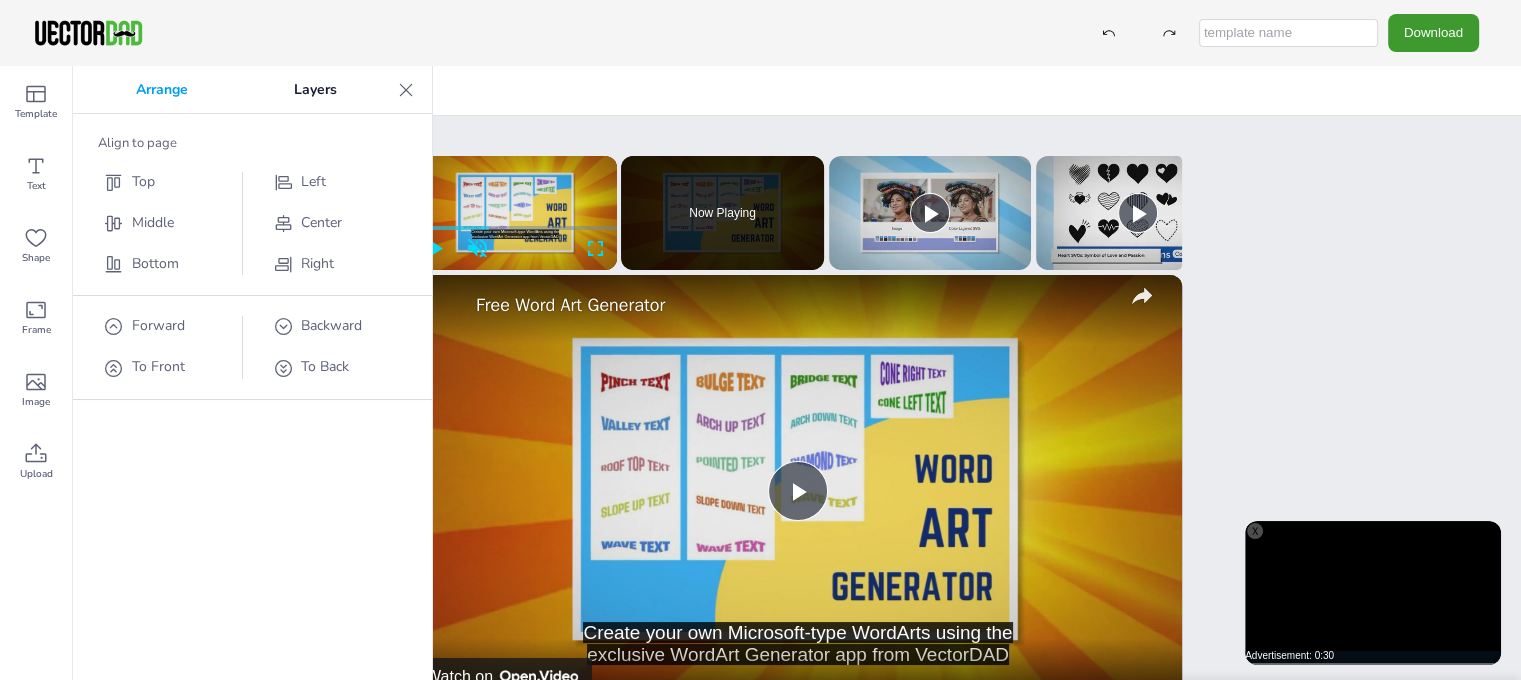 paste on "Texas County with Labels" 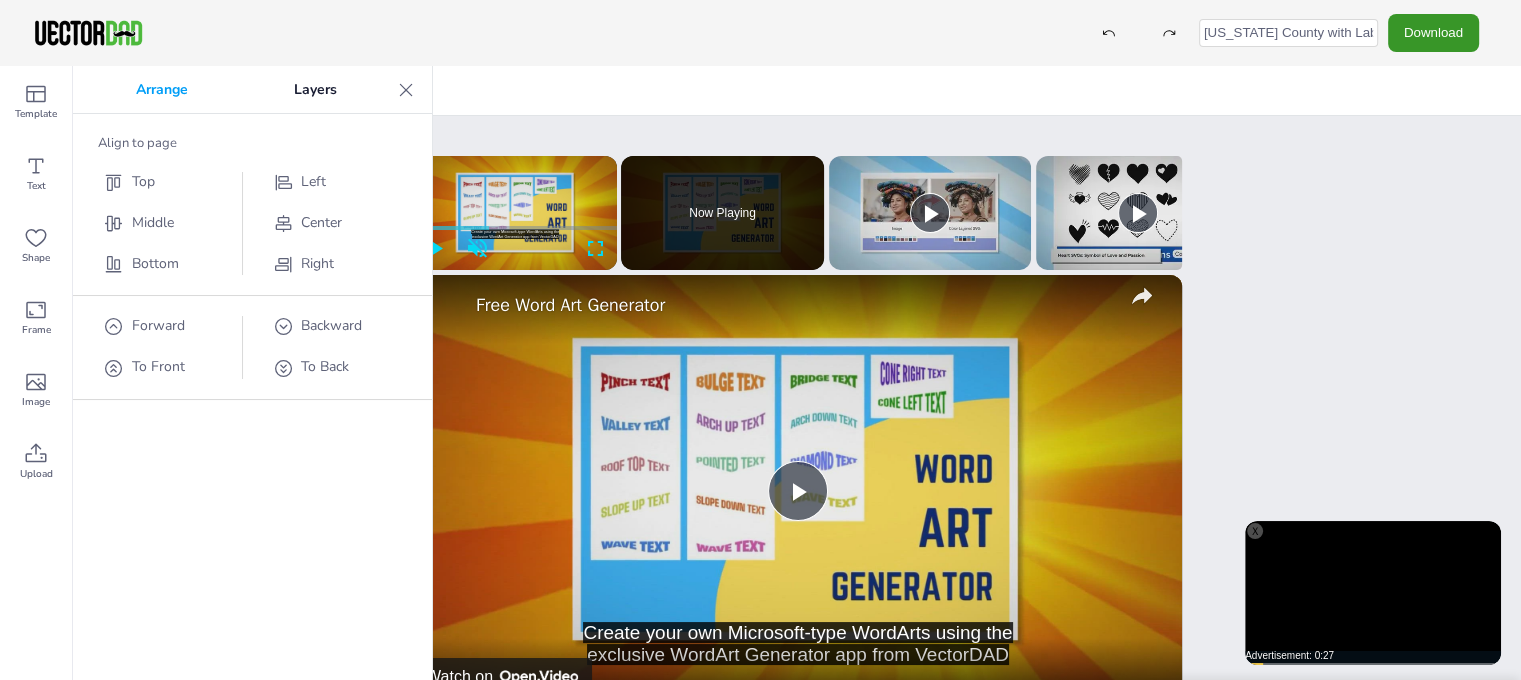 type on "Texas County with Labels" 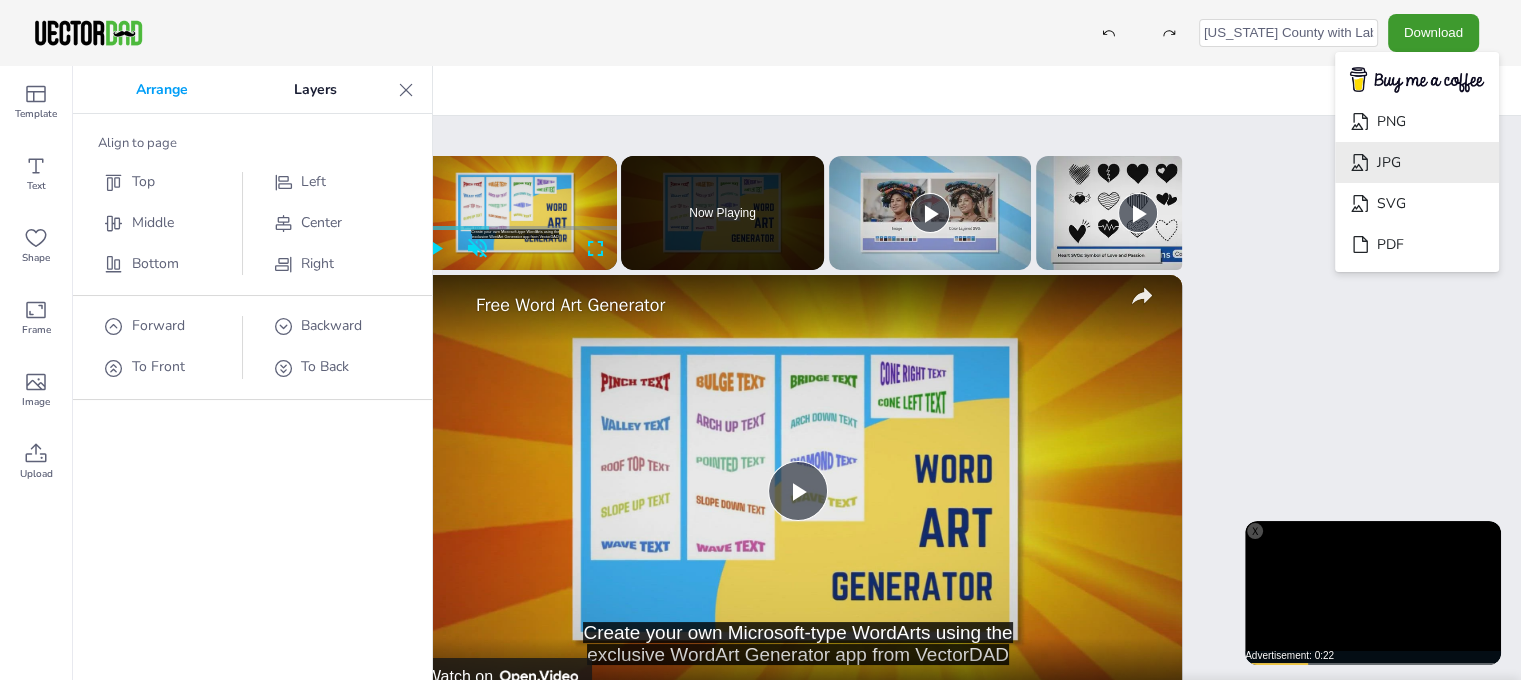 click on "JPG" at bounding box center [1417, 162] 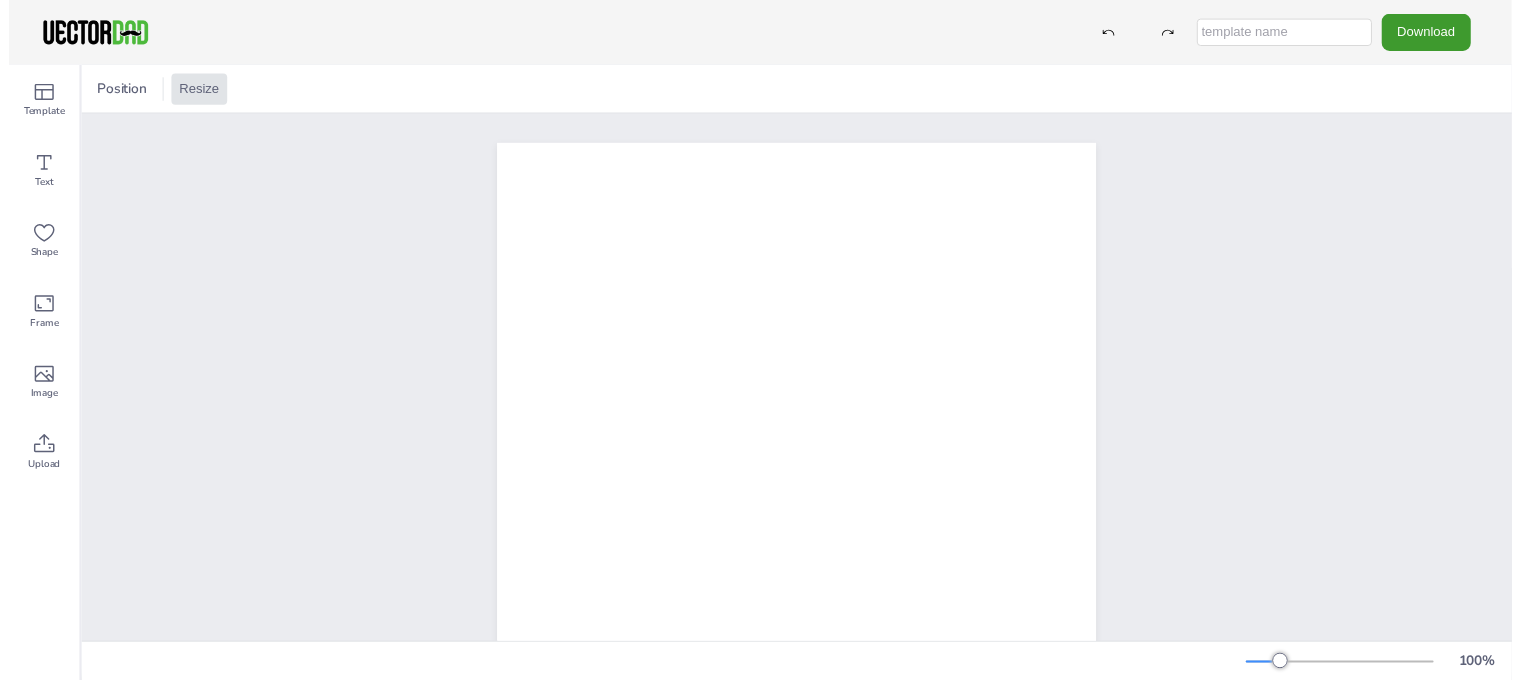 scroll, scrollTop: 0, scrollLeft: 0, axis: both 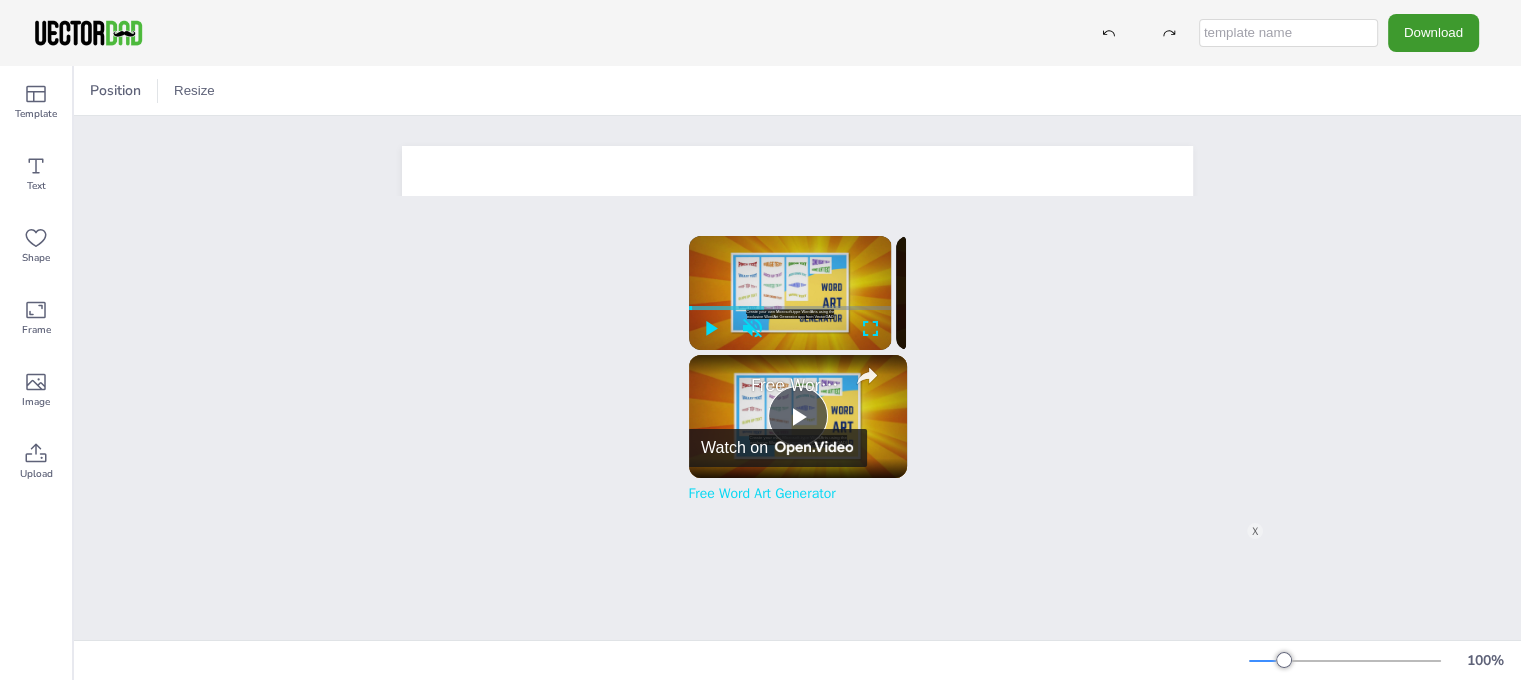 click at bounding box center (1288, 33) 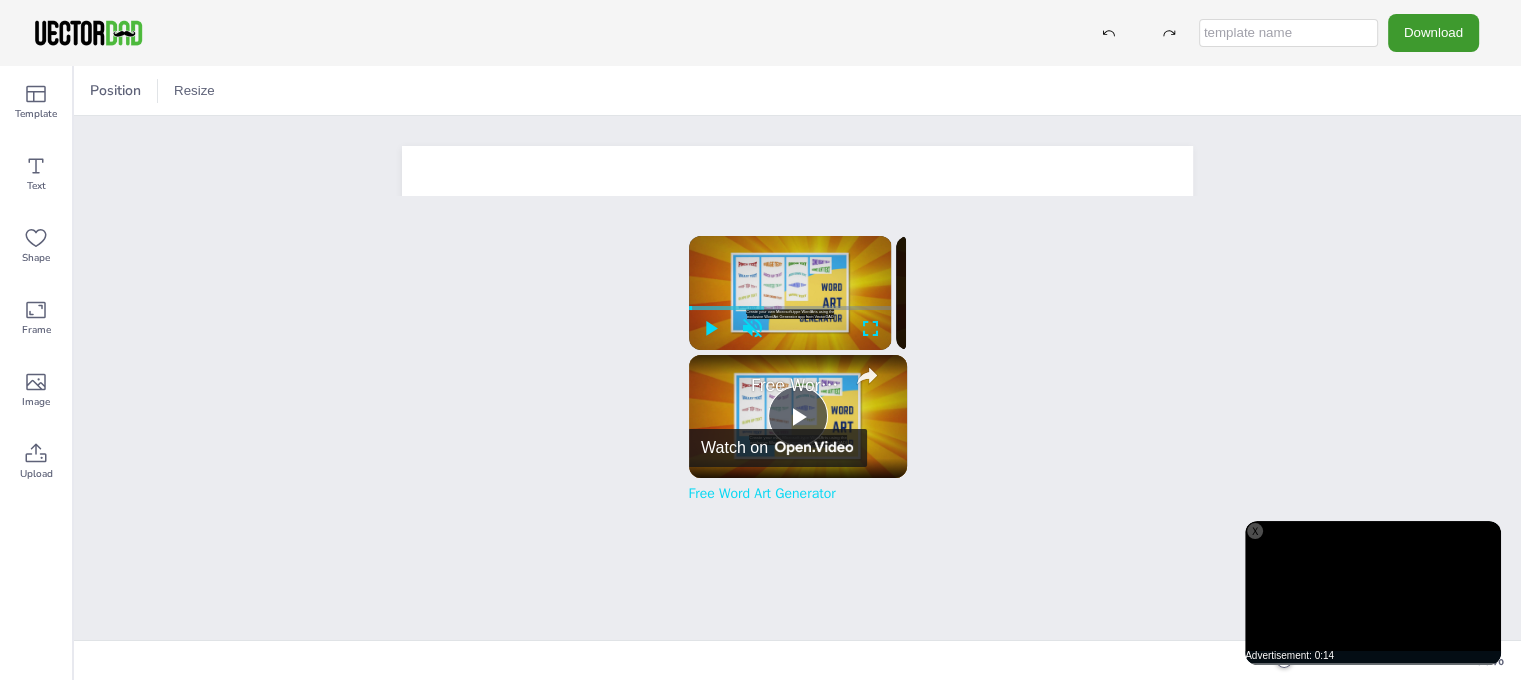 paste on "List of 254 Texas counties with seat cities Anderson County – Palestine Andrews County – Andrews Angelina County – Lufkin Aransas County – Rockport Archer County – Archer City Armstrong County – Claude Atascosa County – Jourdanton Austin County – Bellville Bailey County – Muleshoe Bandera County – Bandera Bastrop County – Bastrop Baylor County – Seymour Bee County – Beeville Bell County – Belton Bexar County – San Antonio Blanco County – Johnson City Borden County – Gail Bosque County – Meridian Bowie County – Boston Brazoria County – Angleton Brazos County – Bryan Brewster County – Alpine Briscoe County – Silverton Brooks County – Falfurrias Brown County – Brownwood Burleson County – Caldwell Burnet County – Burnet Caldwell County – Lockhart Calhoun County – Port Lavaca Callahan County – Baird Cameron County – Brownsville Camp County – Pittsburg Carson County – Panhandle Cass County – Linden Castro County – Dimmitt Chambers County – Anahuac Cherokee County – Rusk Childress County – Childress Clay County ..." 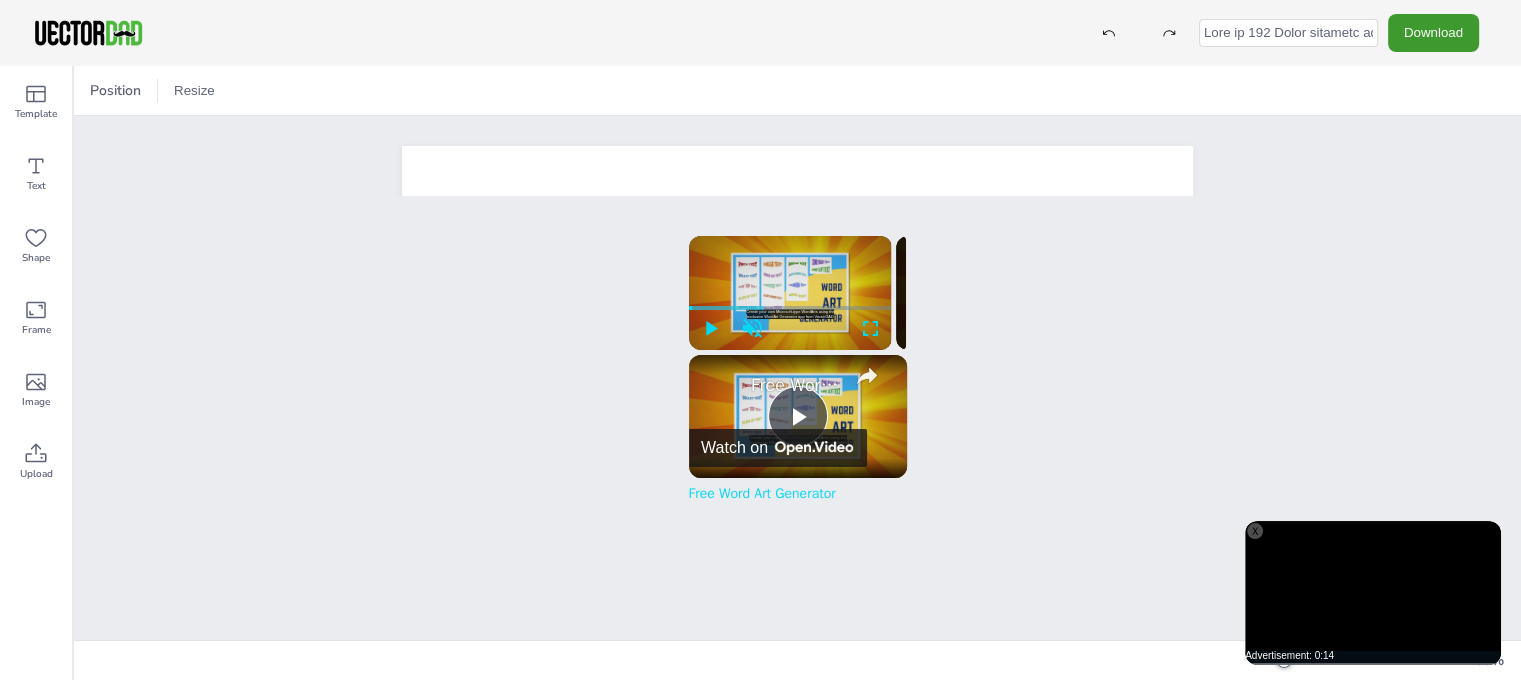 scroll, scrollTop: 0, scrollLeft: 41470, axis: horizontal 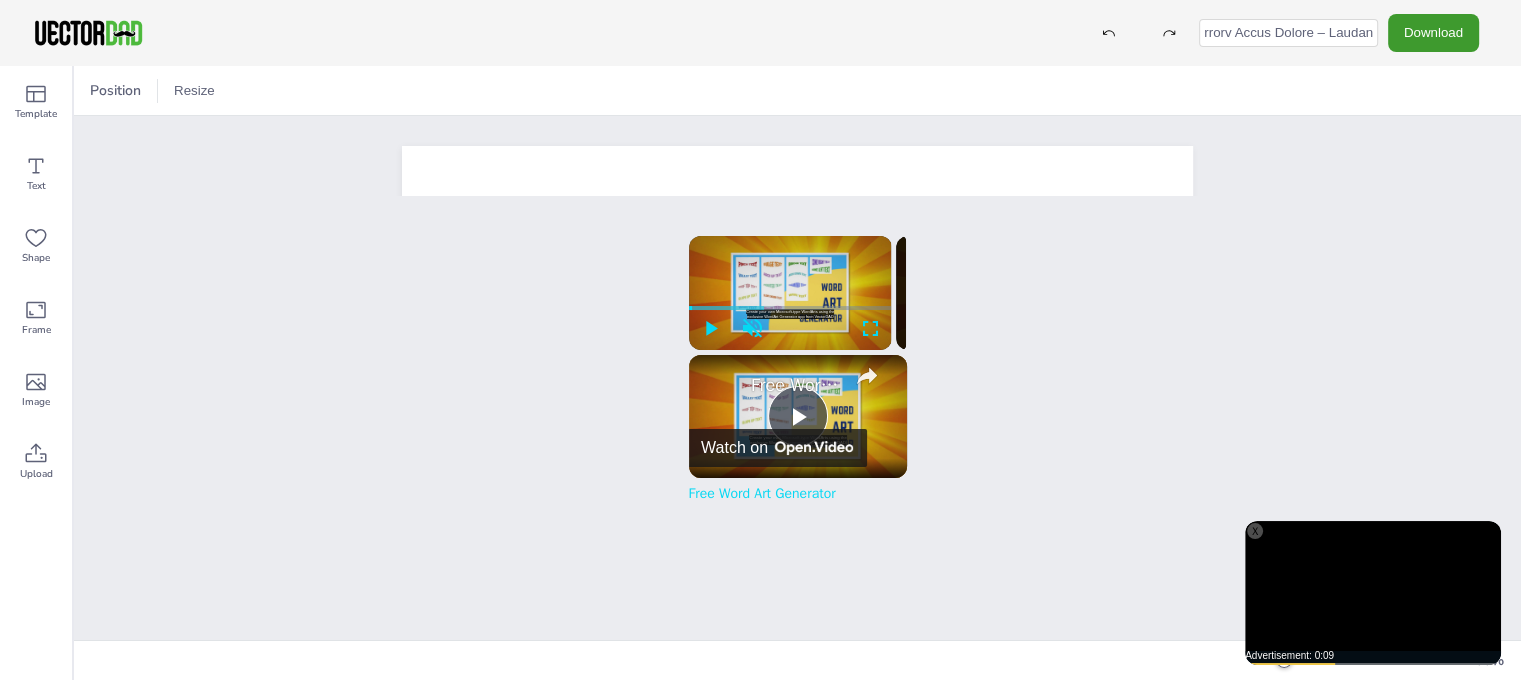 type on "List of 254 Texas counties with seat cities Anderson County – Palestine Andrews County – Andrews Angelina County – Lufkin Aransas County – Rockport Archer County – Archer City Armstrong County – Claude Atascosa County – Jourdanton Austin County – Bellville Bailey County – Muleshoe Bandera County – Bandera Bastrop County – Bastrop Baylor County – Seymour Bee County – Beeville Bell County – Belton Bexar County – San Antonio Blanco County – Johnson City Borden County – Gail Bosque County – Meridian Bowie County – Boston Brazoria County – Angleton Brazos County – Bryan Brewster County – Alpine Briscoe County – Silverton Brooks County – Falfurrias Brown County – Brownwood Burleson County – Caldwell Burnet County – Burnet Caldwell County – Lockhart Calhoun County – Port Lavaca Callahan County – Baird Cameron County – Brownsville Camp County – Pittsburg Carson County – Panhandle Cass County – Linden Castro County – Dimmitt Chambers County – Anahuac Cherokee County – Rusk Childress County – Childress Clay County ..." 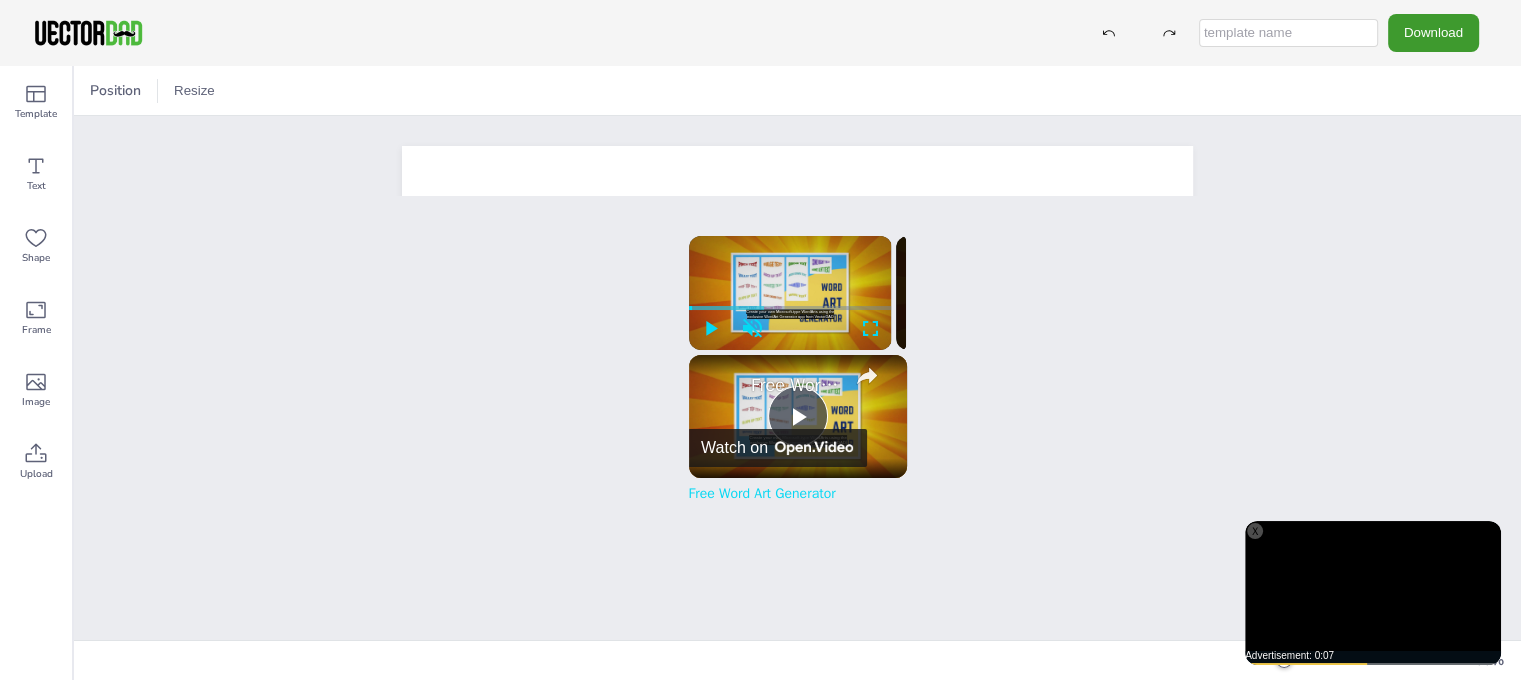 scroll, scrollTop: 0, scrollLeft: 0, axis: both 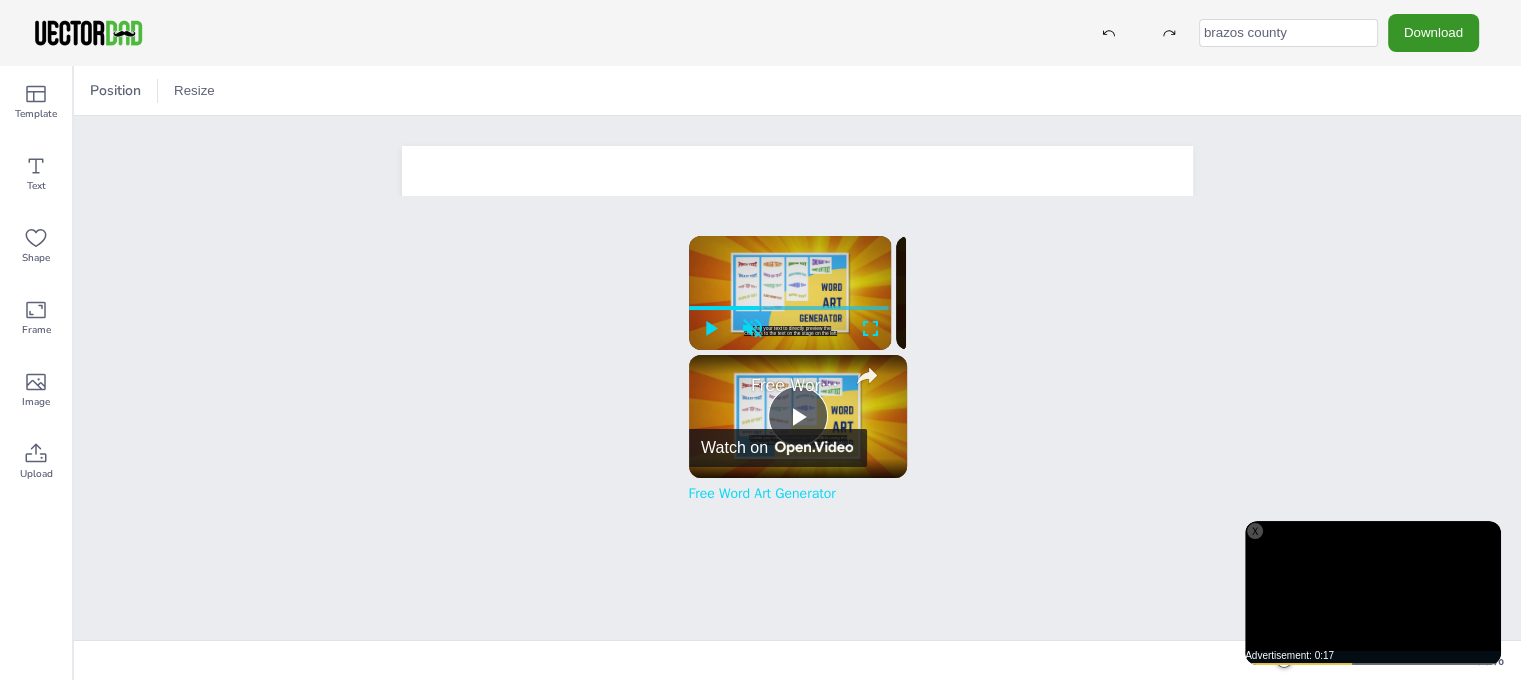 click on "Download" at bounding box center (1433, 32) 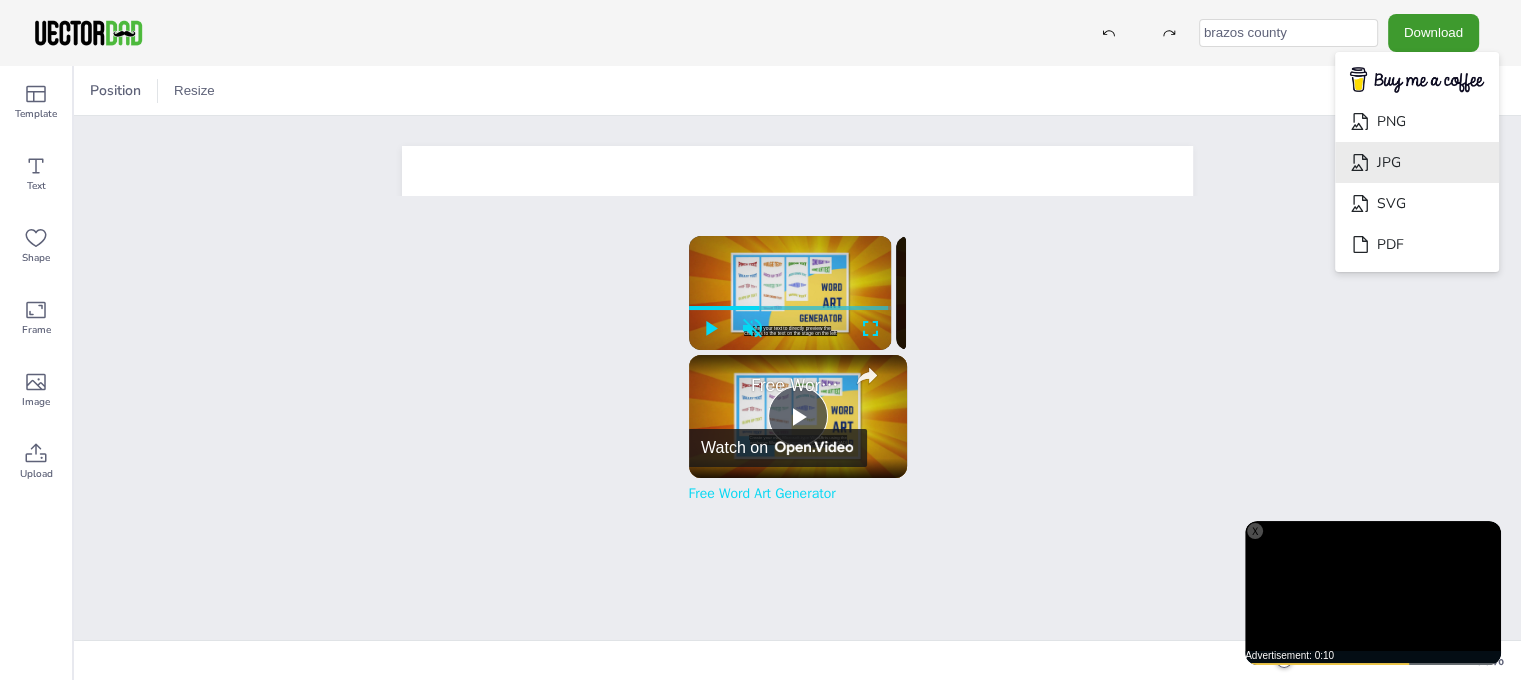 click on "JPG" at bounding box center (1417, 162) 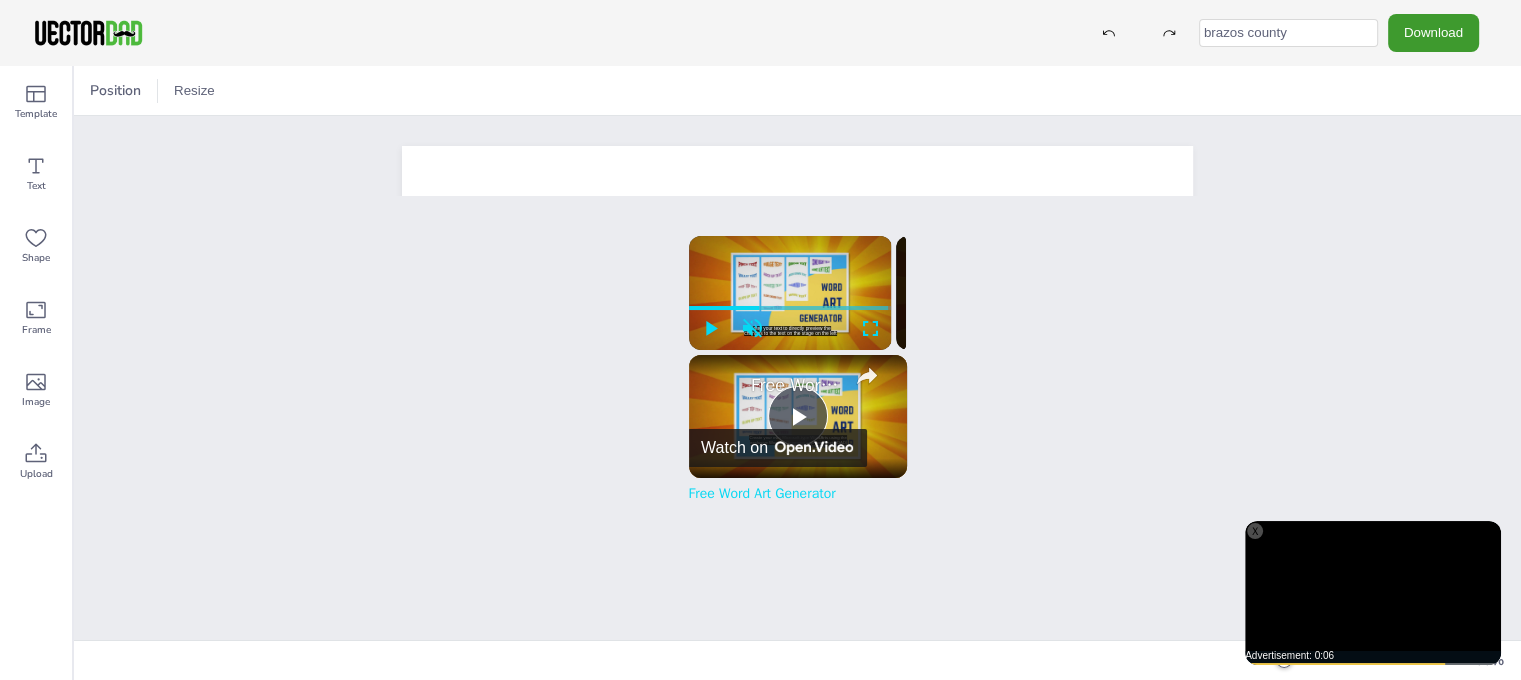 click on "brazos county" at bounding box center (1288, 33) 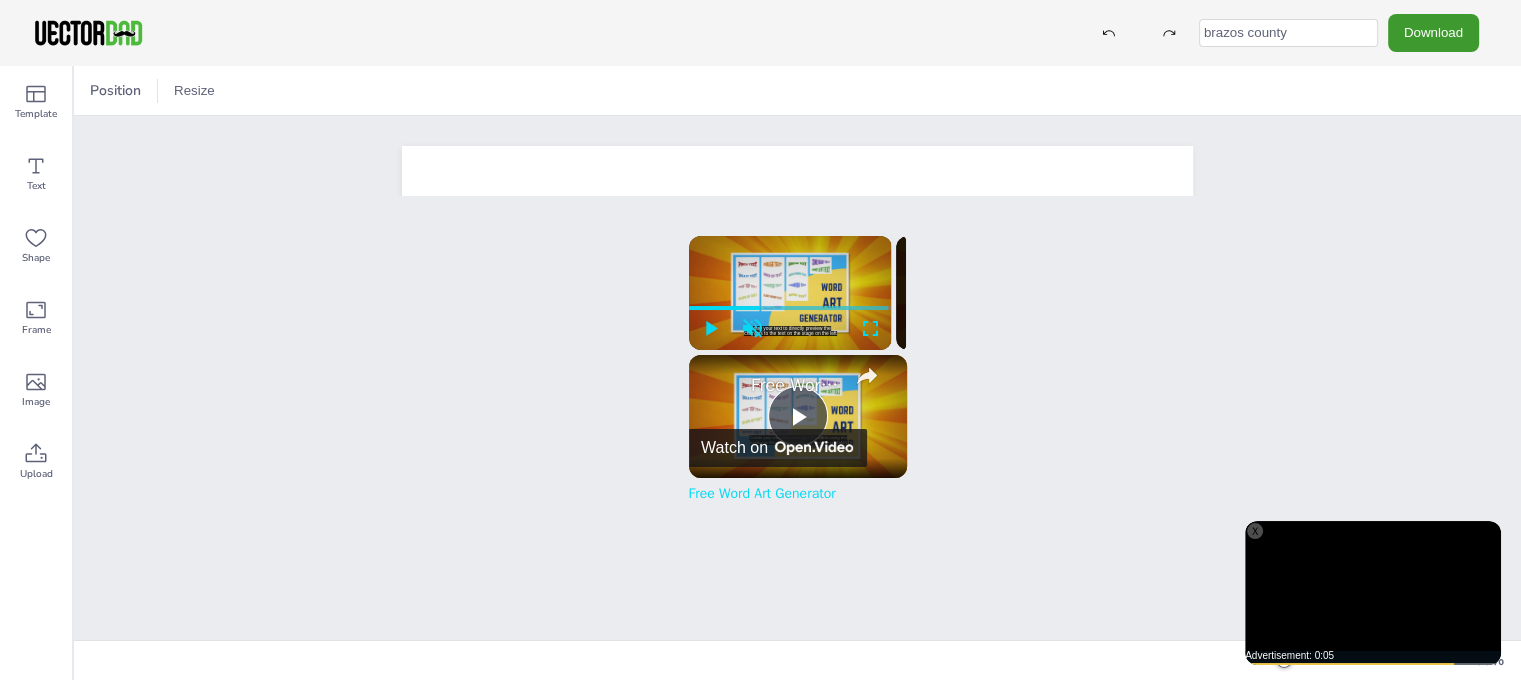 drag, startPoint x: 1252, startPoint y: 31, endPoint x: 1153, endPoint y: 29, distance: 99.0202 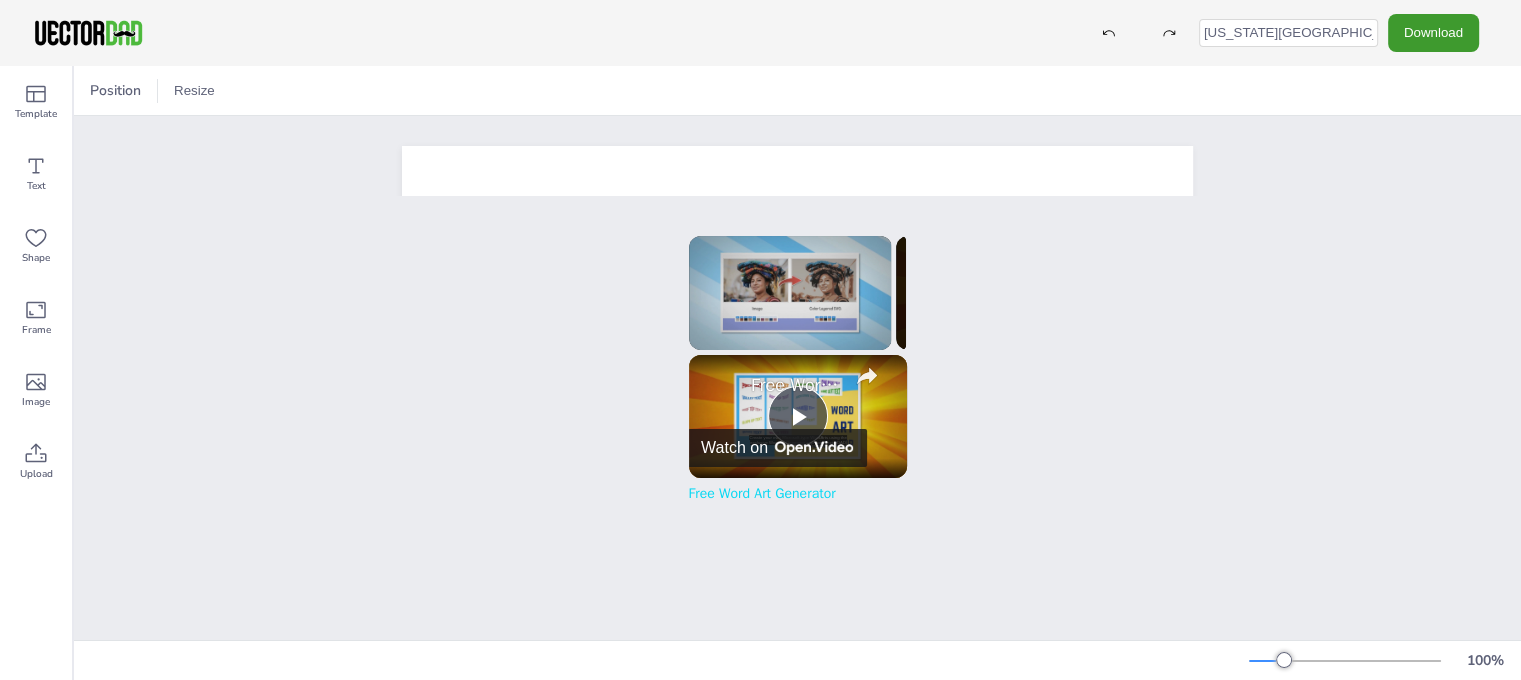 click on "texas county" at bounding box center (1288, 33) 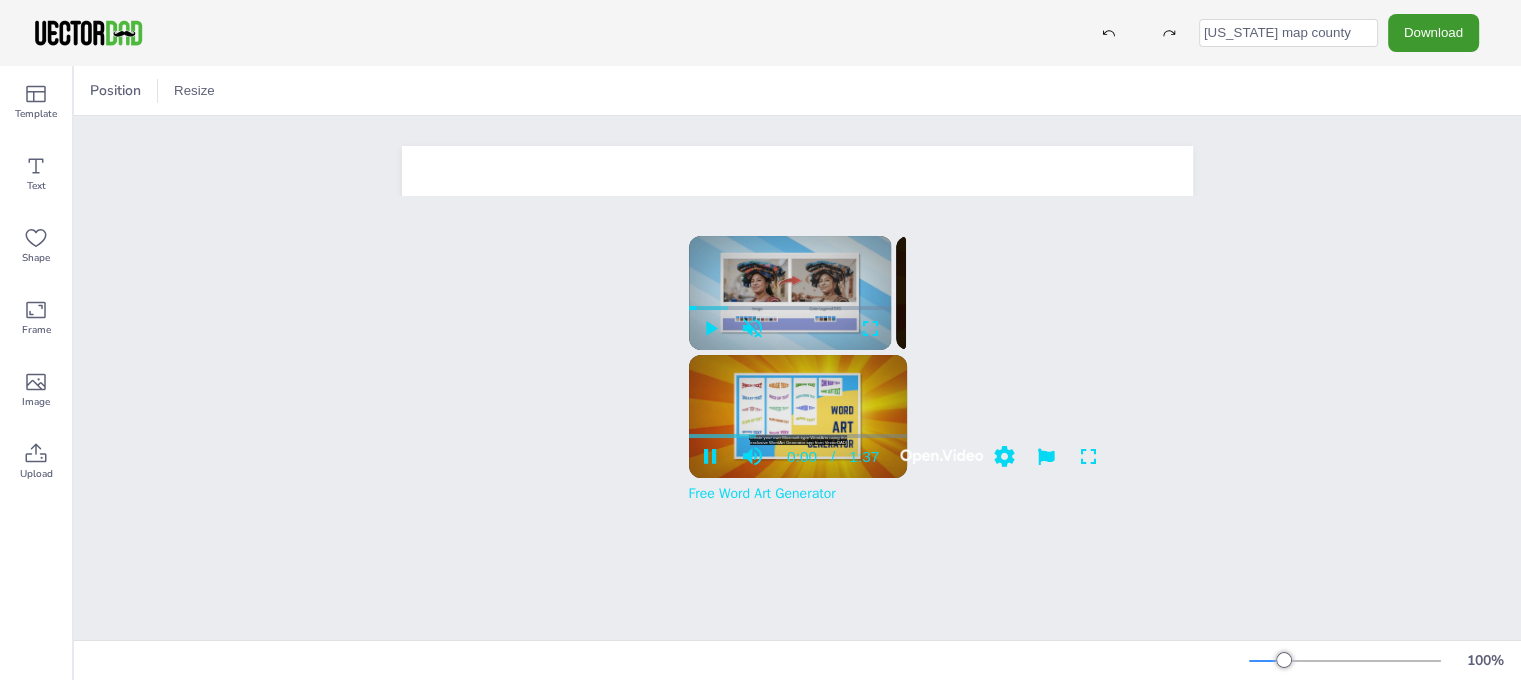 type on "texas map county" 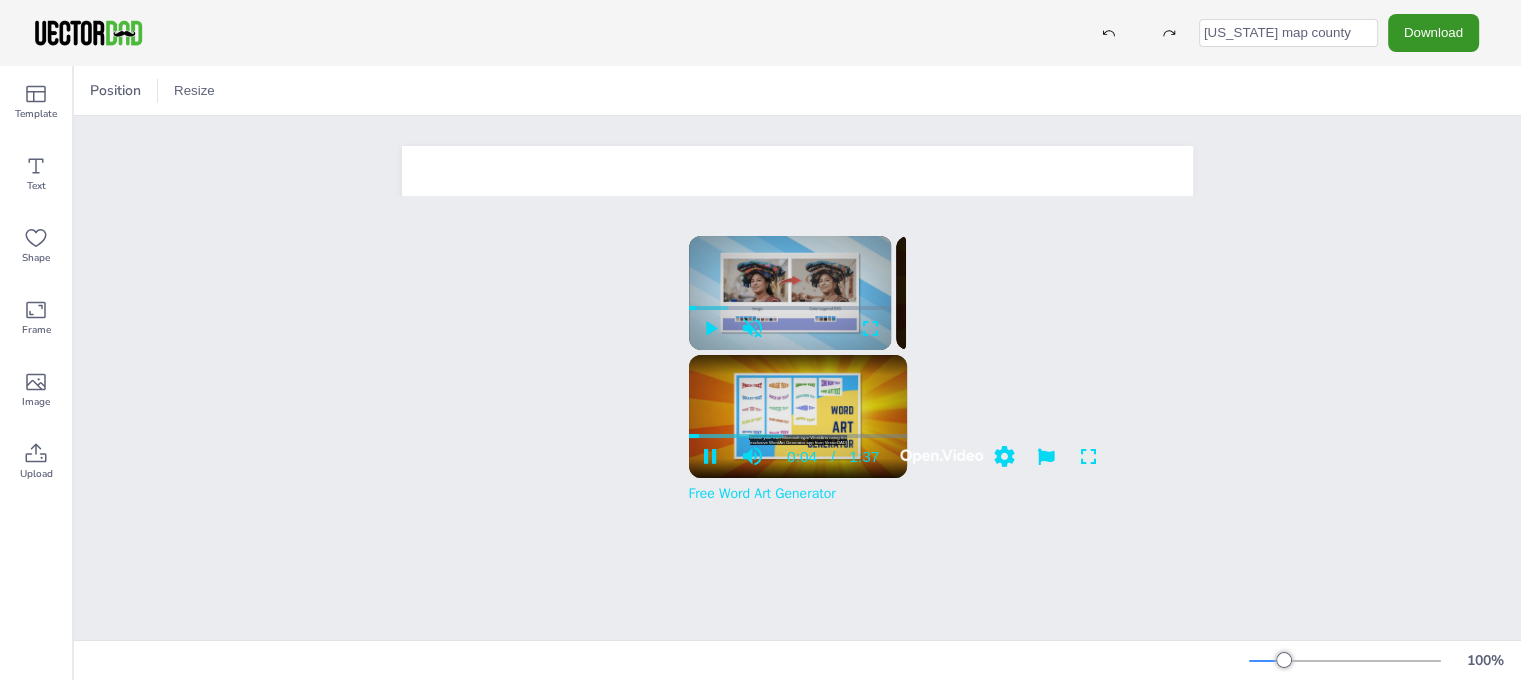 click on "Download" at bounding box center (1433, 32) 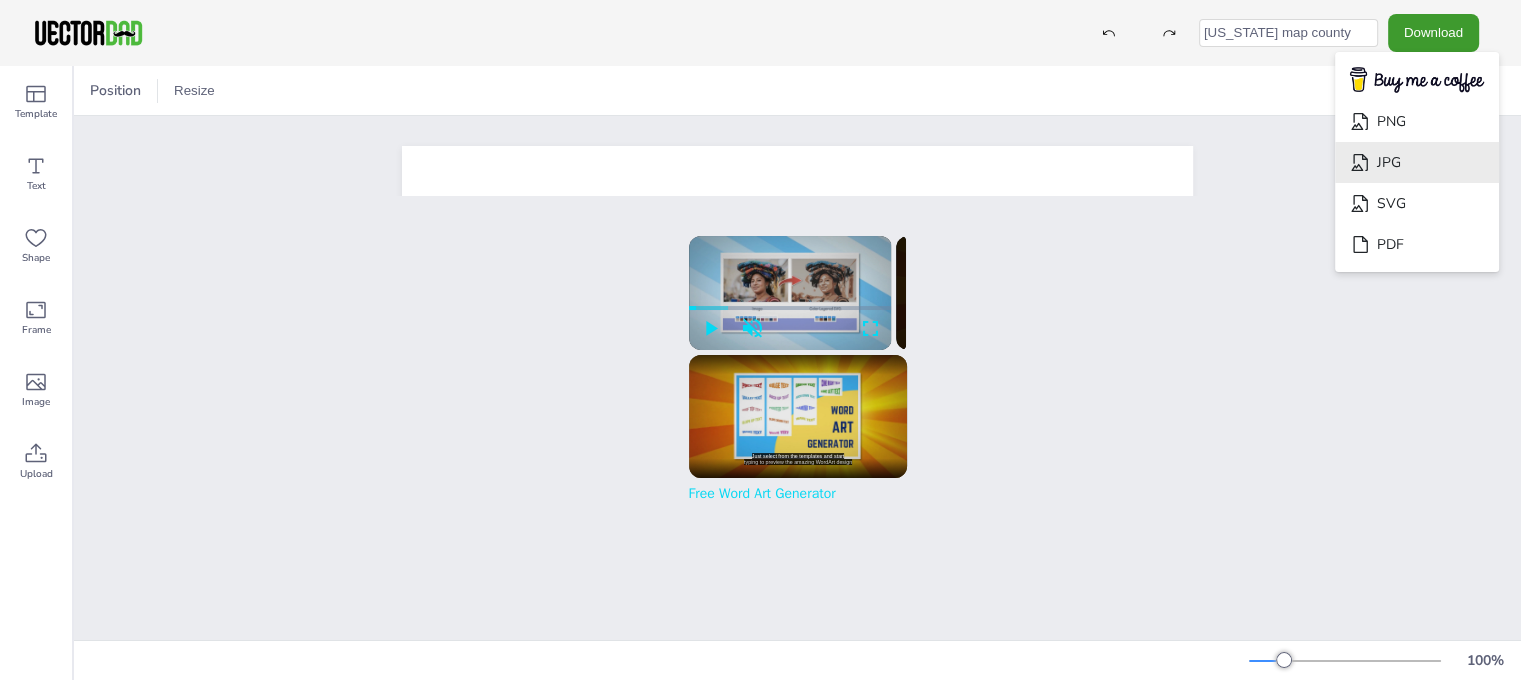 click on "JPG" at bounding box center [1417, 162] 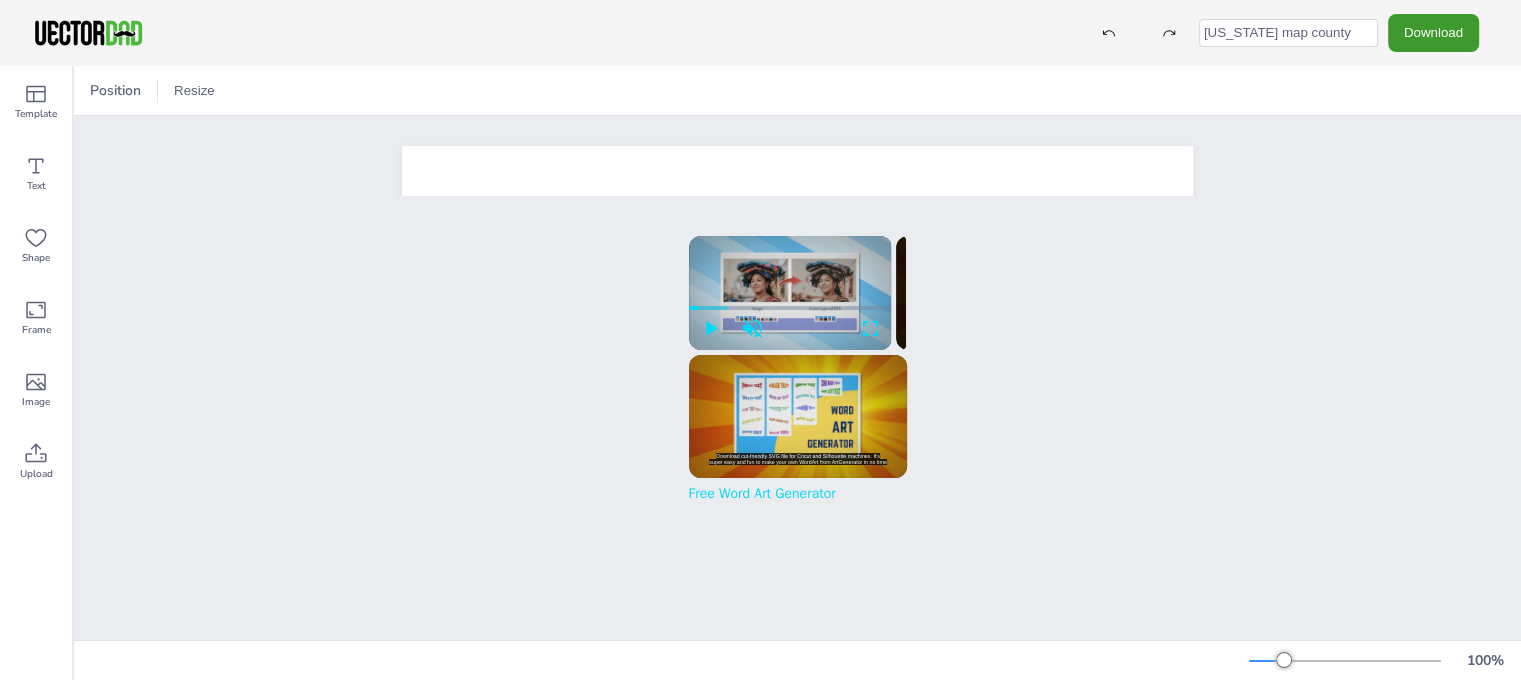 click on "Position Resize SOUTH DAKOTA vectordad.com x Please enable JavaScript Video Player is loading. Play Video Play Unmute 1:04 0:10 1x Playback Rate Captions captions off , selected Watch on Open.Video Auto(360p LQ ) Settings Settings Speed 1x Quality auto Back 2x 1.5x 1x , selected 0.5x Back 1080p FHD 720p HD Auto(360p LQ ) Share Fullscreen Now Playing Up Next Free Word Art Generator 1:37 Now Playing Up Next Free SVG Converter – Convert JPG or PNG images to SVG files 4:43 Now Playing Up Next Heart SVGs: FREE Printables, Stencils, Silhouette 2:41 Now Playing Up Next Groovy Font Generator: FREE Editable Groovy Text Effects 5:59 Now Playing Up Next Floral SVG: FREE Printables, Stencils, Silhouette 3:12 Now Playing Up Next Craft Room Setup: A Comprehensive Guide for Creative Enthusiasts 1:41 Now Playing Up Next Design Your Custom Doormat: Free Online Mockup Generator Tutorial 2:40 Now Playing Up Next Bumper Sticker SVGs 2:50 Now Playing Up Next 4:00 Now Playing Up Next Image to Vector SVG Fast and Easy 4:38 x Mute" at bounding box center (797, 373) 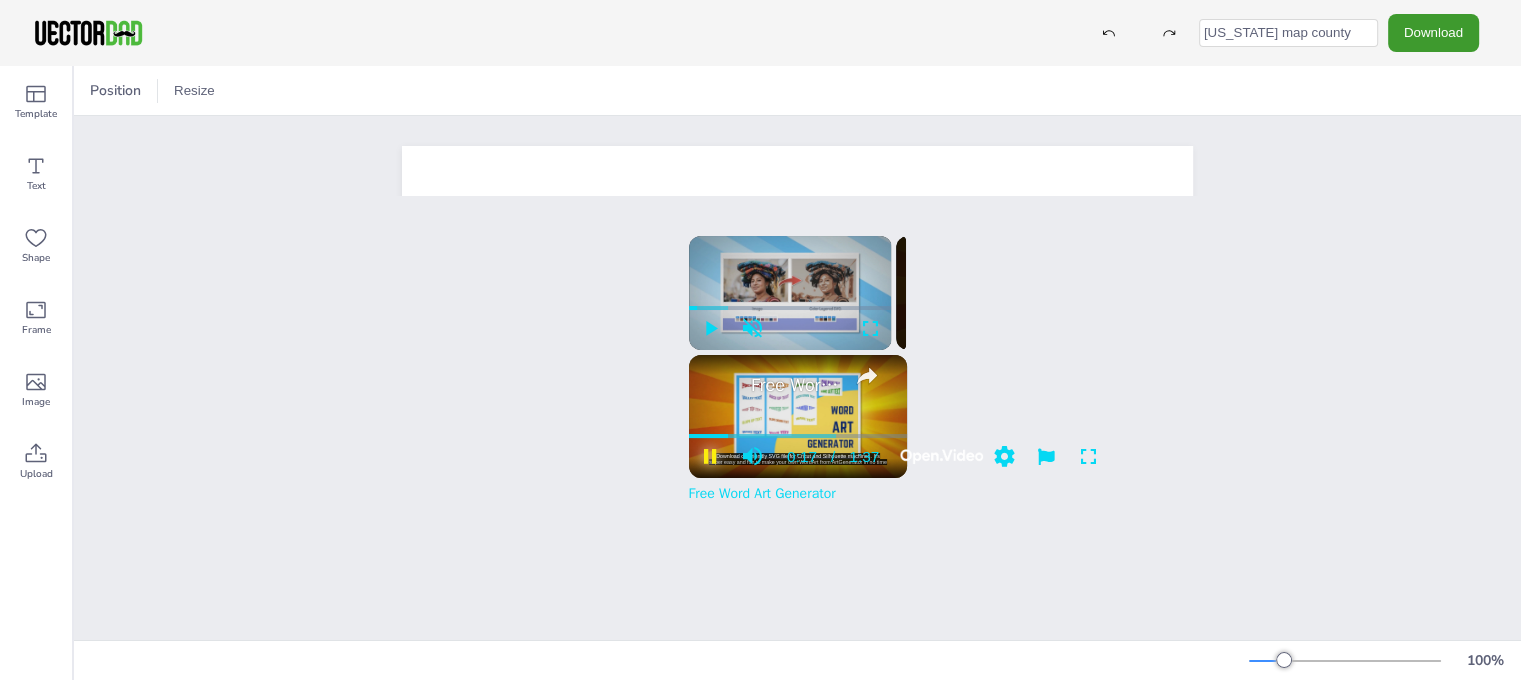 click at bounding box center (710, 457) 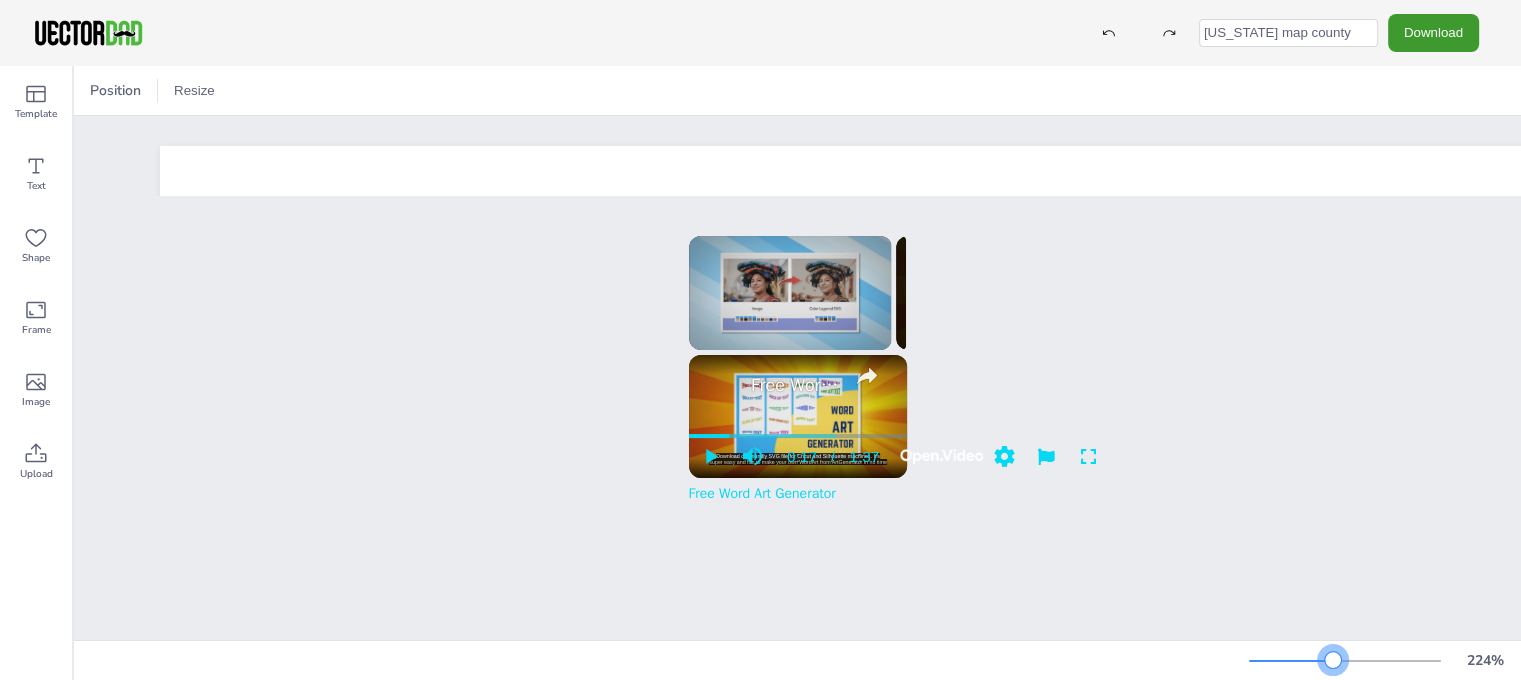 drag, startPoint x: 1296, startPoint y: 677, endPoint x: 1348, endPoint y: 669, distance: 52.611786 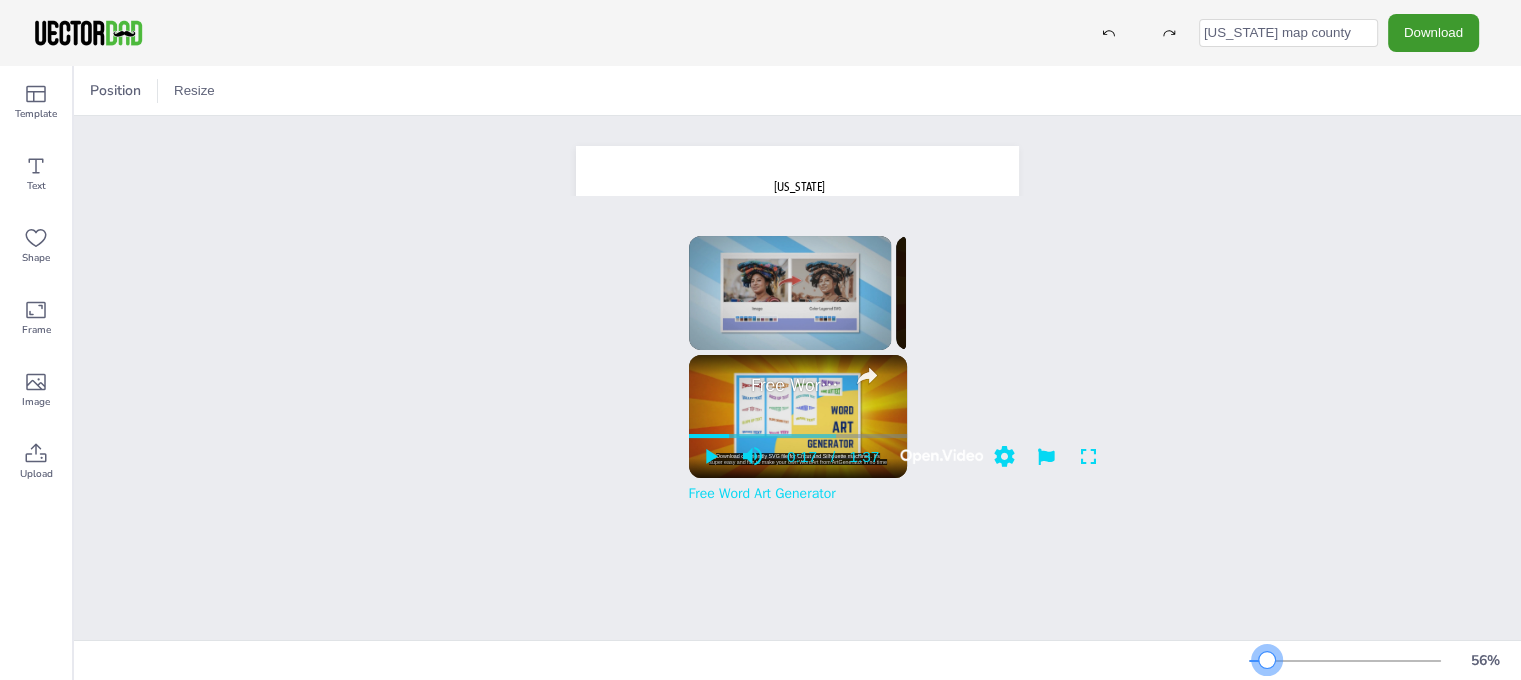 drag, startPoint x: 1348, startPoint y: 669, endPoint x: 1282, endPoint y: 651, distance: 68.41052 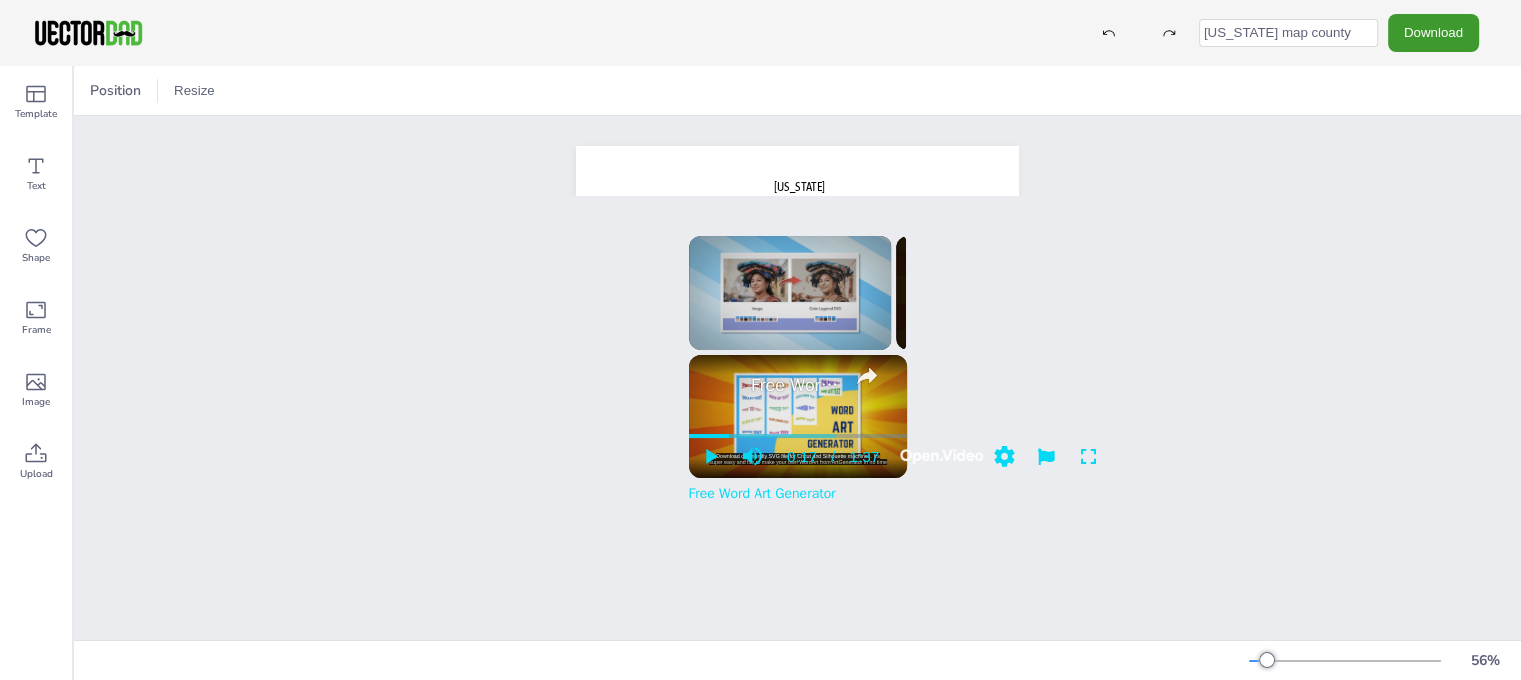 click on "Position Resize SOUTH DAKOTA vectordad.com x Please enable JavaScript Video Player is loading. Play Video Pause Unmute 1:16 0:28 1x Playback Rate Captions captions off , selected Watch on Open.Video Auto(360p LQ ) Settings Settings Speed 1x Quality auto Back 2x 1.5x 1x , selected 0.5x Back 1080p FHD 720p HD Auto(360p LQ ) Share Fullscreen Now Playing Up Next Free Word Art Generator 1:37 Now Playing Up Next Free SVG Converter – Convert JPG or PNG images to SVG files 4:43 Now Playing Up Next Heart SVGs: FREE Printables, Stencils, Silhouette 2:41 Now Playing Up Next Groovy Font Generator: FREE Editable Groovy Text Effects 5:59 Now Playing Up Next Floral SVG: FREE Printables, Stencils, Silhouette 3:12 Now Playing Up Next Craft Room Setup: A Comprehensive Guide for Creative Enthusiasts 1:41 Now Playing Up Next Design Your Custom Doormat: Free Online Mockup Generator Tutorial 2:40 Now Playing Up Next Bumper Sticker SVGs 2:50 Now Playing Up Next 4:00 Now Playing Up Next Image to Vector SVG Fast and Easy 4:38 x / -" at bounding box center (797, 373) 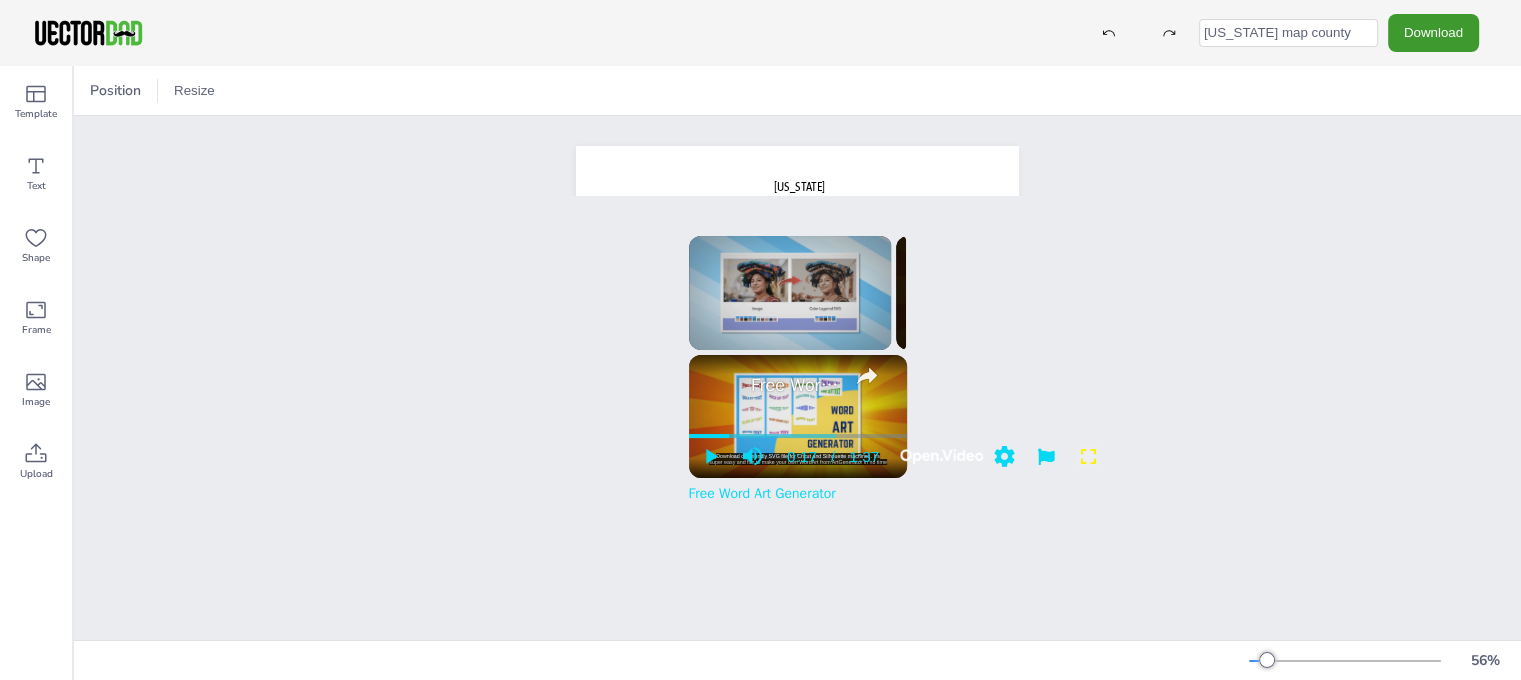 click at bounding box center (1088, 457) 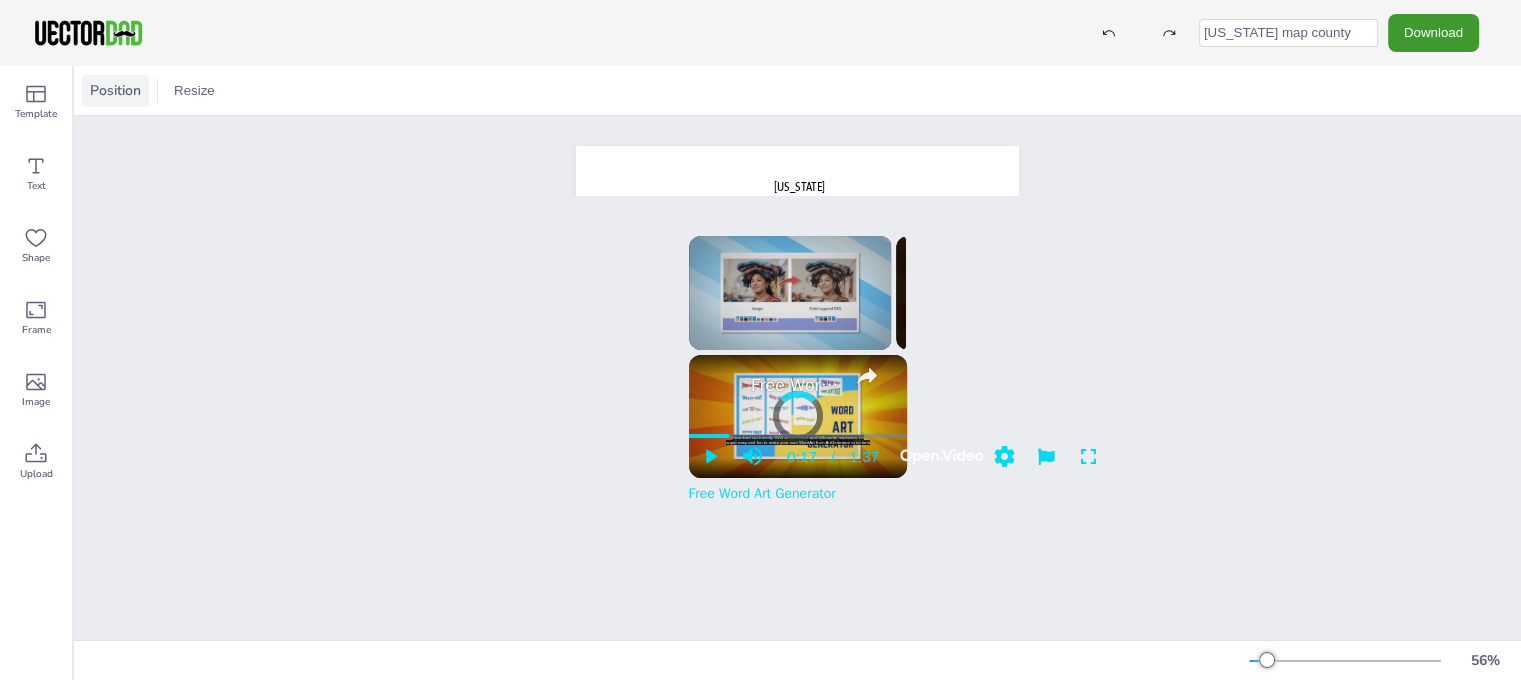 click on "Position" at bounding box center (115, 90) 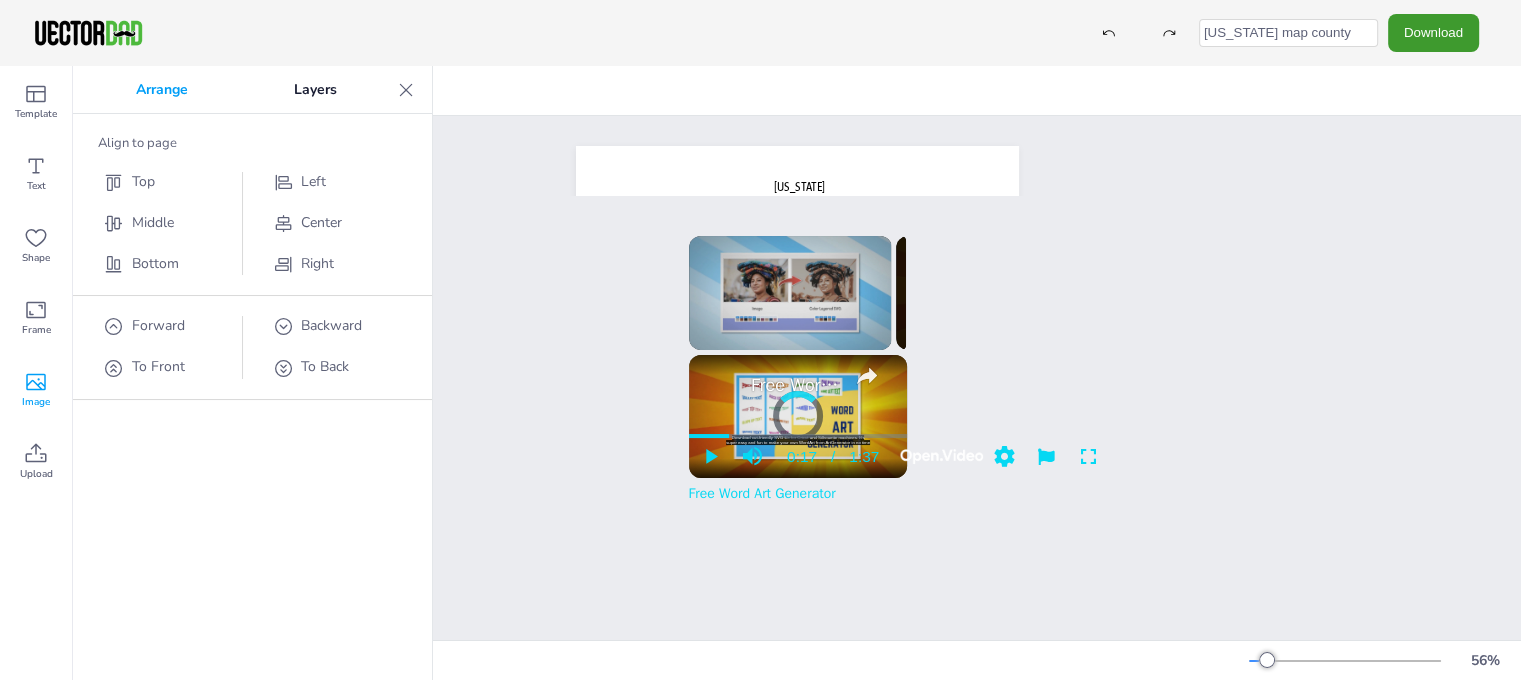 click on "Image" at bounding box center [36, 402] 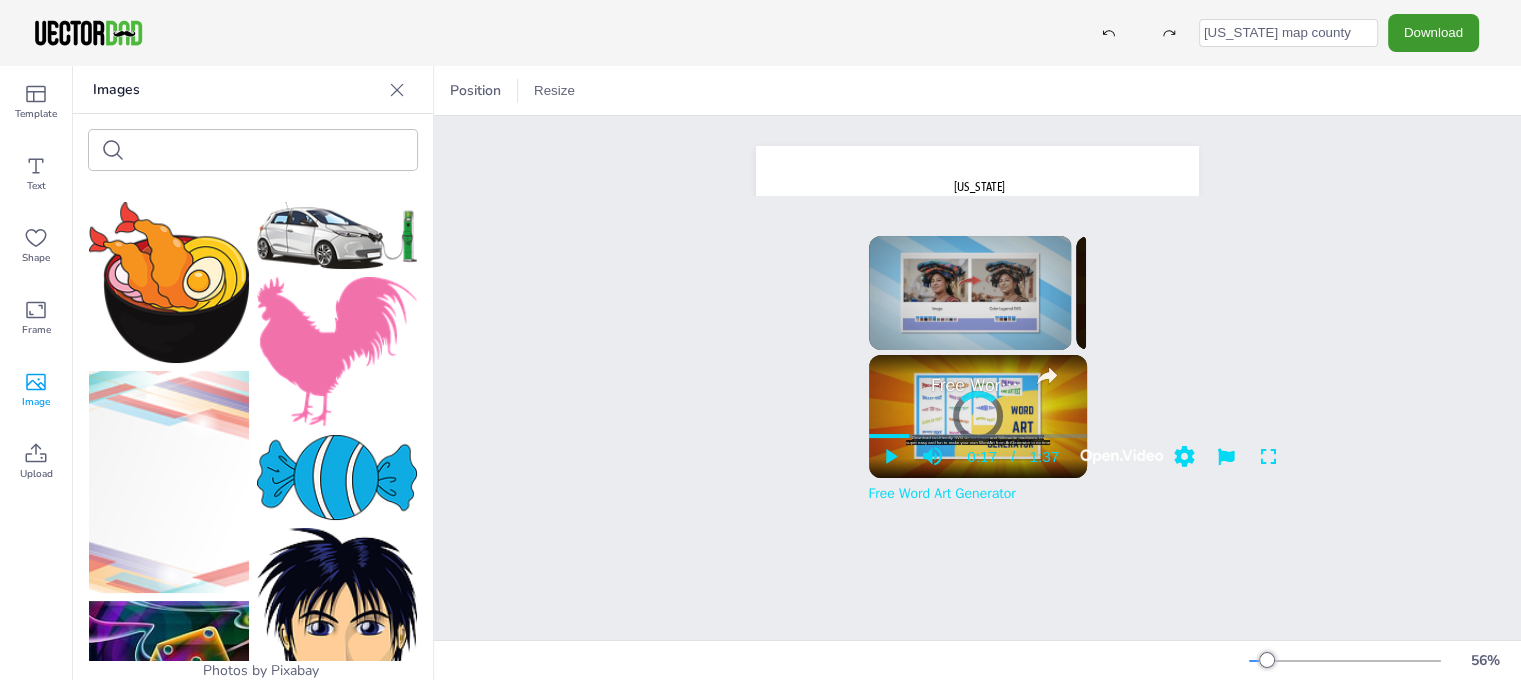 click on "Image" at bounding box center (36, 402) 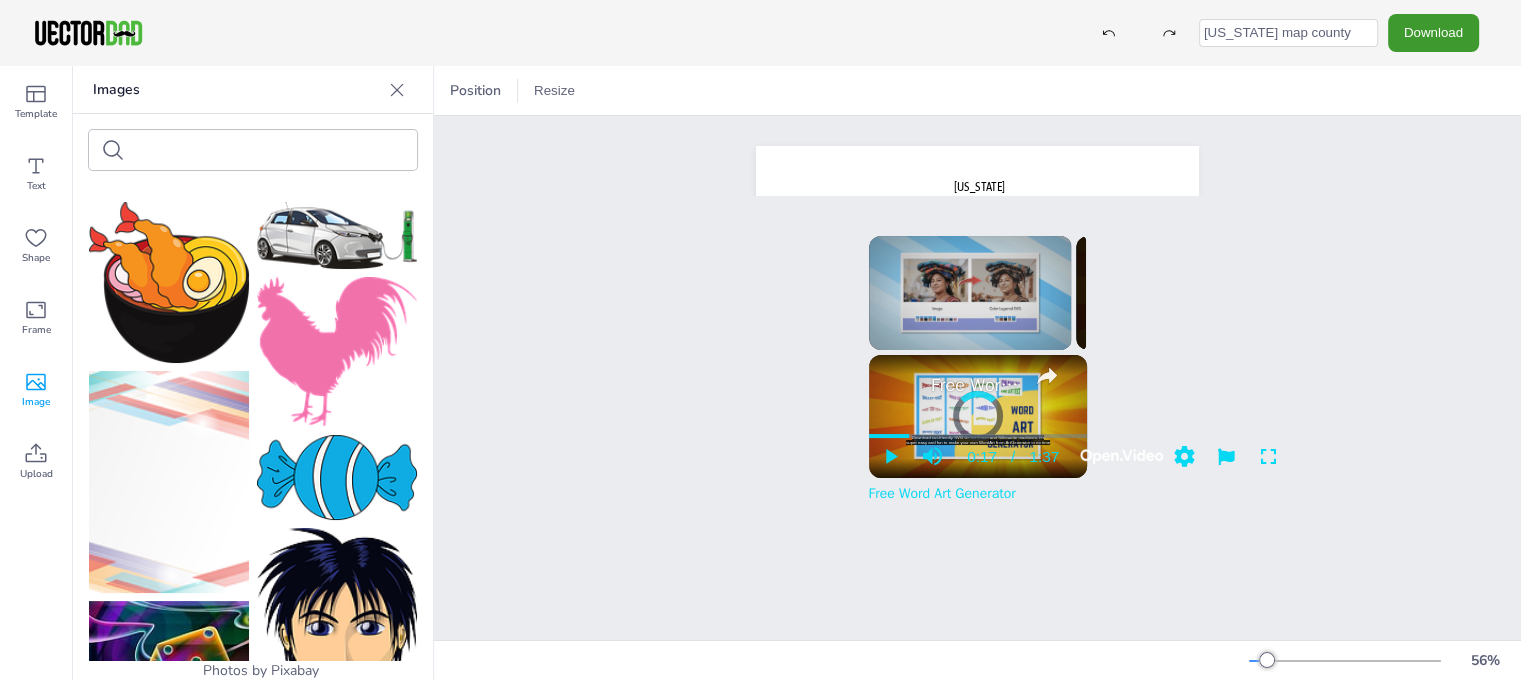 drag, startPoint x: 35, startPoint y: 401, endPoint x: 546, endPoint y: 392, distance: 511.07925 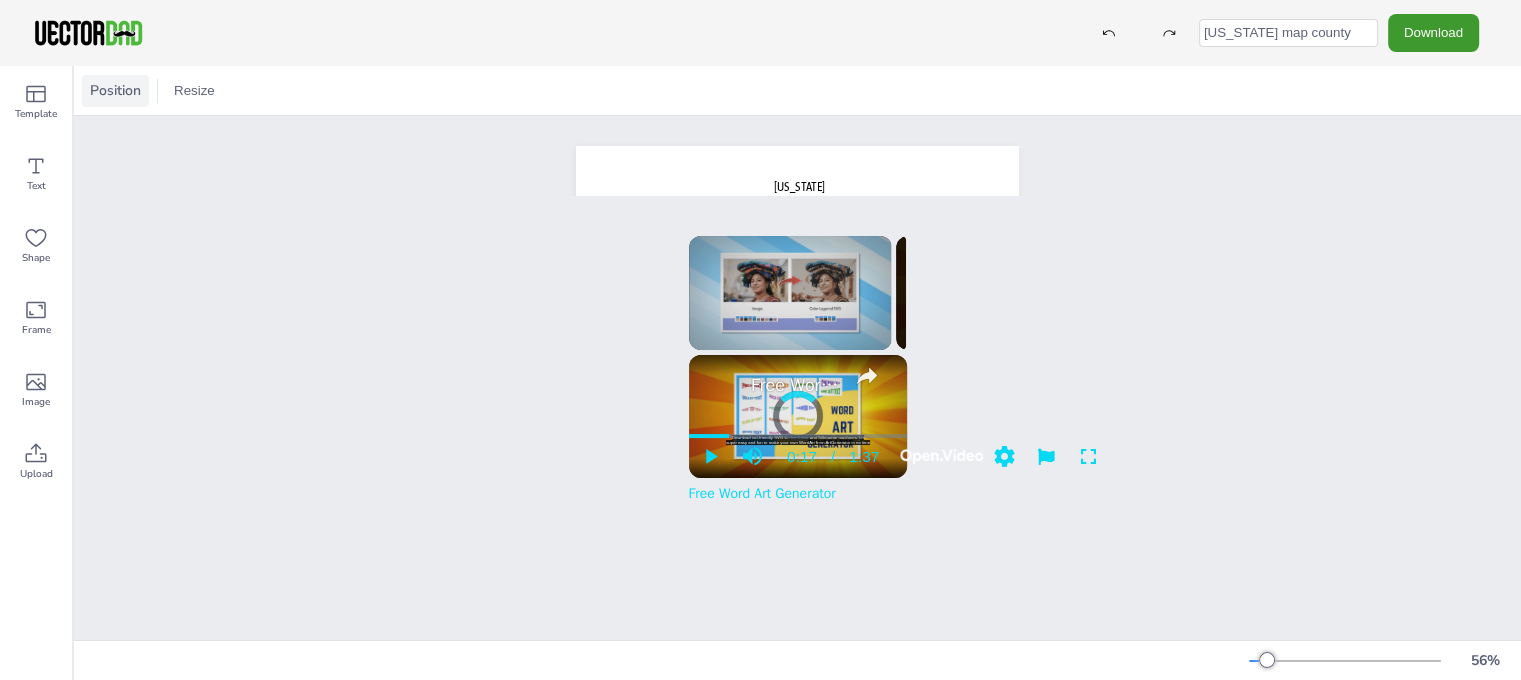 click on "Position" at bounding box center (115, 90) 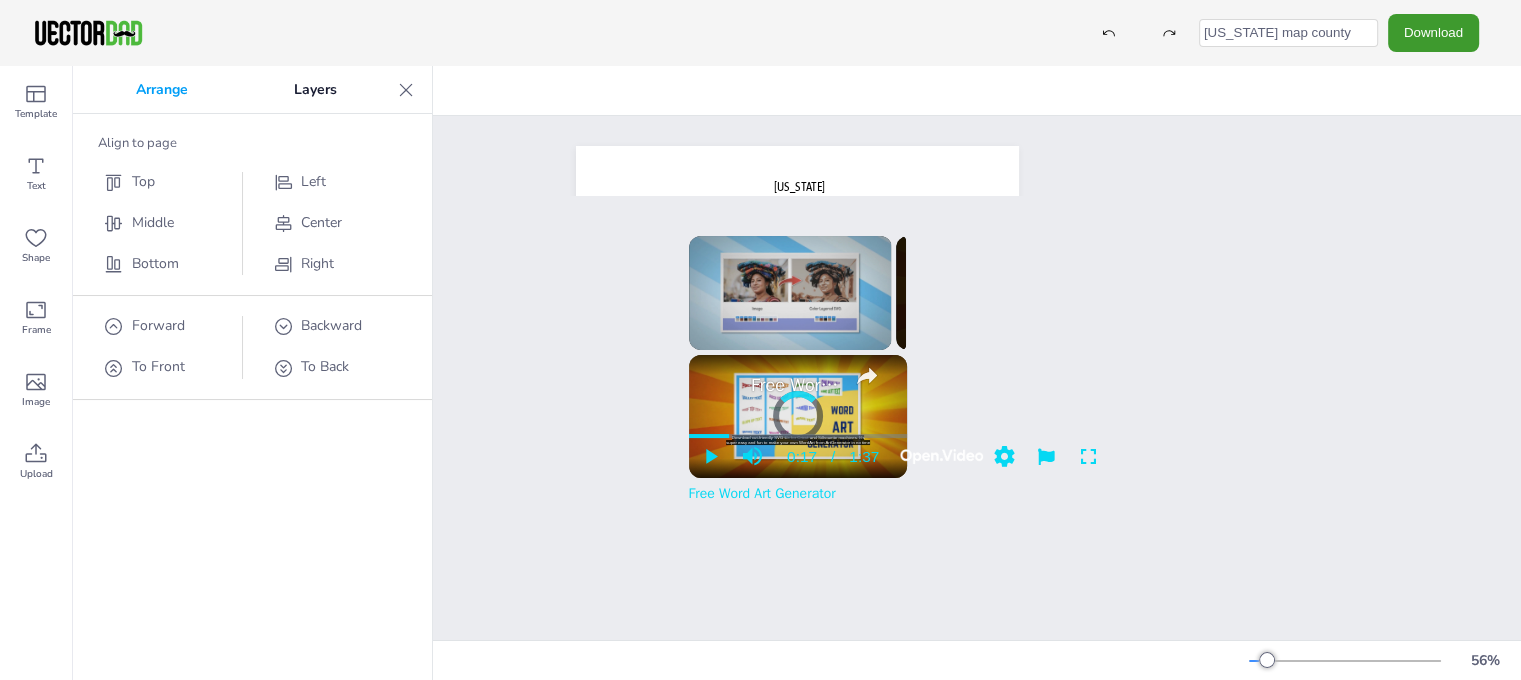 click on "Layers" at bounding box center [315, 90] 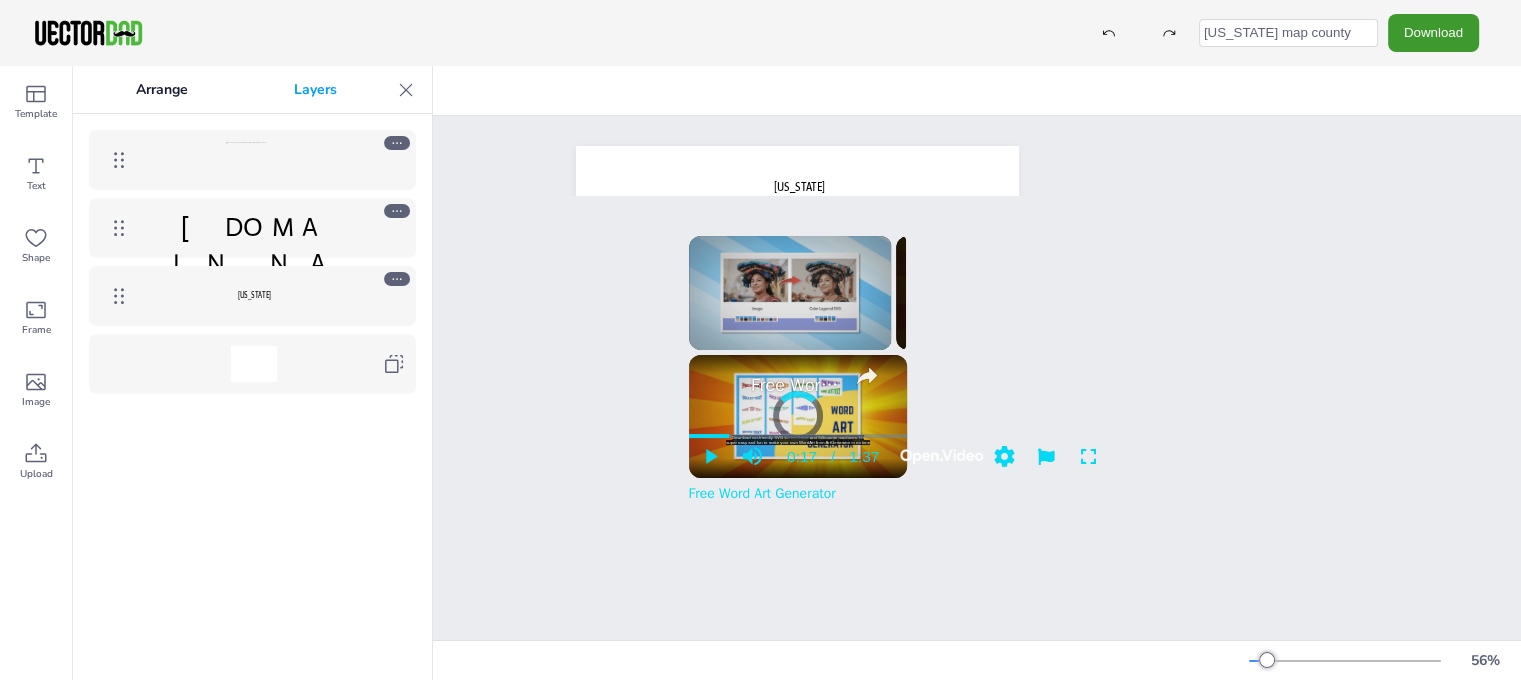 click on "texas map county Download  PNG  JPG  SVG  PDF Template Text Shape Frame Image Upload Arrange Layers vectordad.com SOUTH DAKOTA
To pick up a draggable item, press the space bar.
While dragging, use the arrow keys to move the item.
Press space again to drop the item in its new position, or press escape to cancel.
Position Resize SOUTH DAKOTA vectordad.com x Please enable JavaScript Video Player is loading. Play Video Pause Unmute 1:23 1:05 1x Playback Rate Captions captions off , selected Watch on Open.Video Auto(360p LQ ) Settings Settings Speed 1x Quality auto Back 2x 1.5x 1x , selected 0.5x Back 1080p FHD 720p HD Auto(360p LQ ) Share Fullscreen Now Playing Up Next Free Word Art Generator 1:37 Now Playing Up Next Free SVG Converter – Convert JPG or PNG images to SVG files 4:43 Now Playing Up Next Heart SVGs: FREE Printables, Stencils, Silhouette 2:41 Now Playing Up Next Groovy Font Generator: FREE Editable Groovy Text Effects 5:59 Now Playing Up Next 3:12 Now Playing Up Next 1:41 2:40" at bounding box center (760, 396) 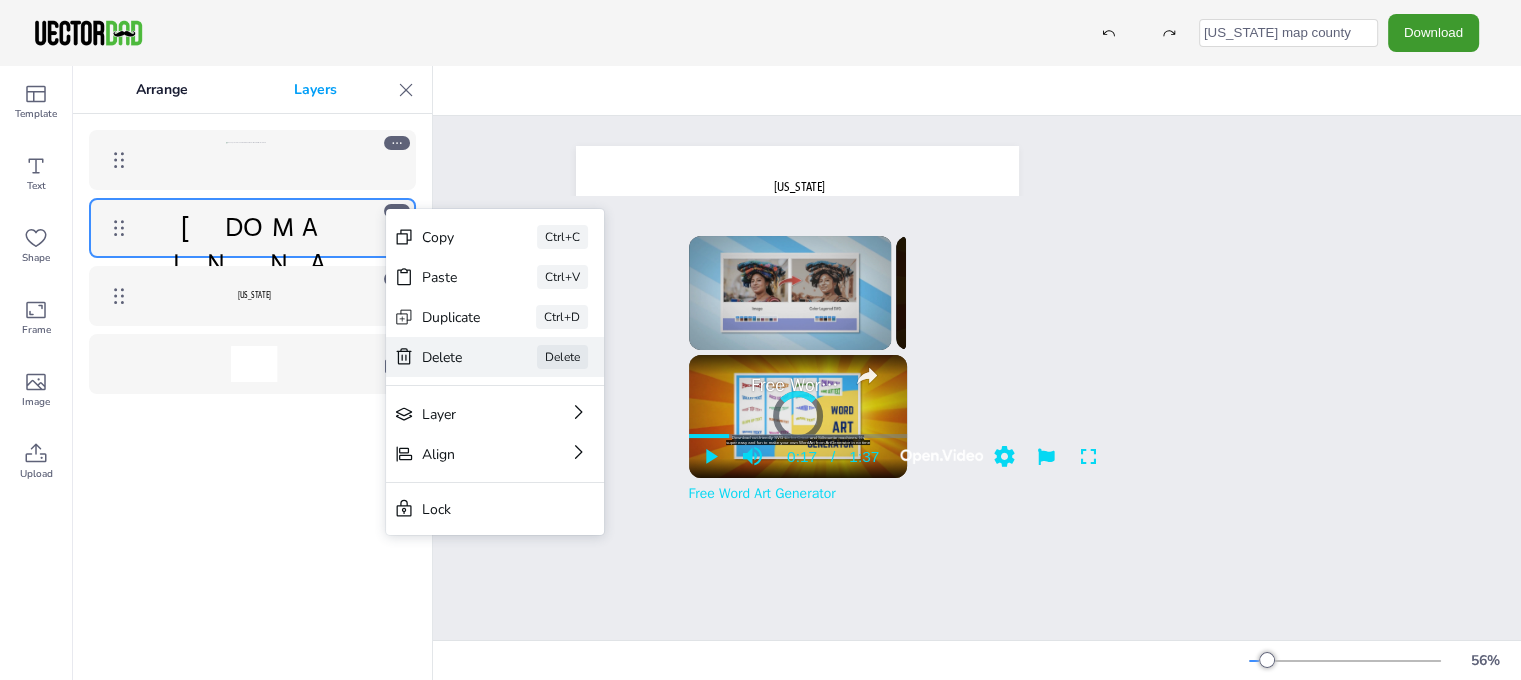 click 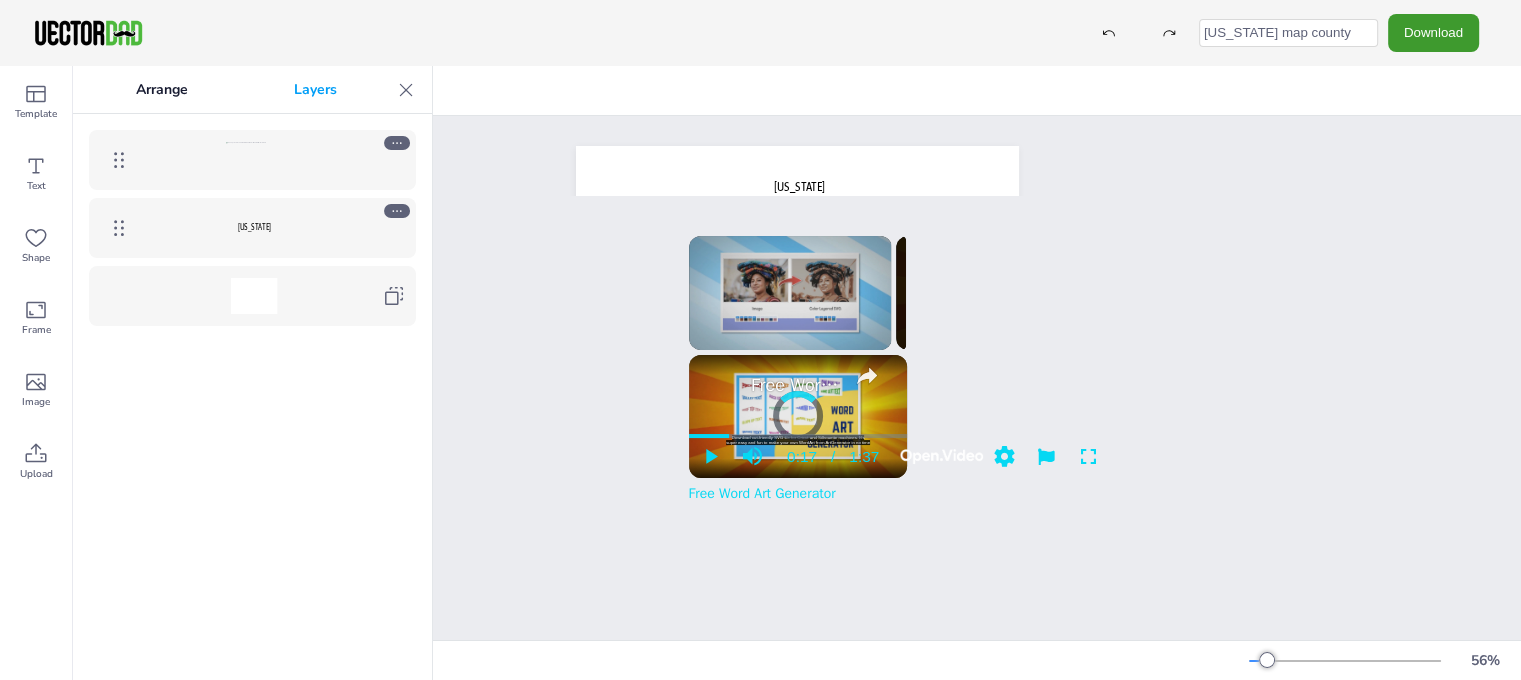 click 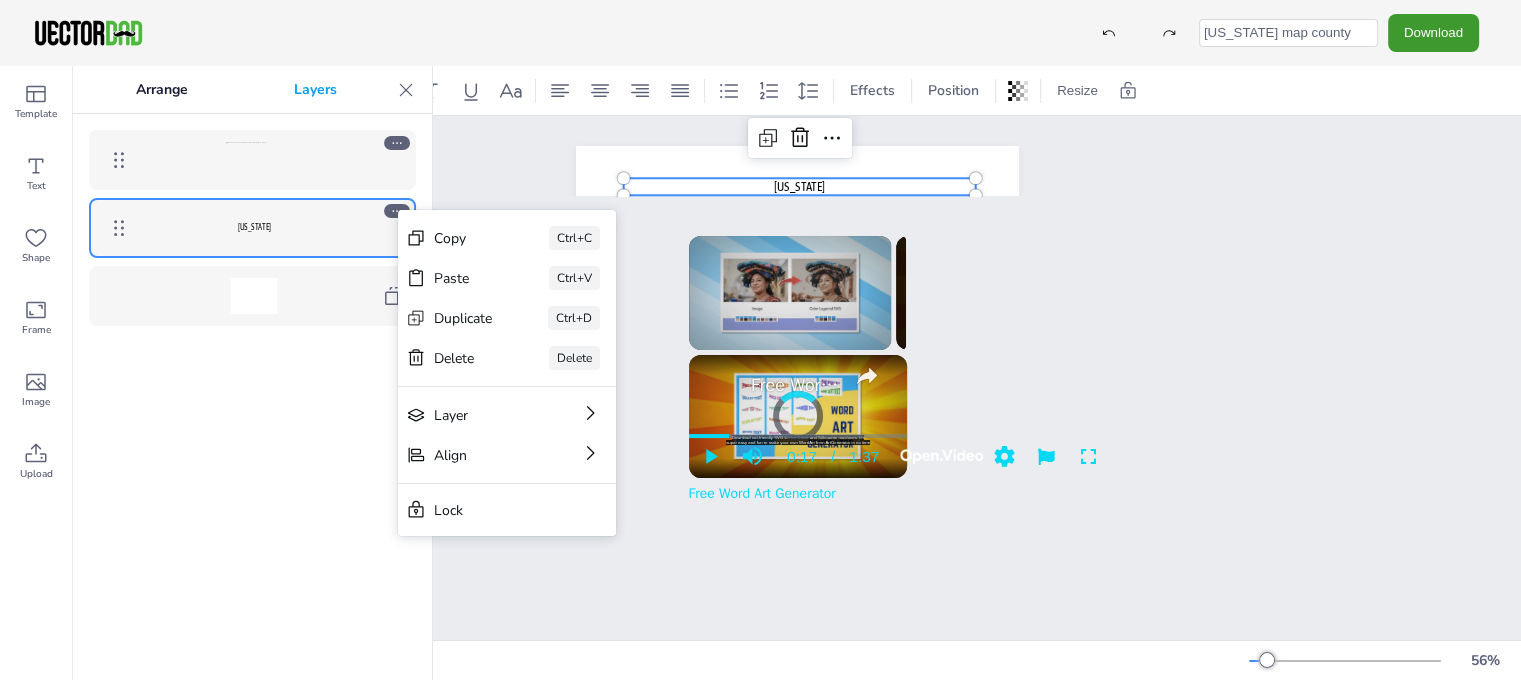 click at bounding box center [254, 296] 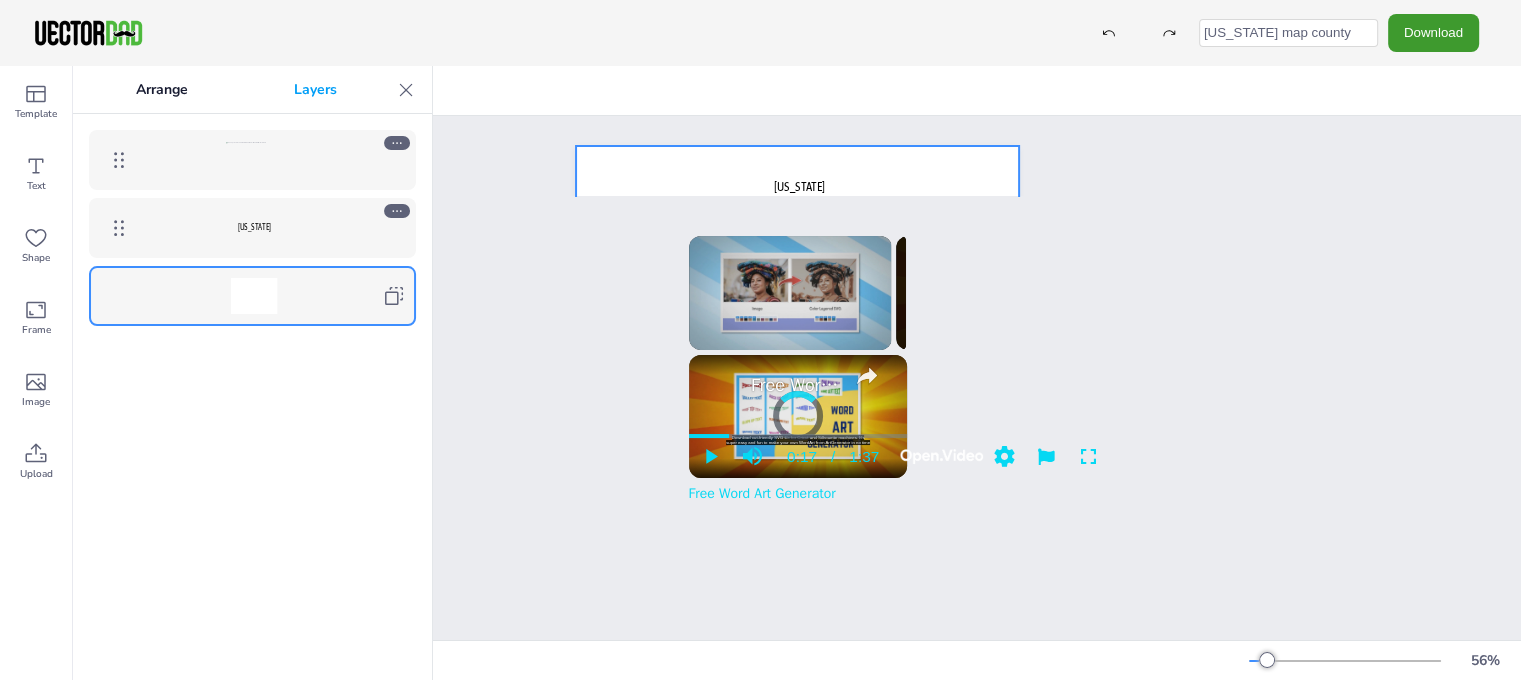 click 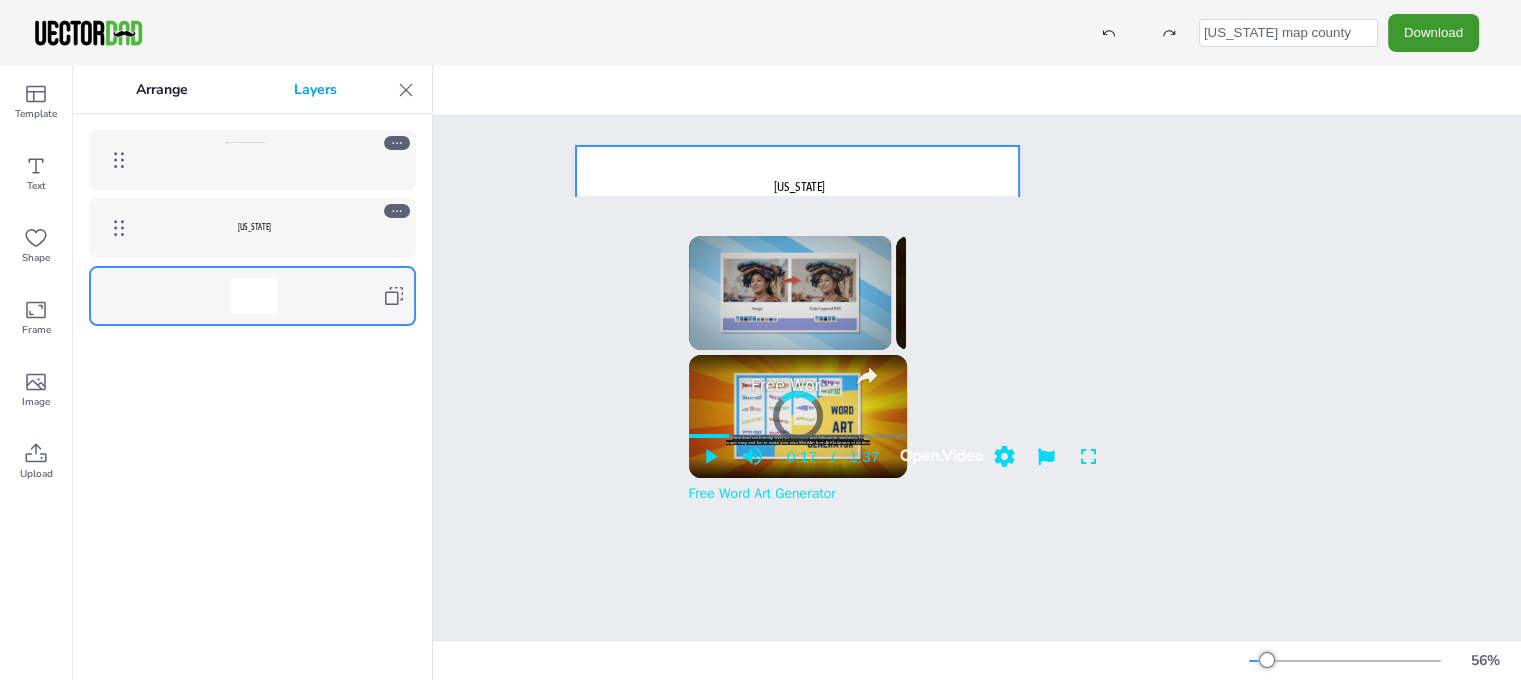 click at bounding box center [397, 211] 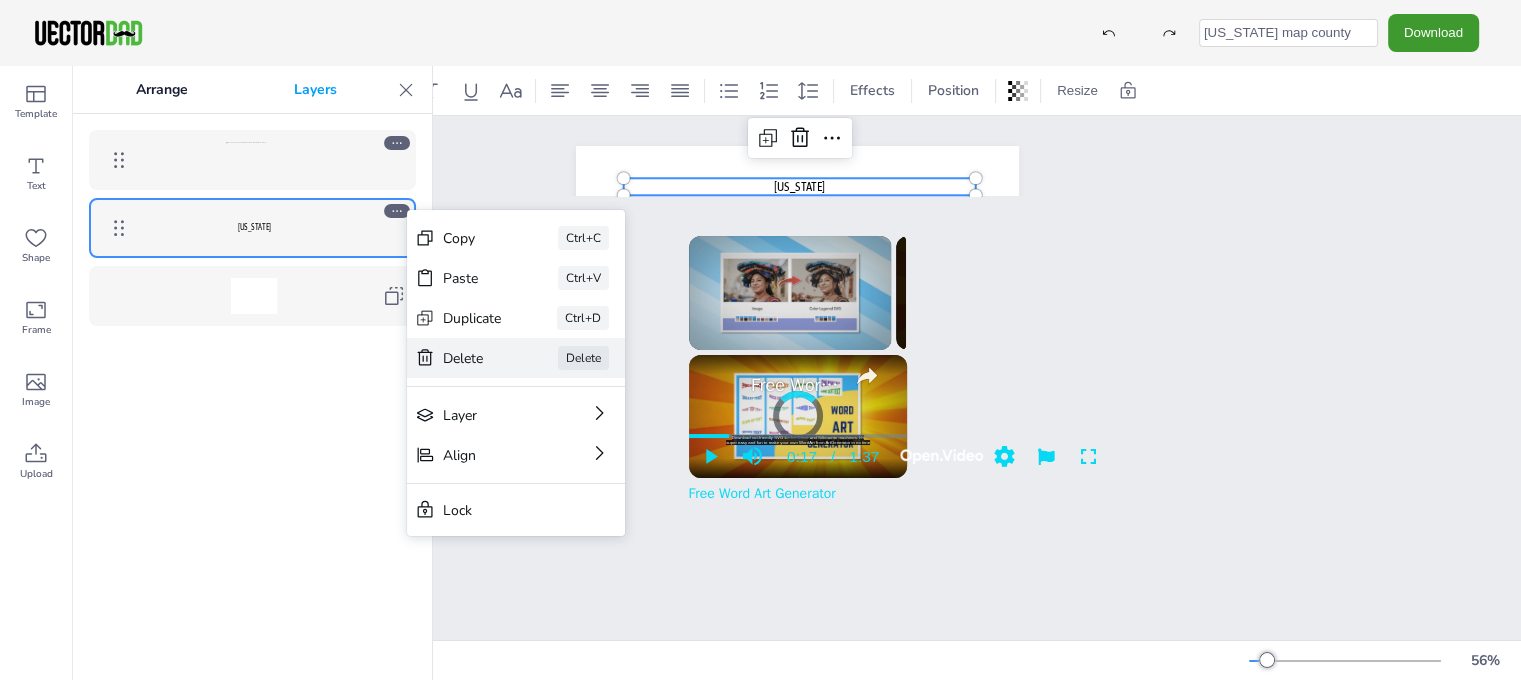 click on "Delete" at bounding box center (472, 358) 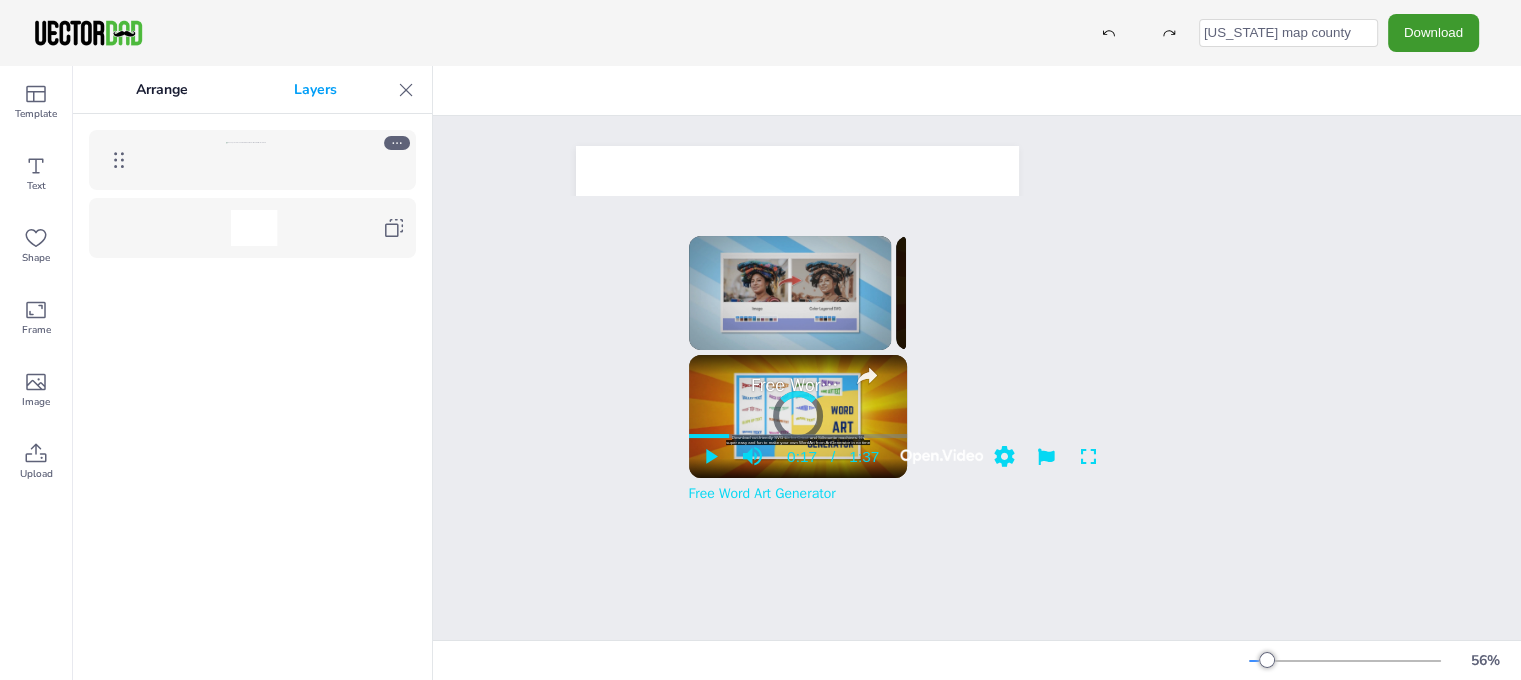 click 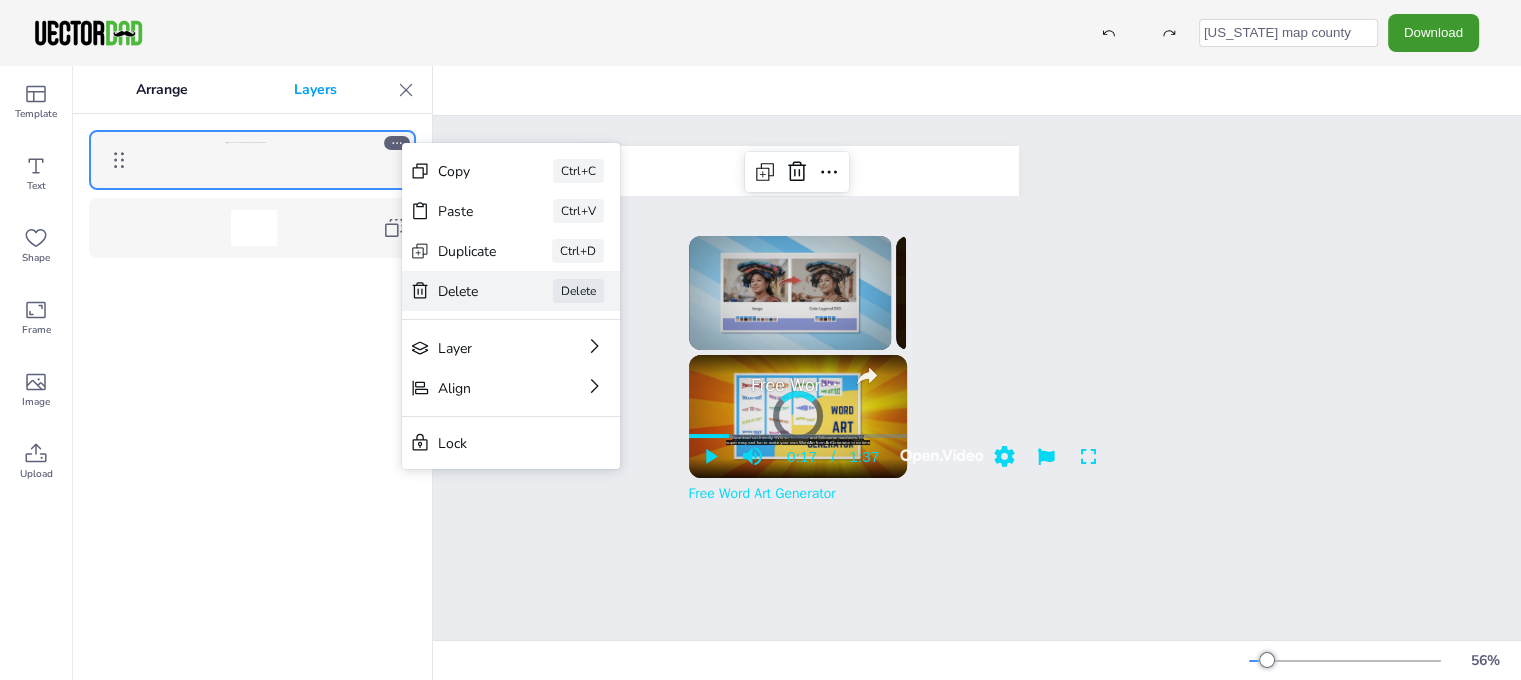 click on "Delete" at bounding box center [467, 291] 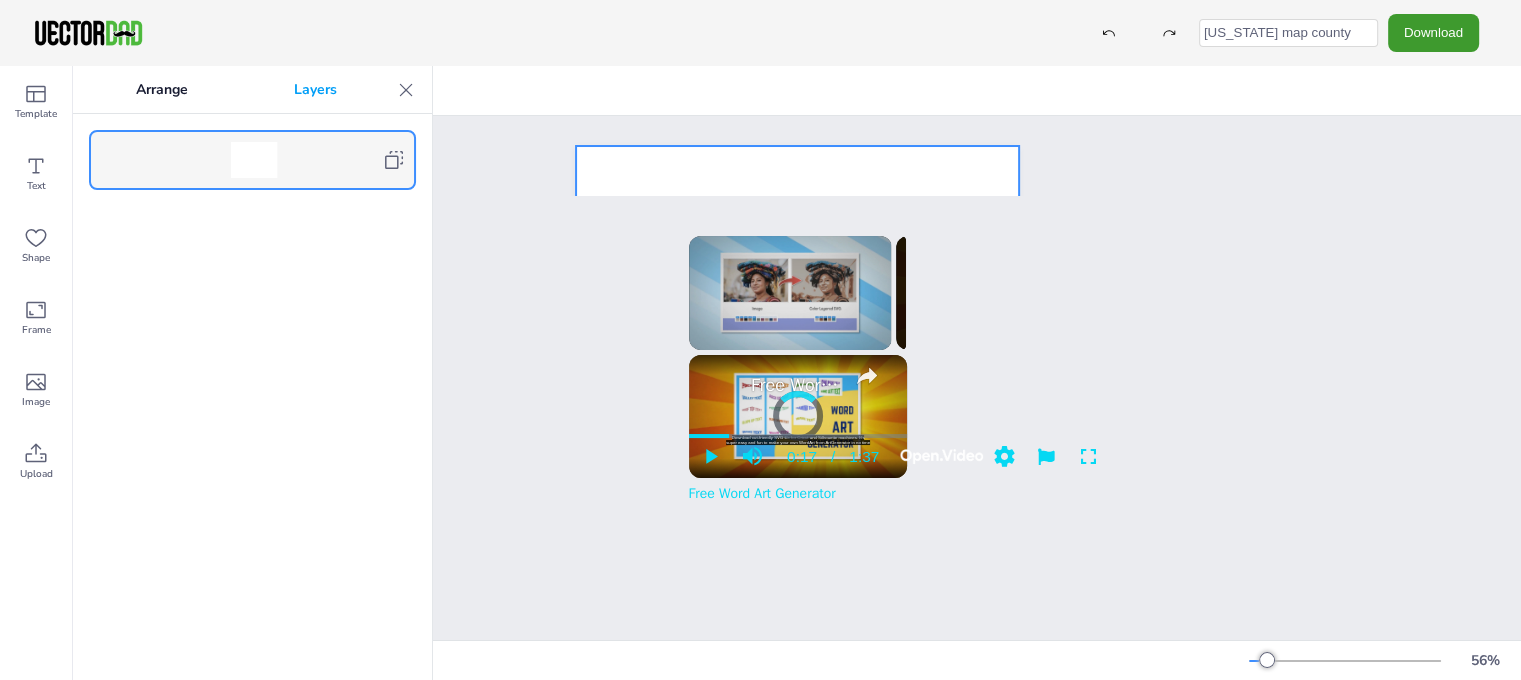 click 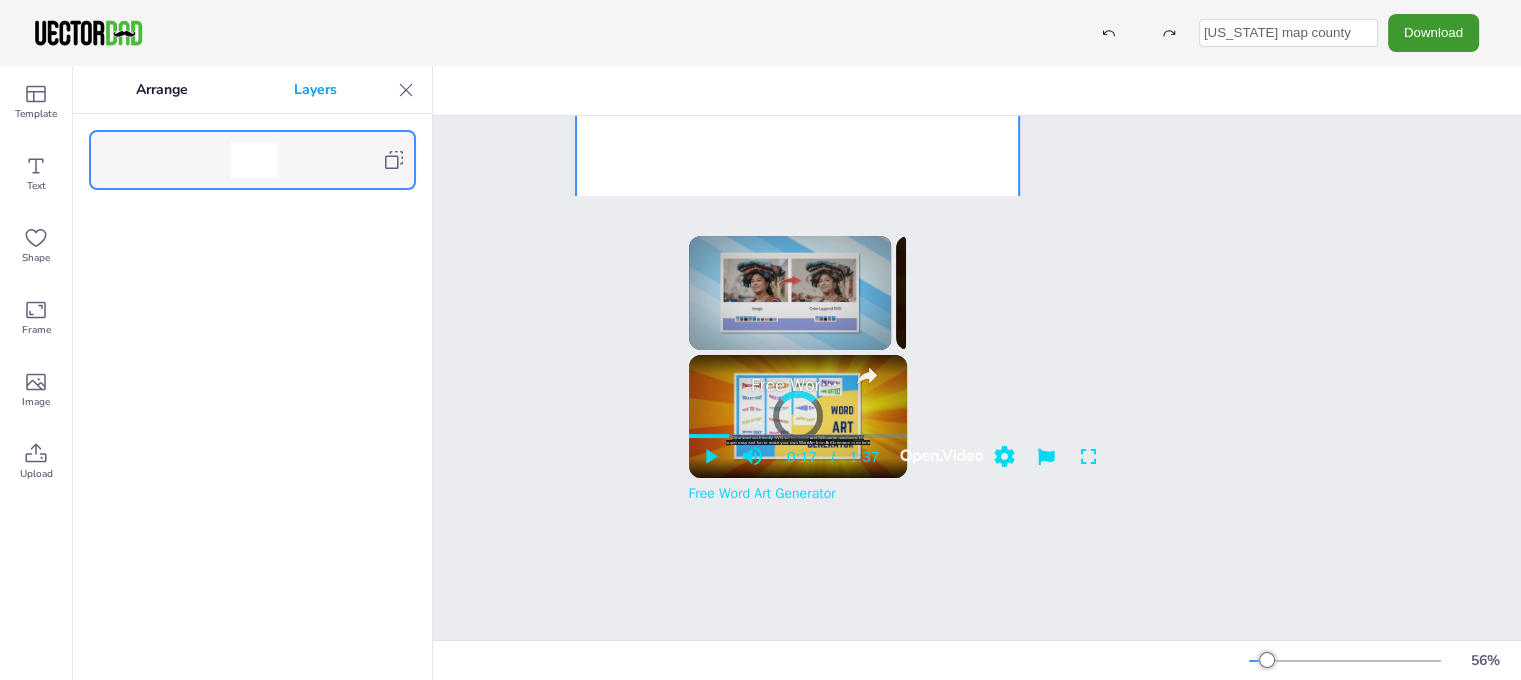 scroll, scrollTop: 300, scrollLeft: 0, axis: vertical 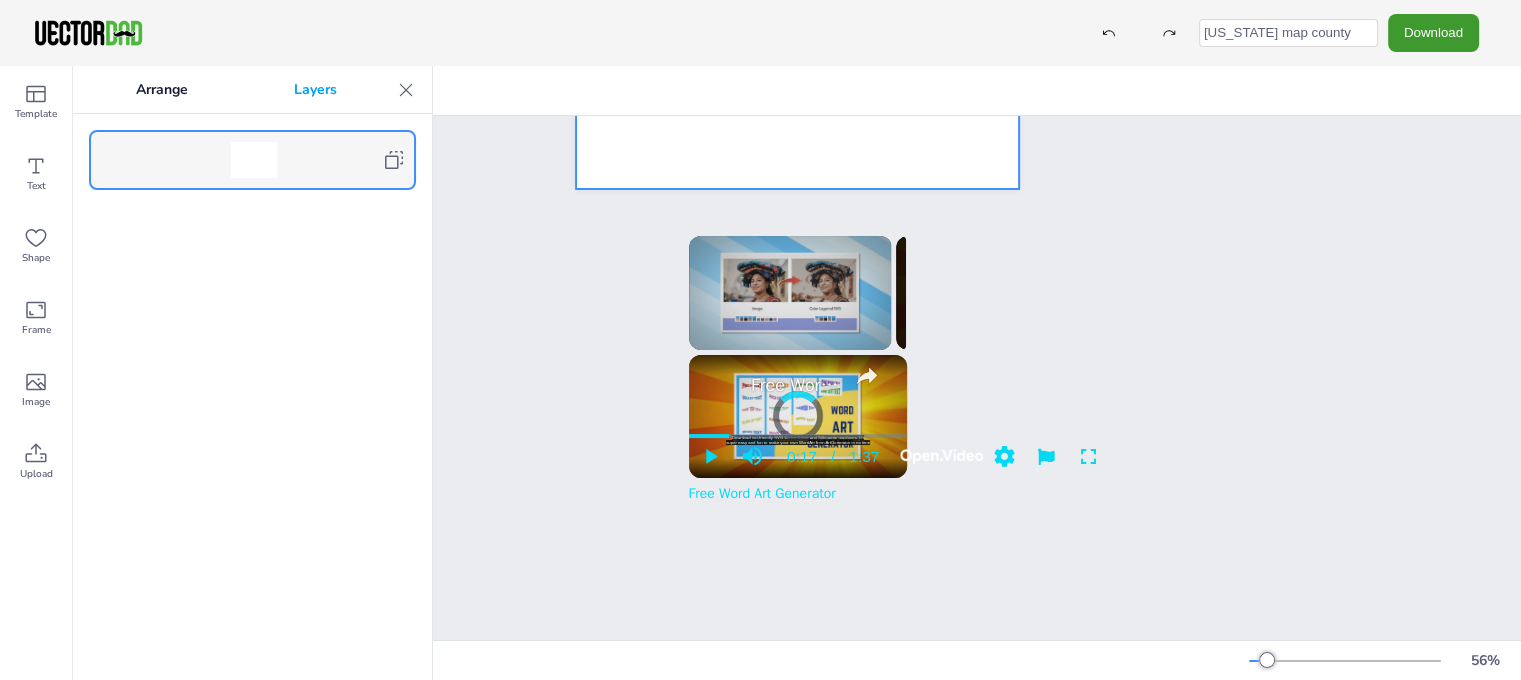 click on "Arrange" at bounding box center [162, 90] 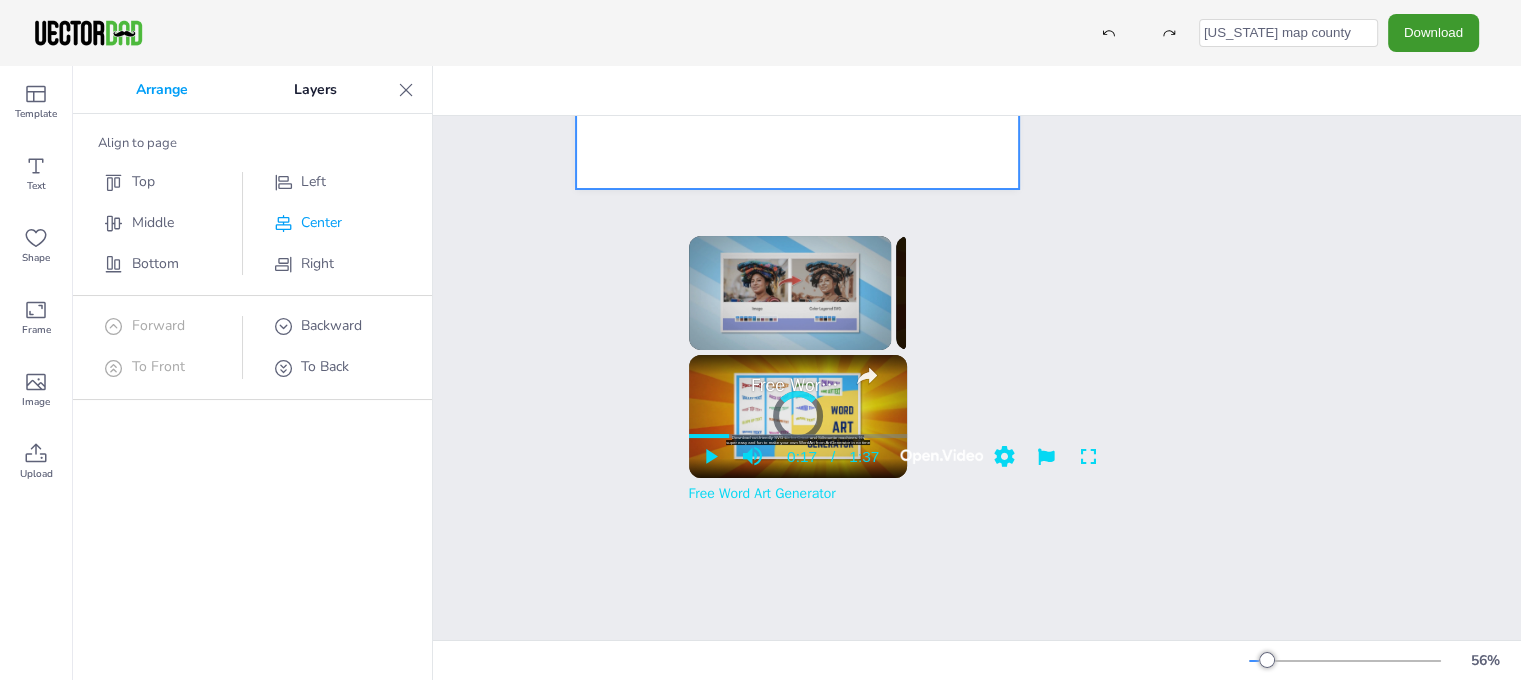 click on "Center" at bounding box center [321, 222] 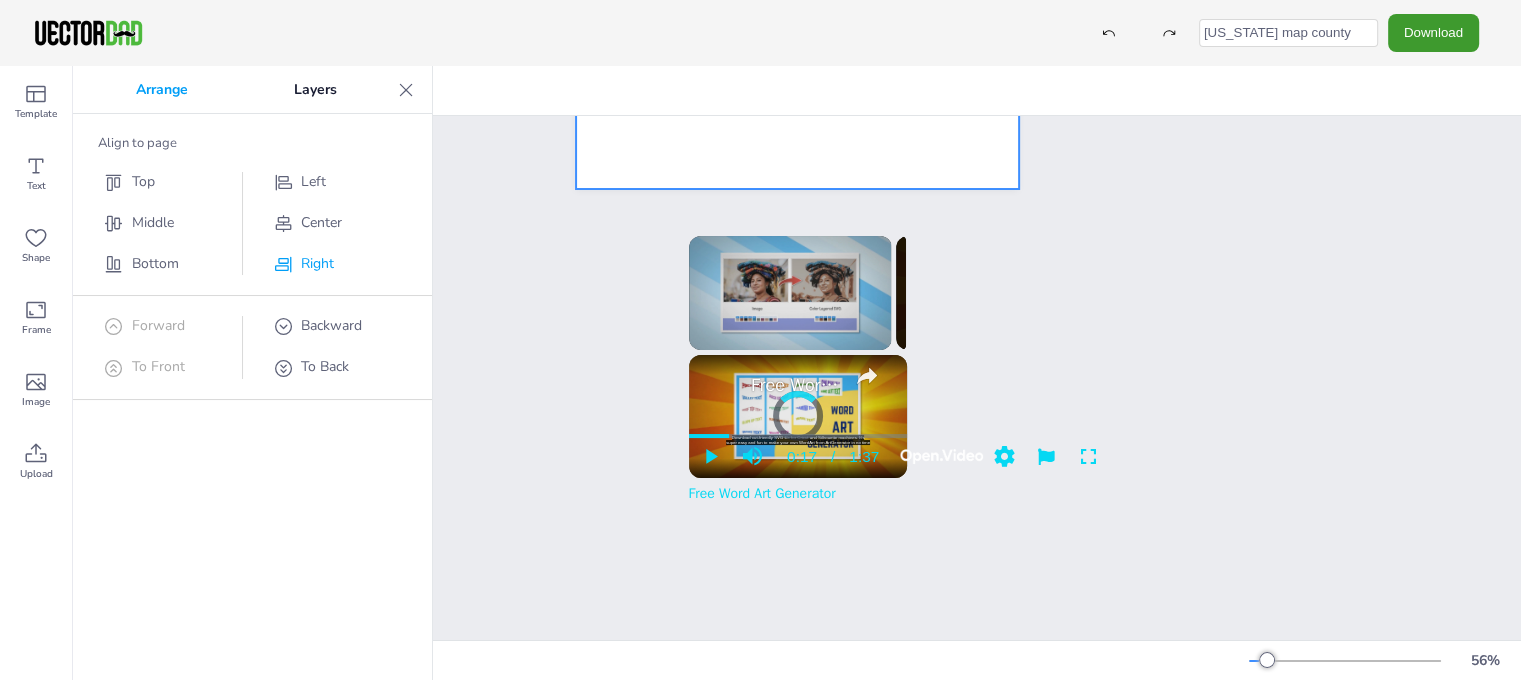 click on "Right" at bounding box center [317, 263] 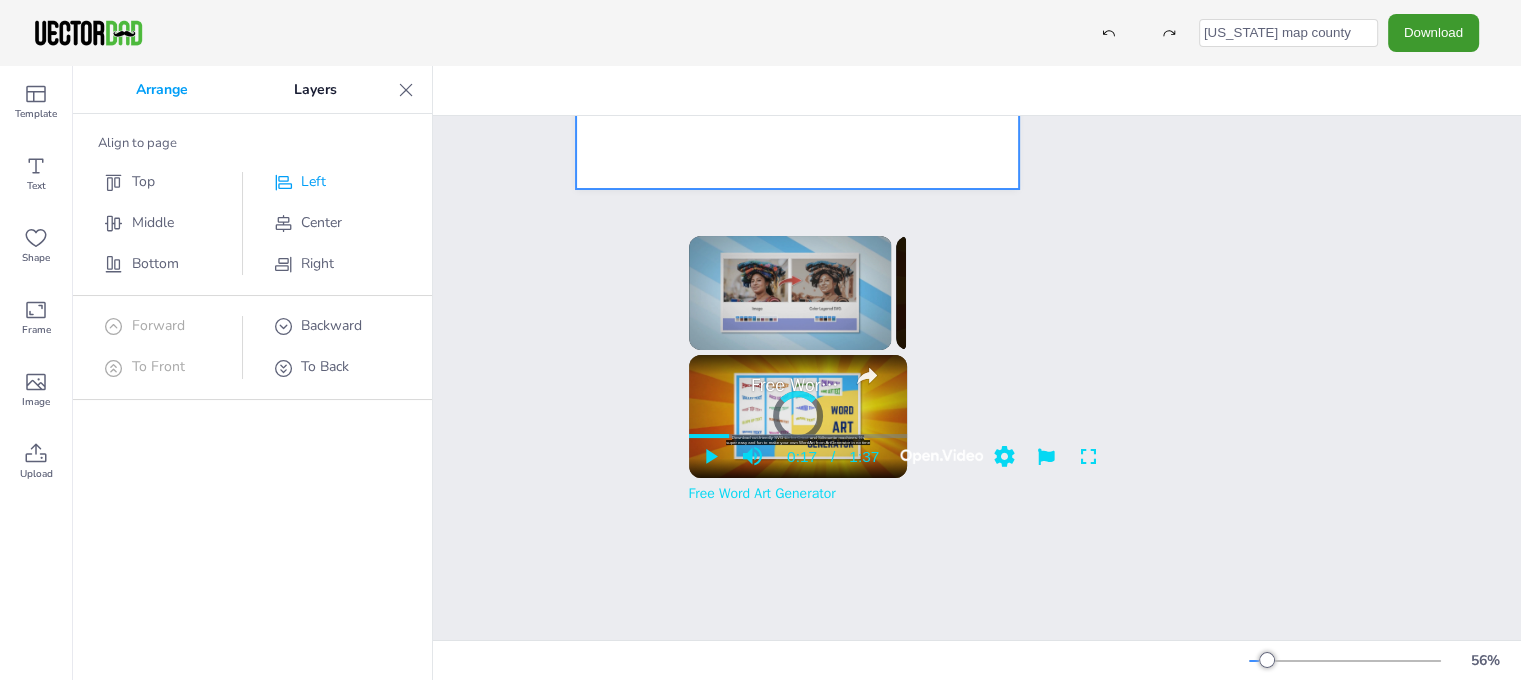 click 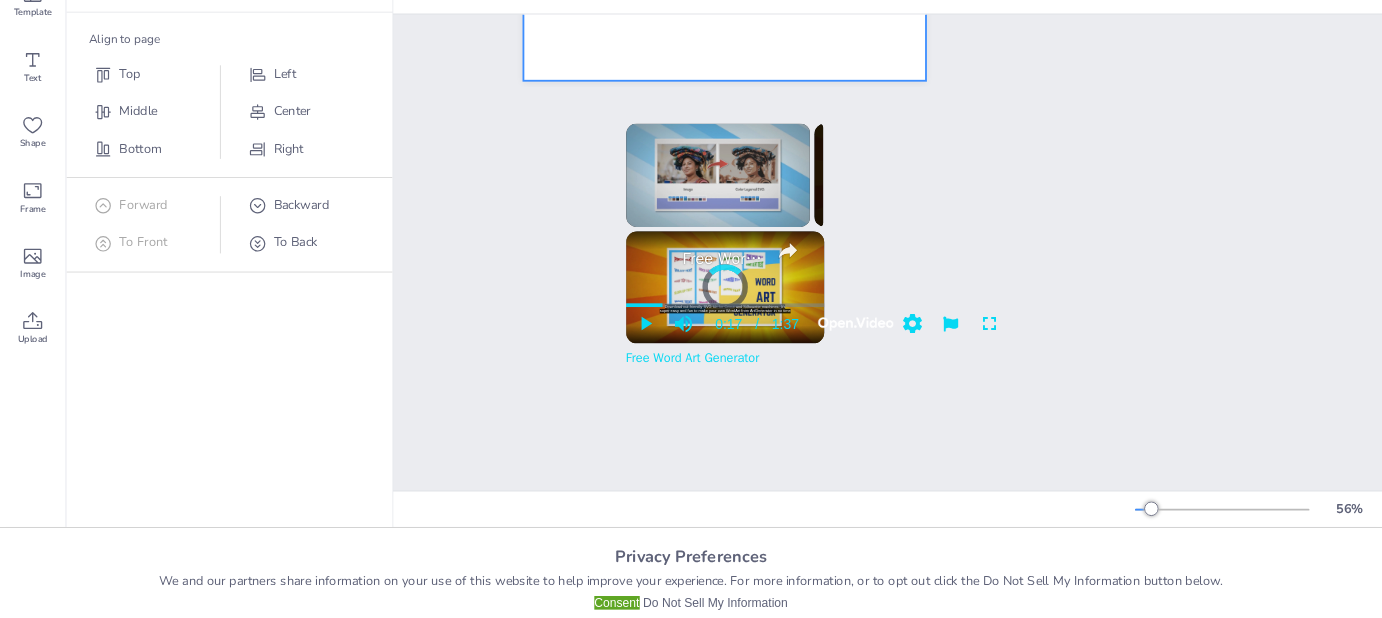 scroll, scrollTop: 100, scrollLeft: 0, axis: vertical 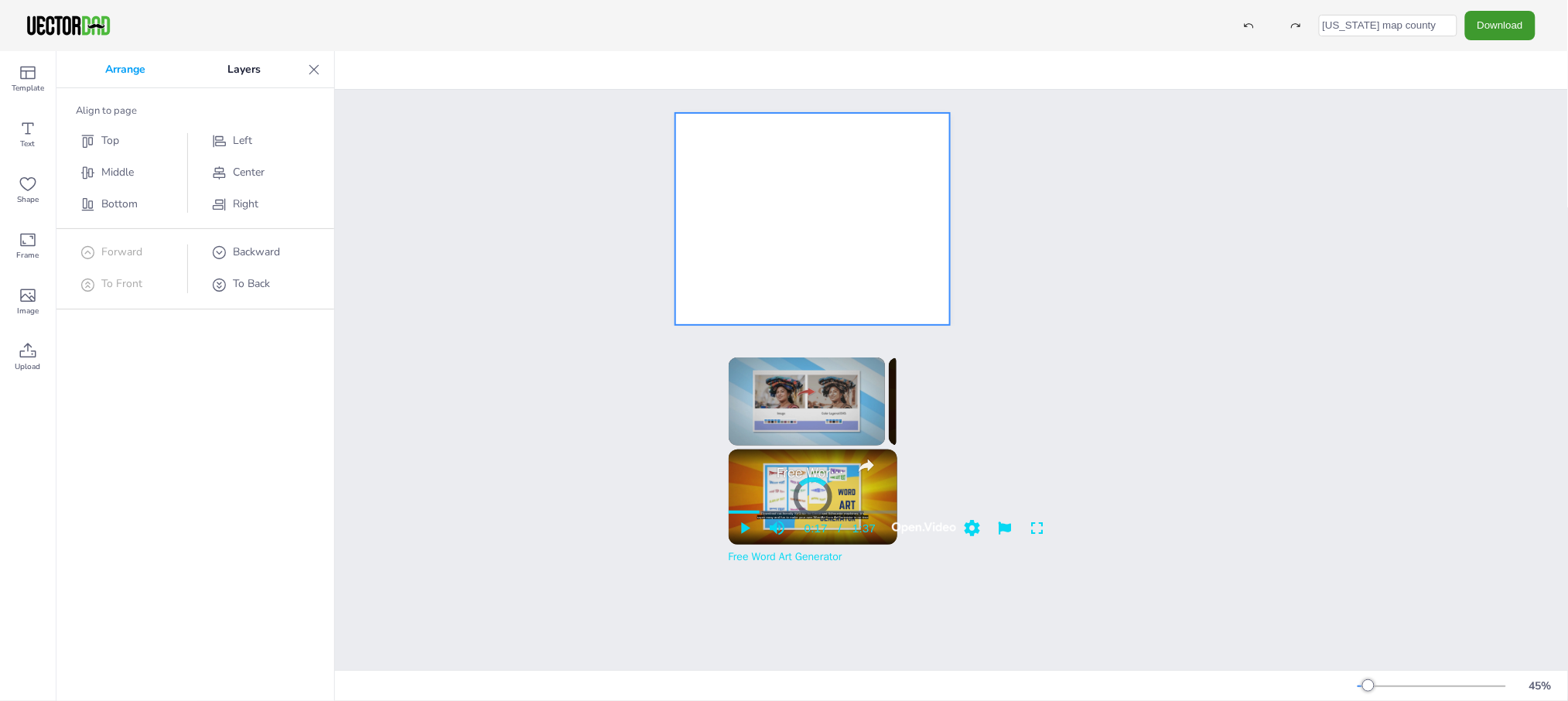 click 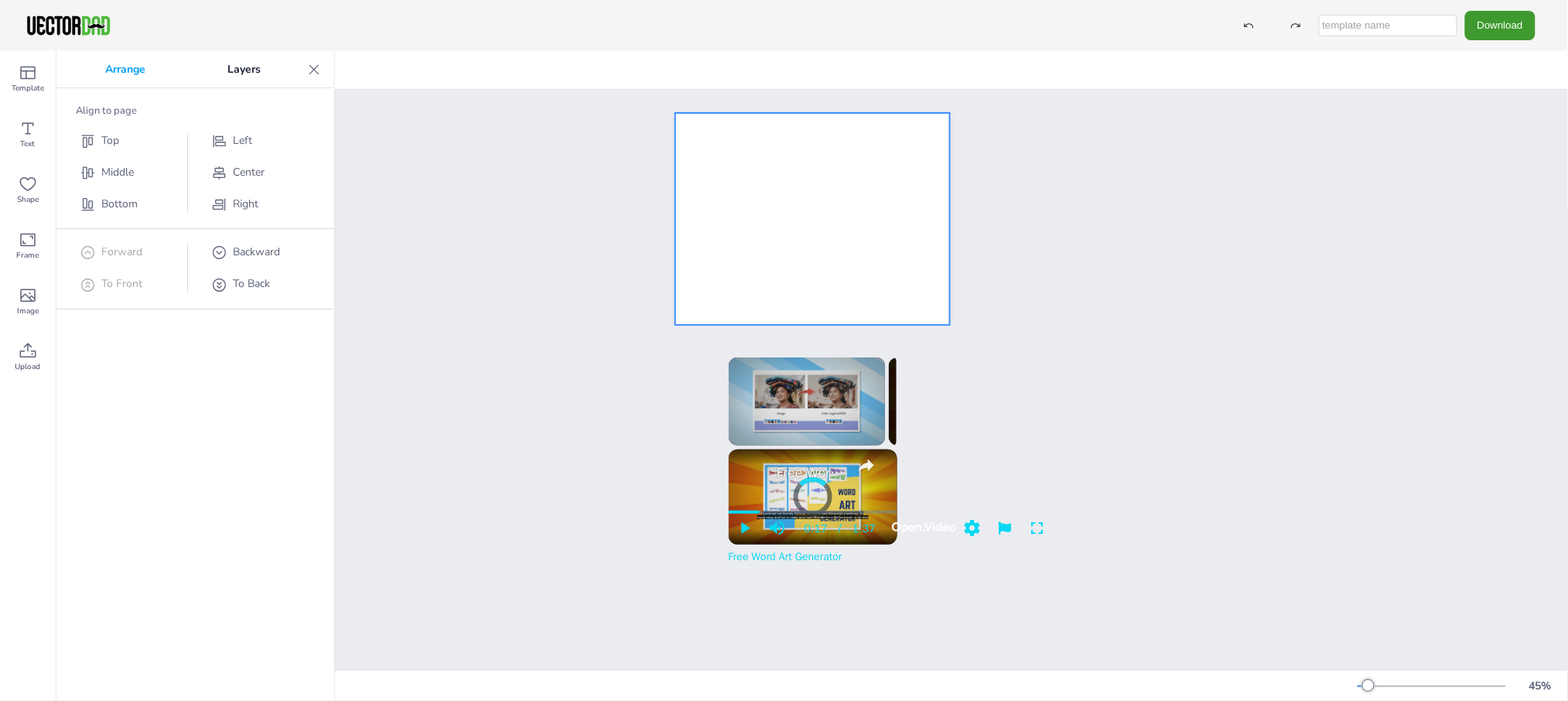 type 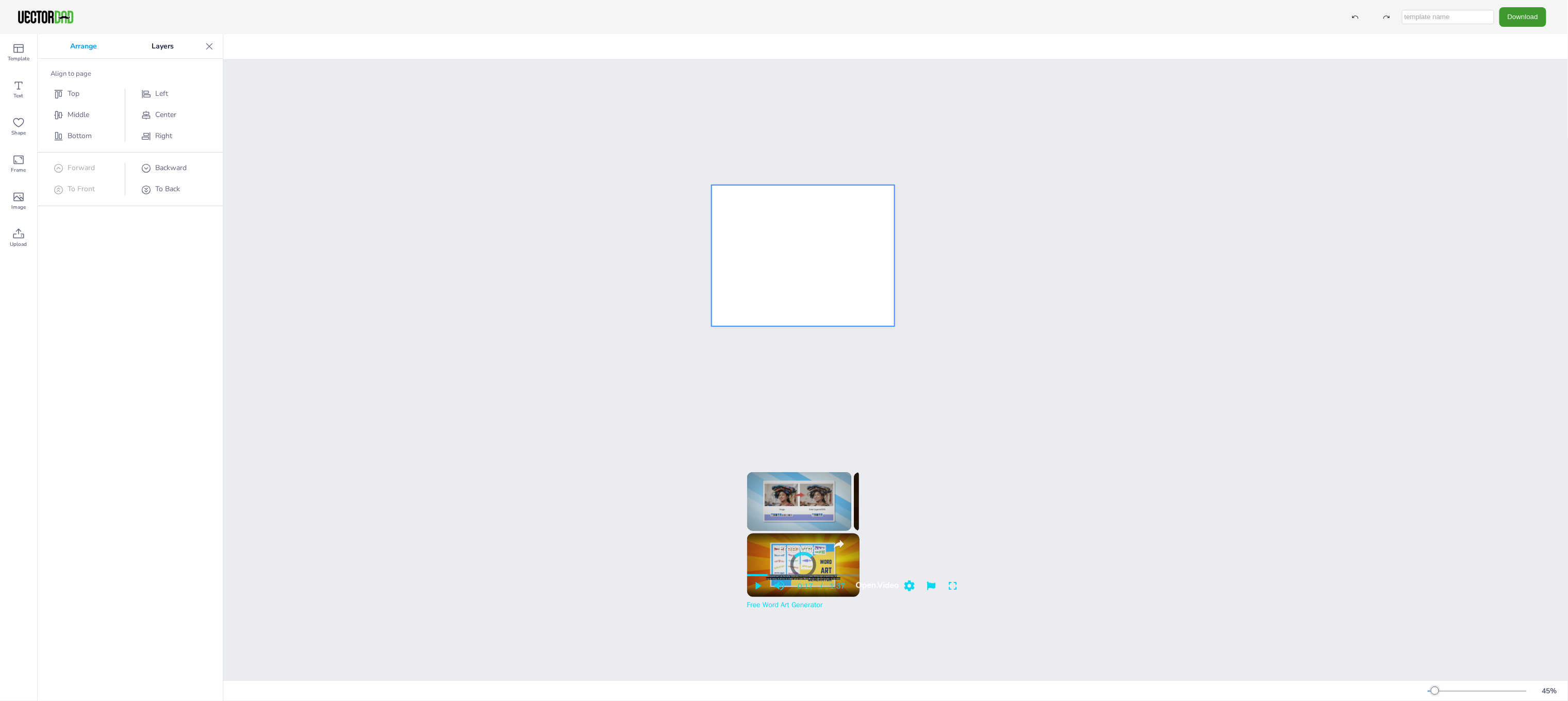 click at bounding box center [803, 256] 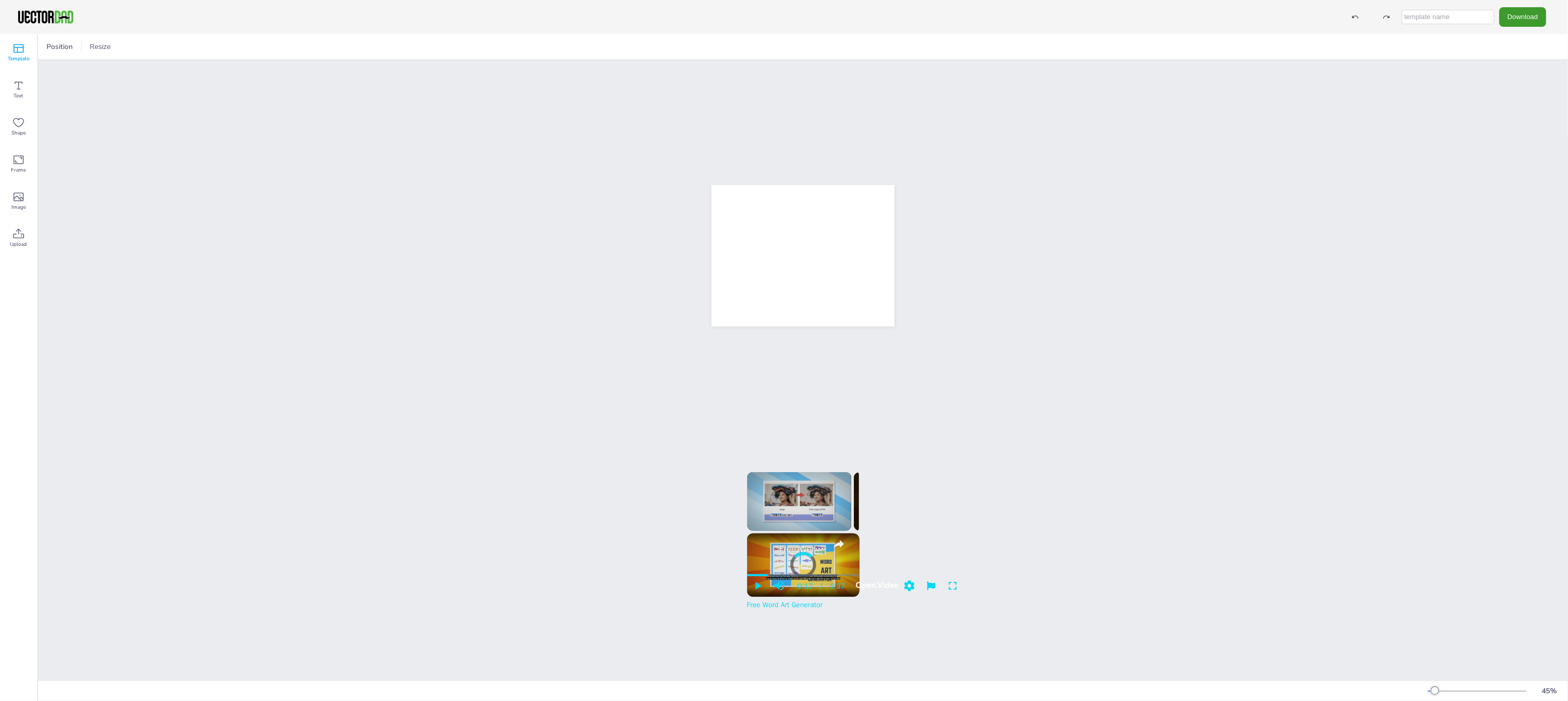 click on "Template" at bounding box center [19, 59] 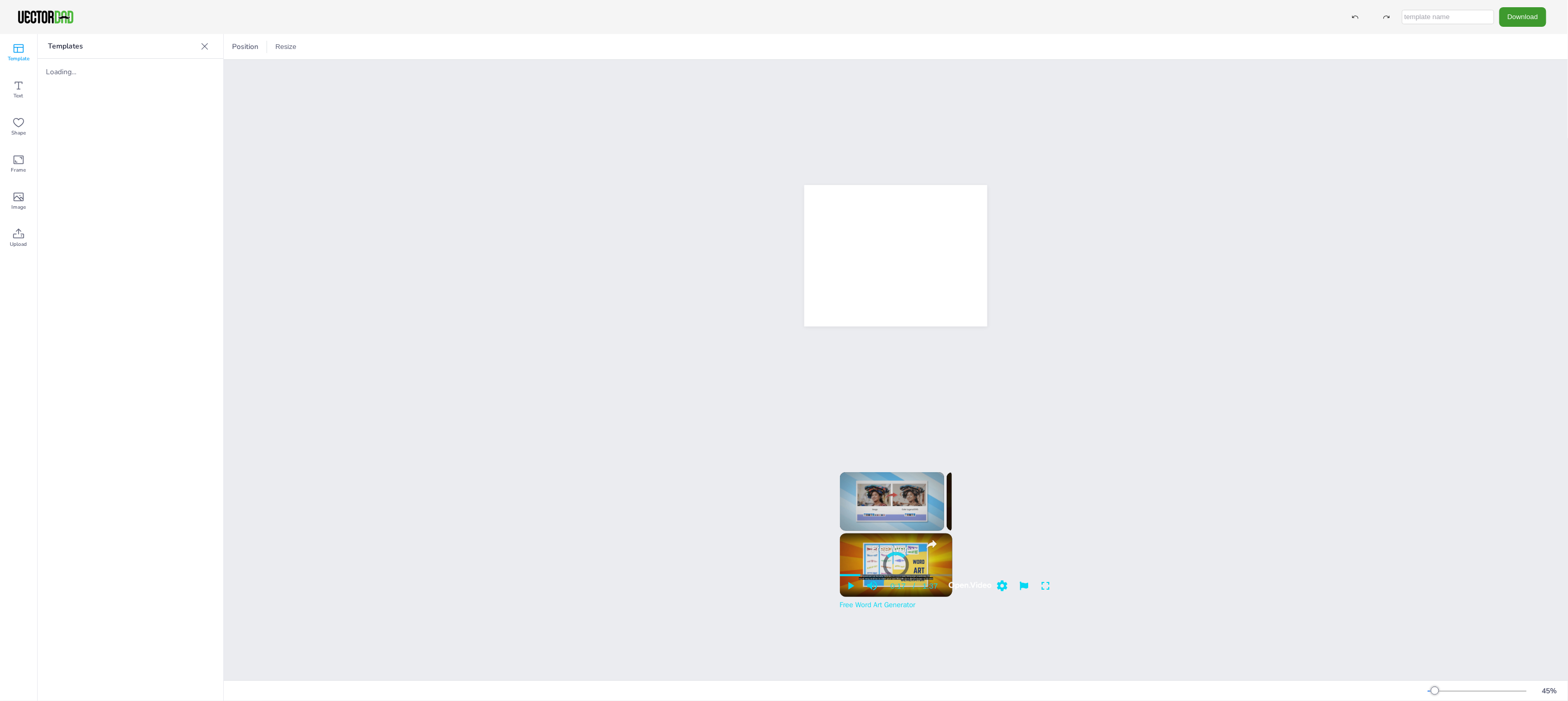 click on "Template" at bounding box center [19, 59] 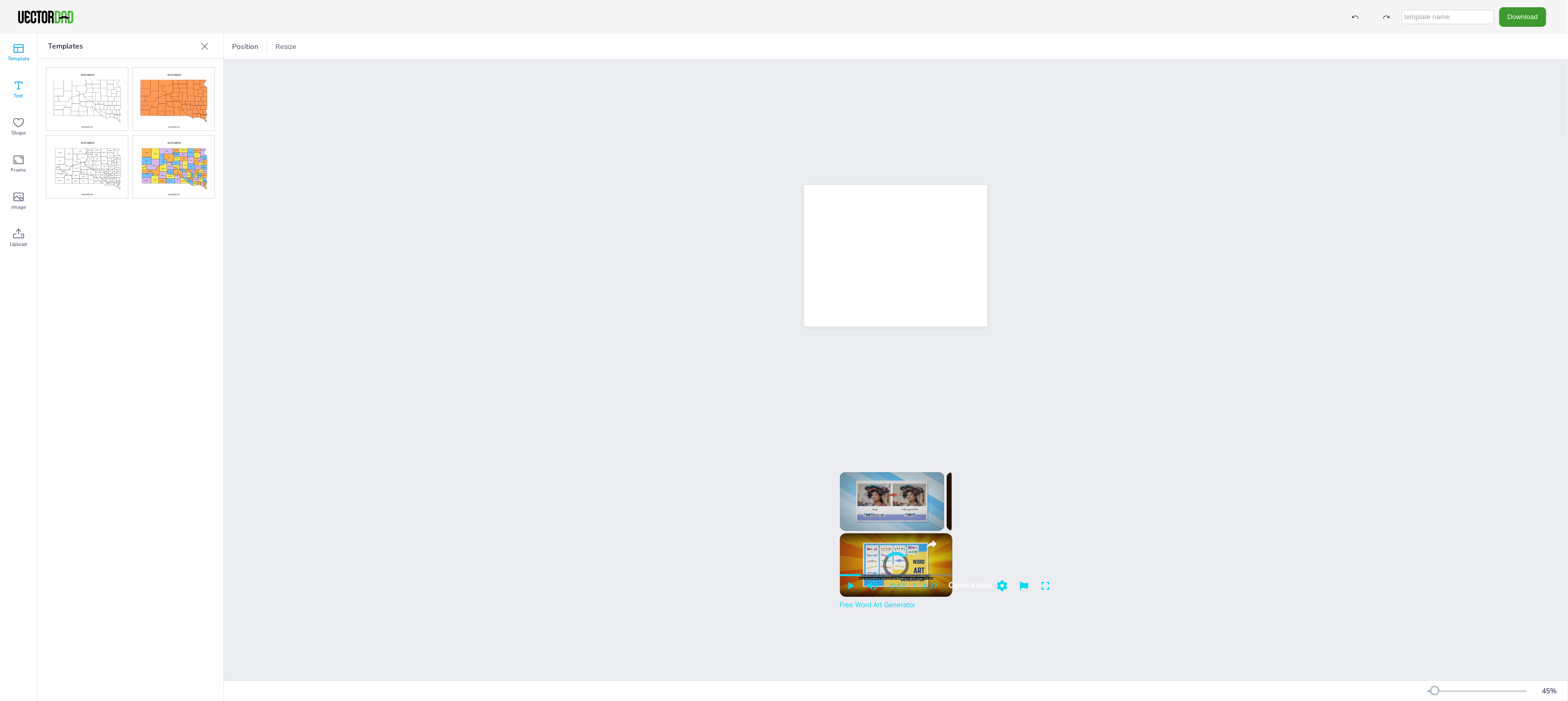 drag, startPoint x: 21, startPoint y: 95, endPoint x: 15, endPoint y: 94, distance: 6.082763 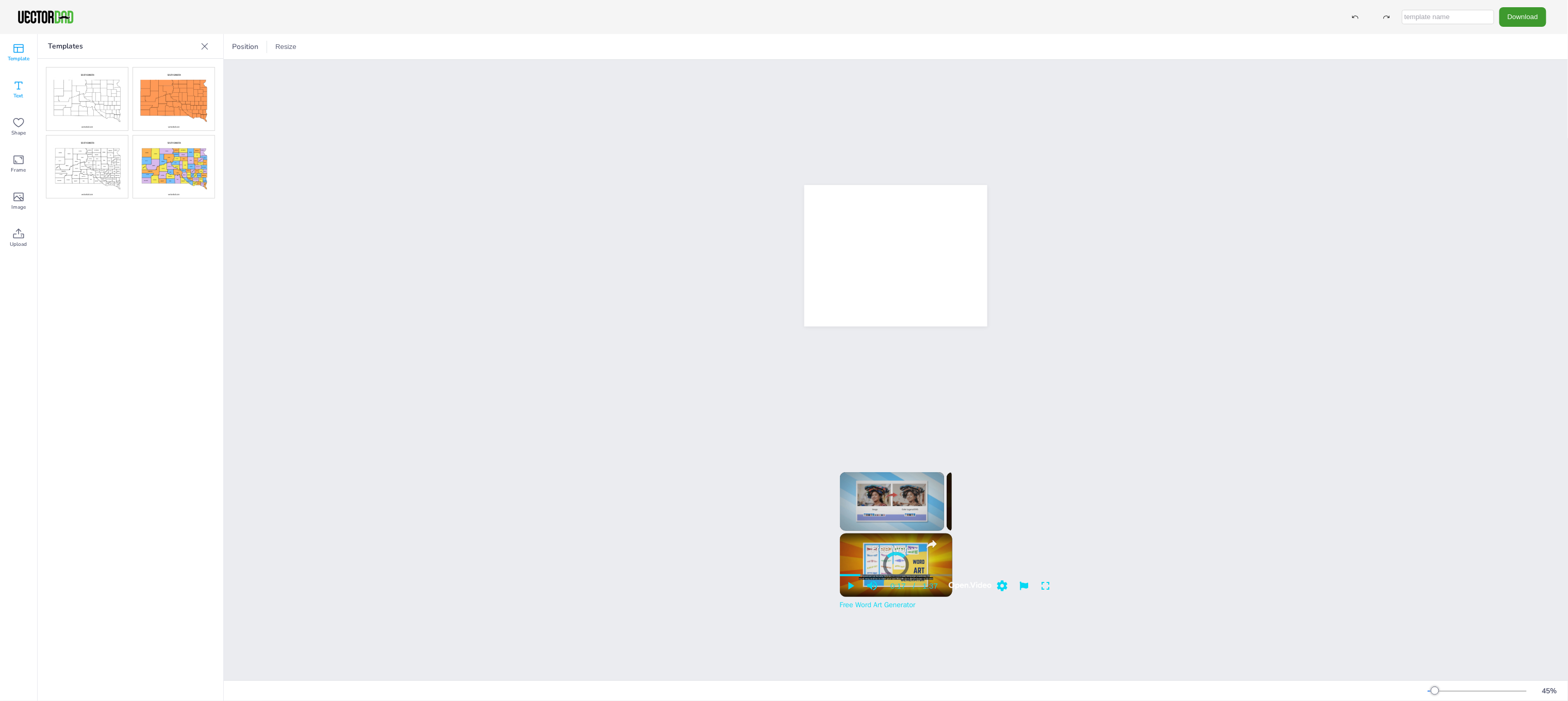 click on "Text" at bounding box center (19, 96) 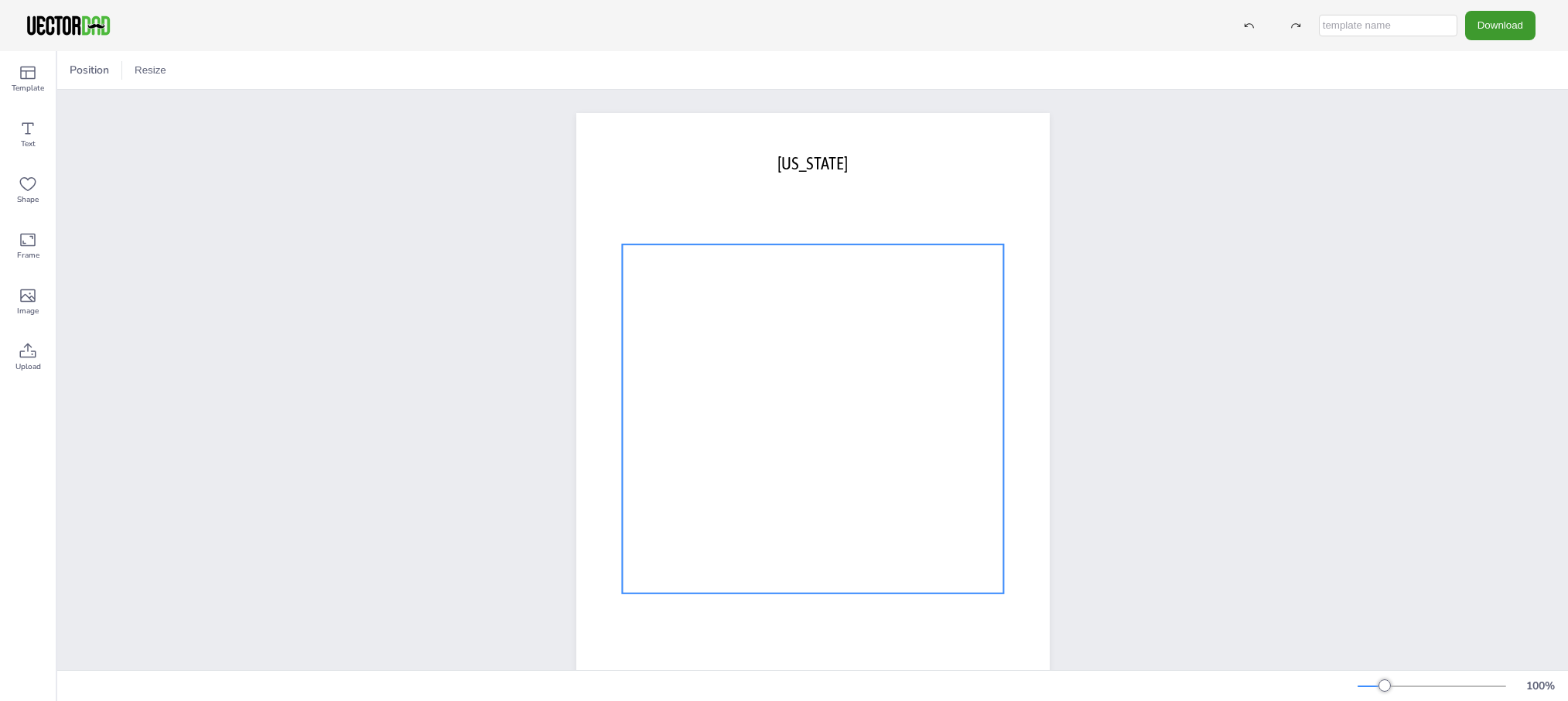 scroll, scrollTop: 0, scrollLeft: 0, axis: both 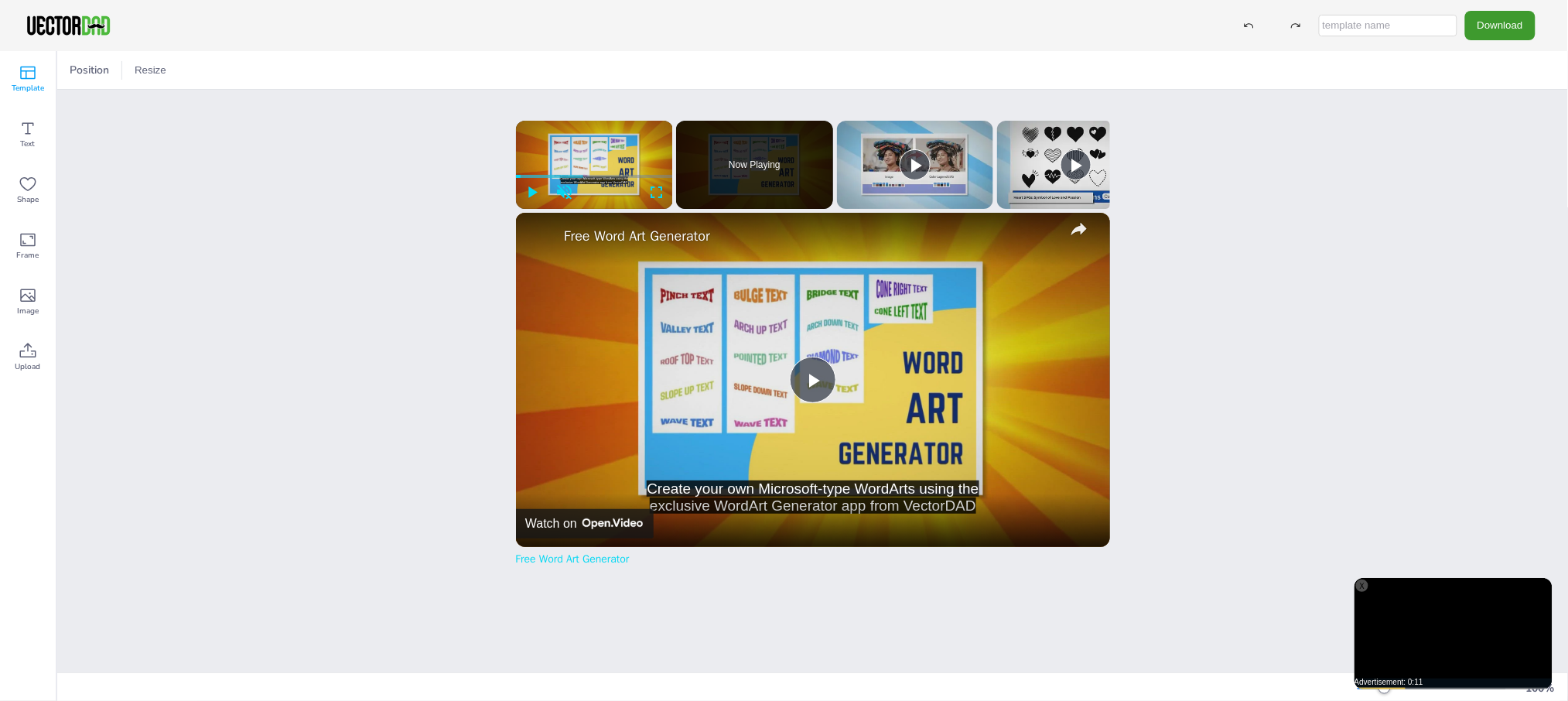 click 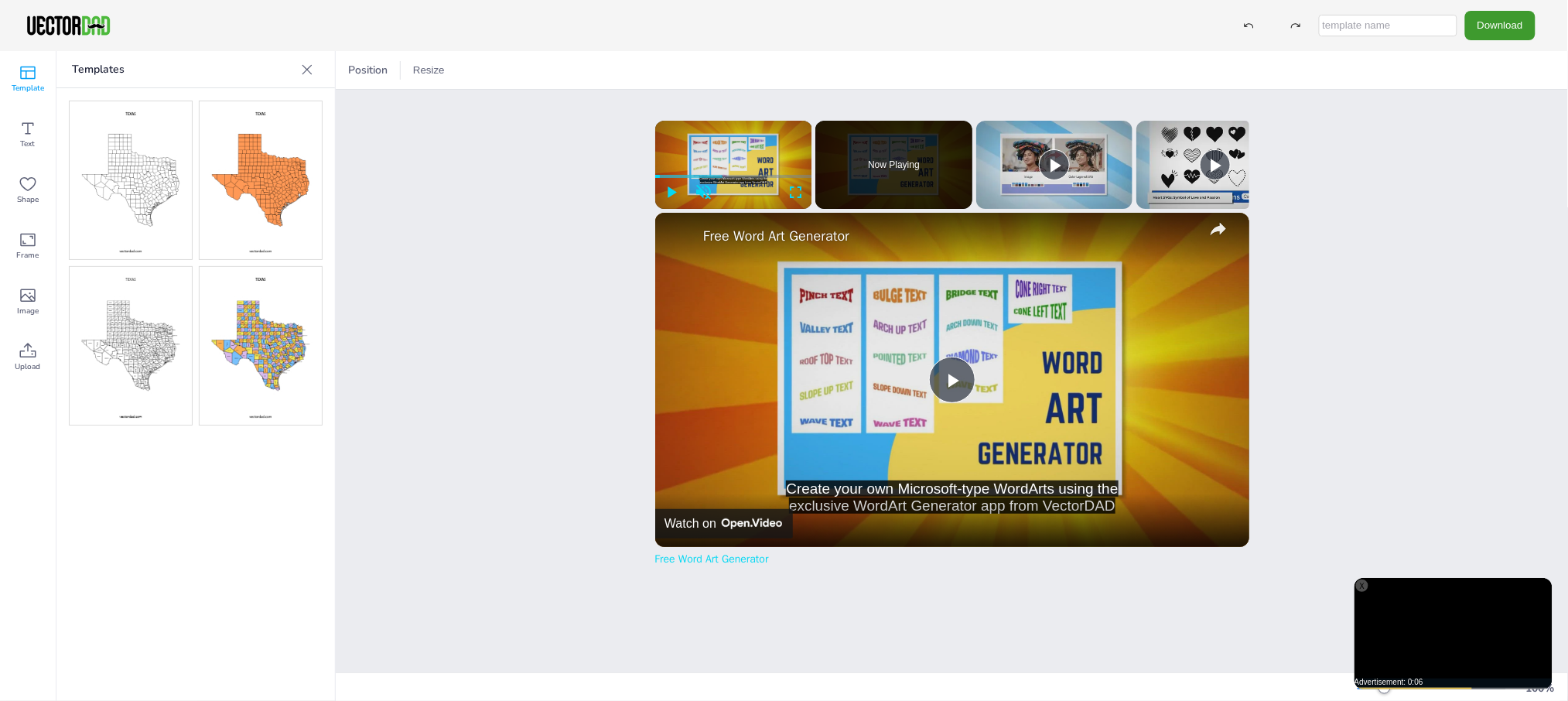 click at bounding box center [131, 346] 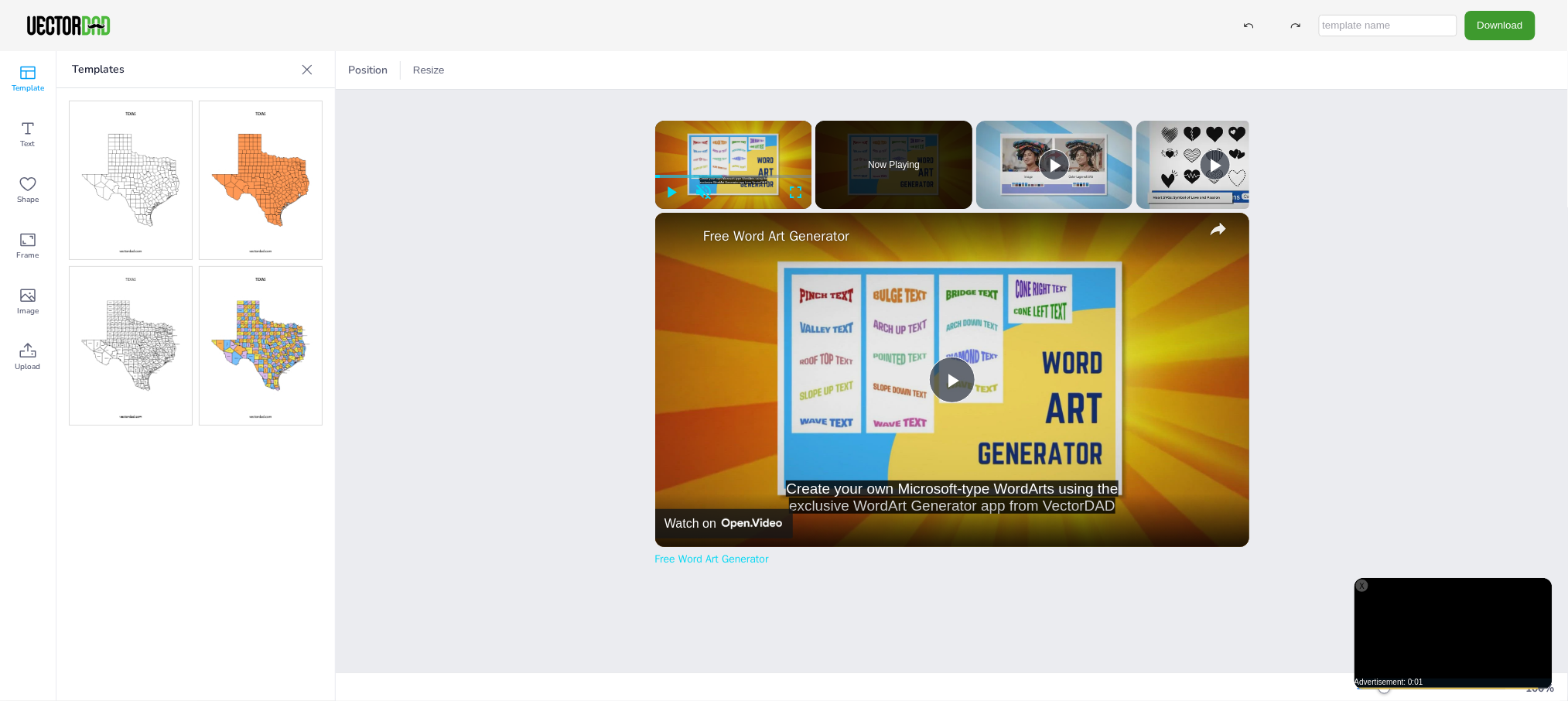 click at bounding box center (131, 180) 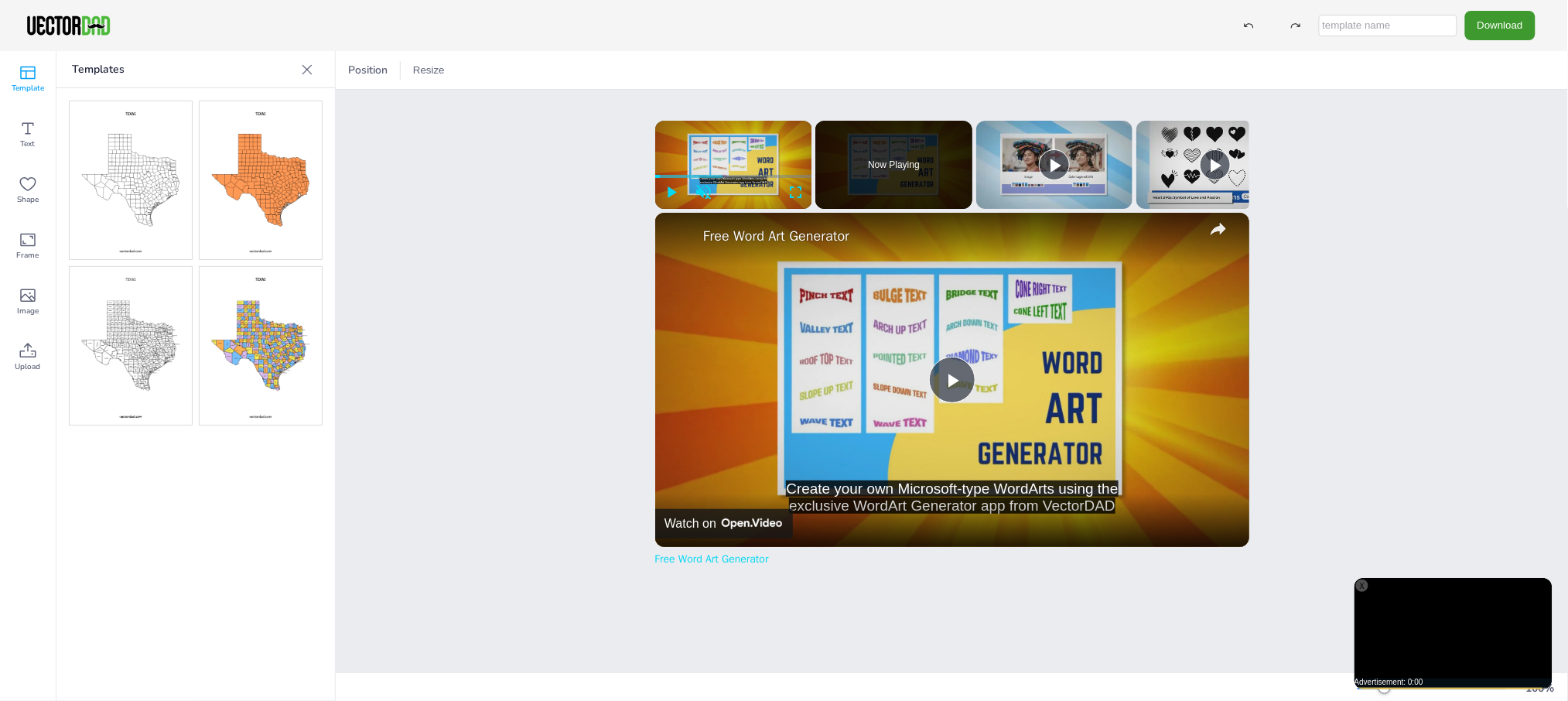 click at bounding box center [131, 180] 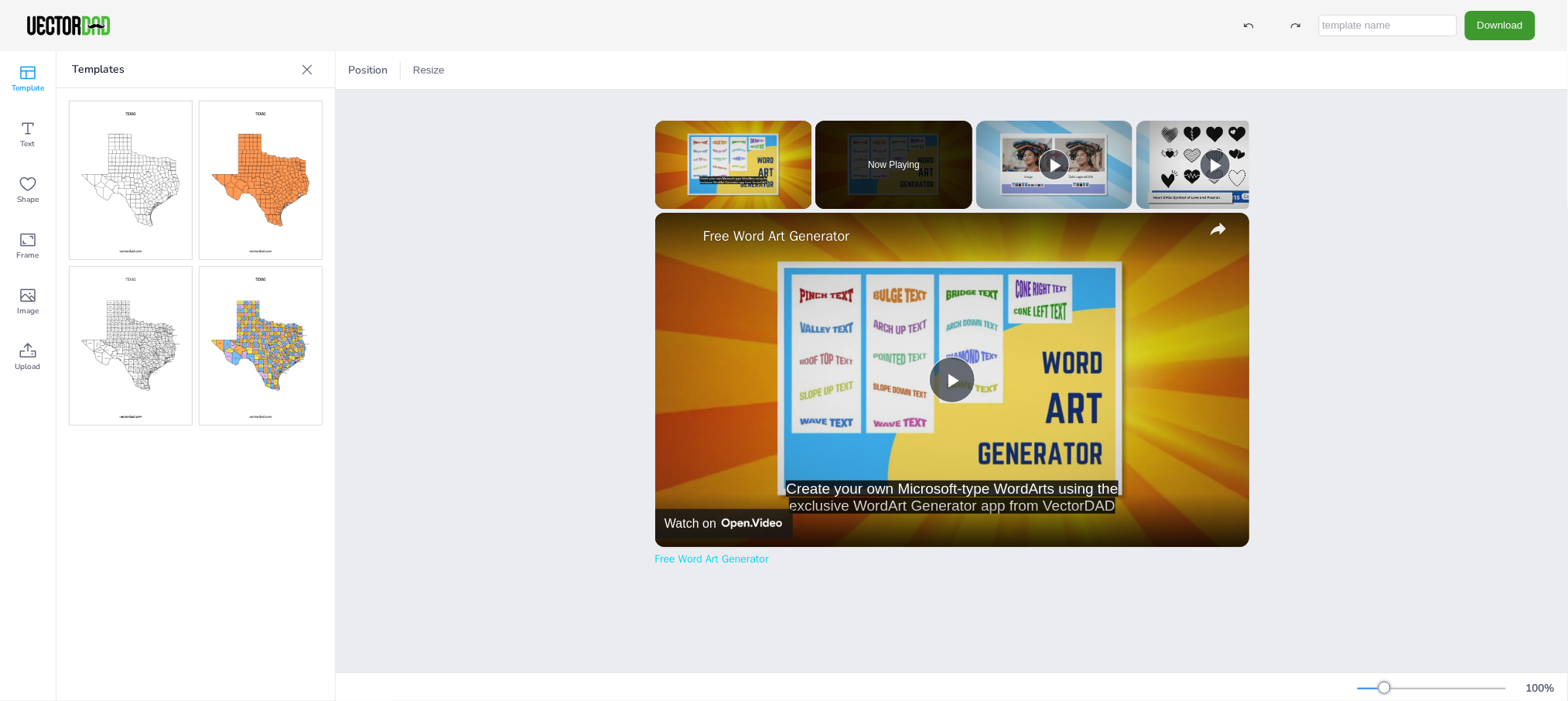 click at bounding box center (131, 180) 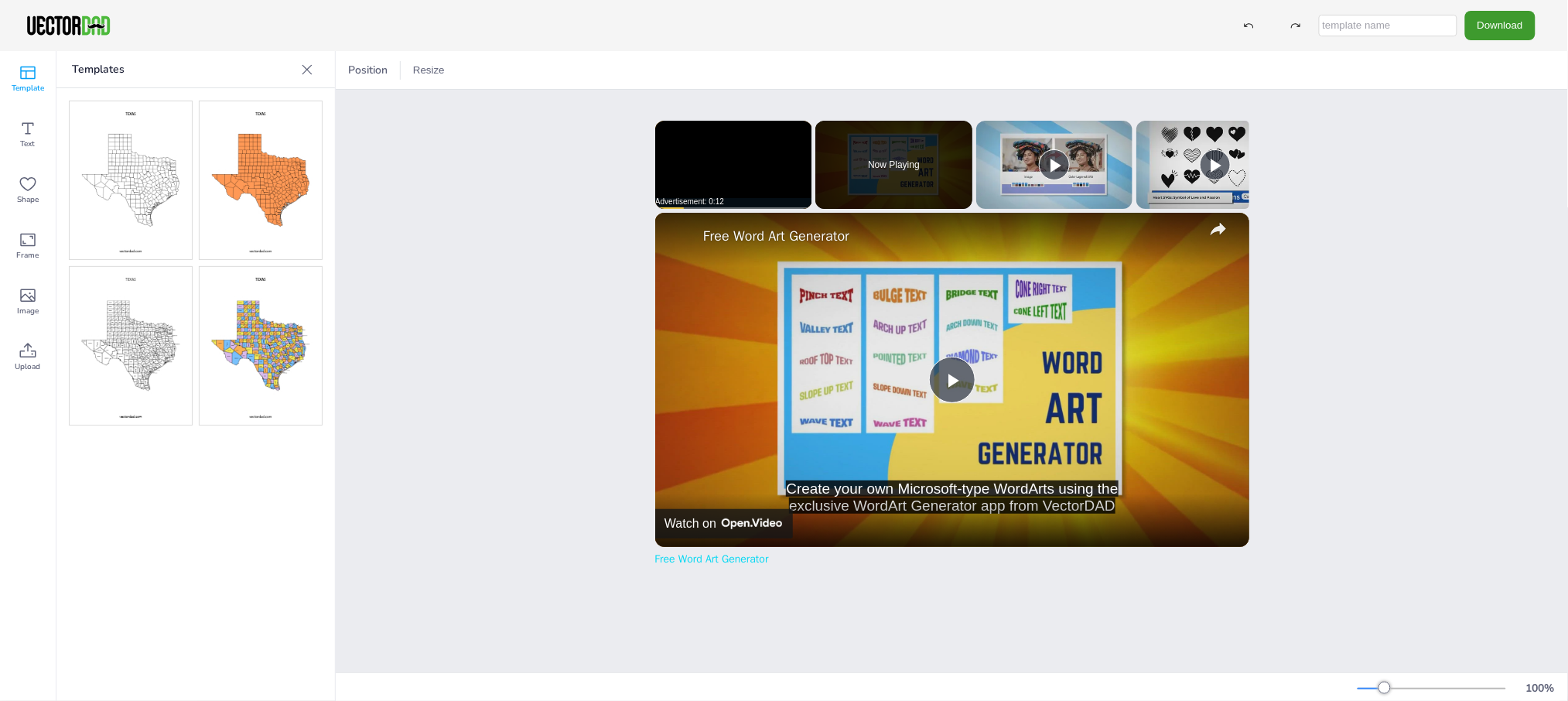 click at bounding box center (131, 180) 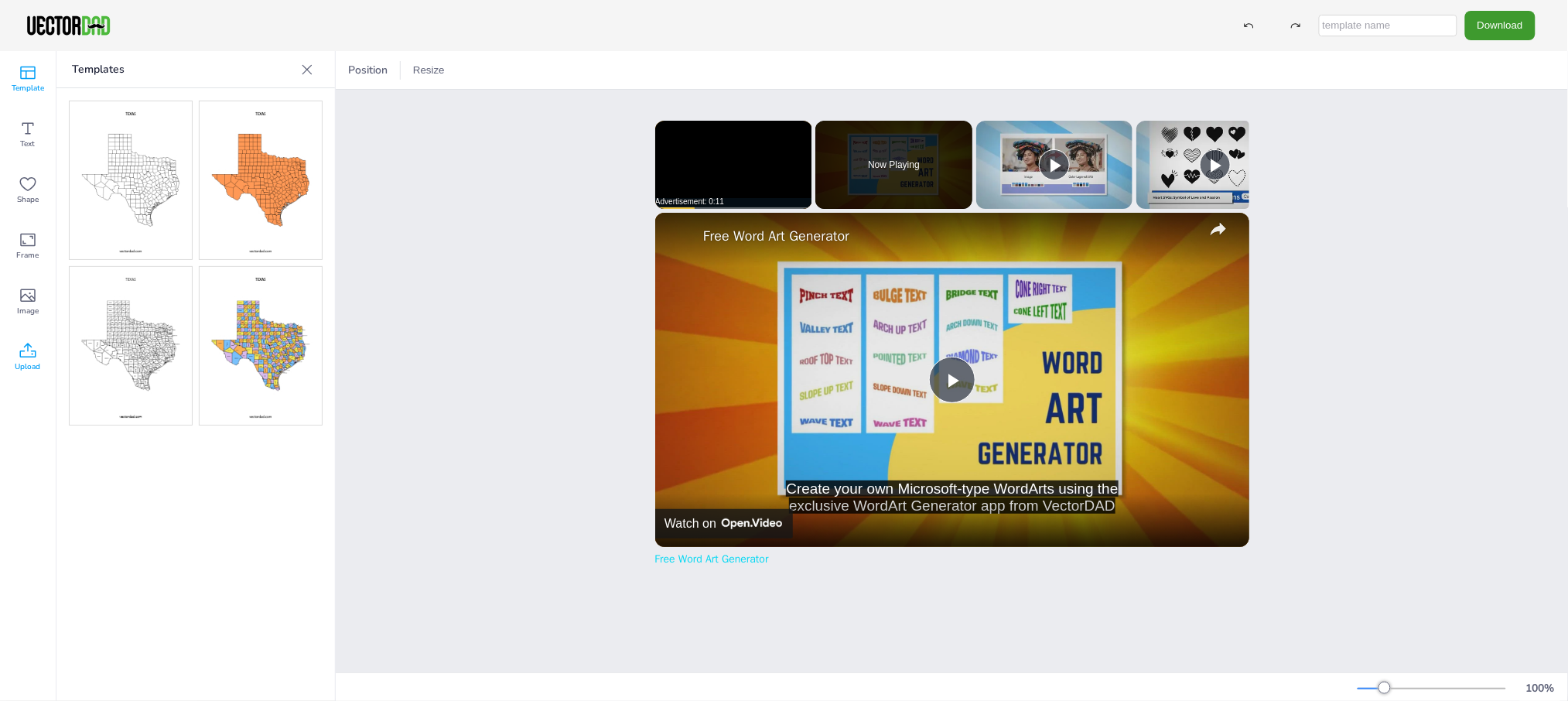 click on "Upload" at bounding box center (28, 357) 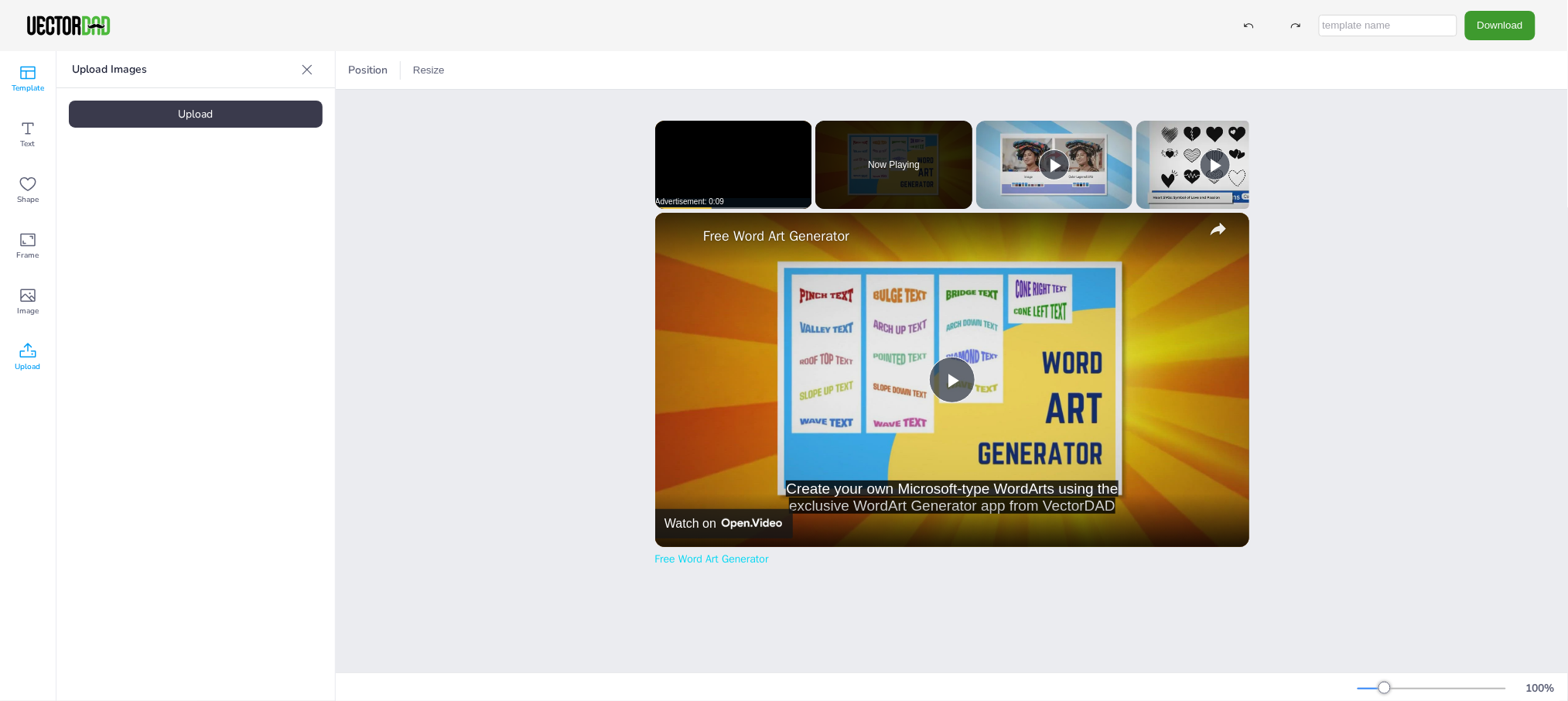 click on "Template" at bounding box center (28, 79) 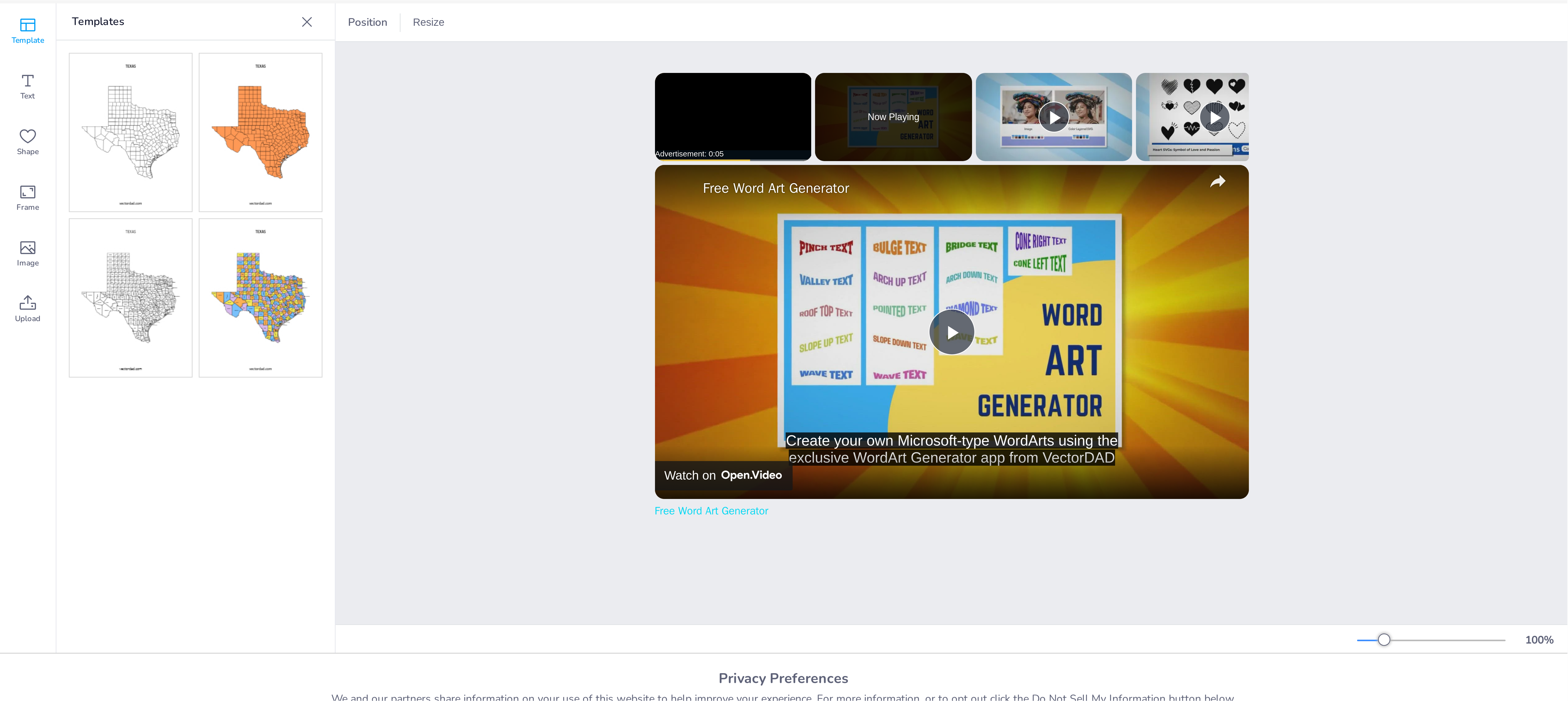 scroll, scrollTop: 0, scrollLeft: 0, axis: both 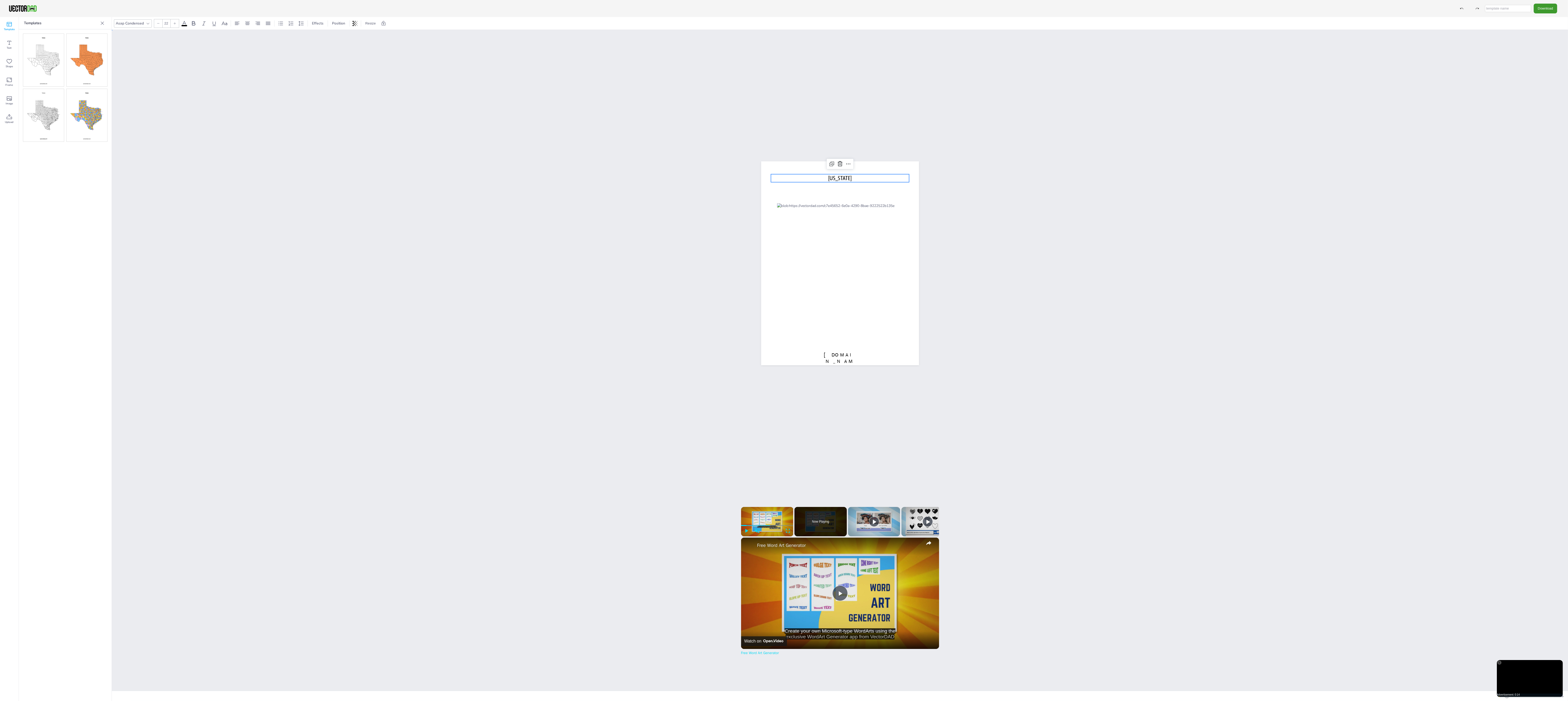 click on "[DOMAIN_NAME] [US_STATE]" at bounding box center (840, 263) 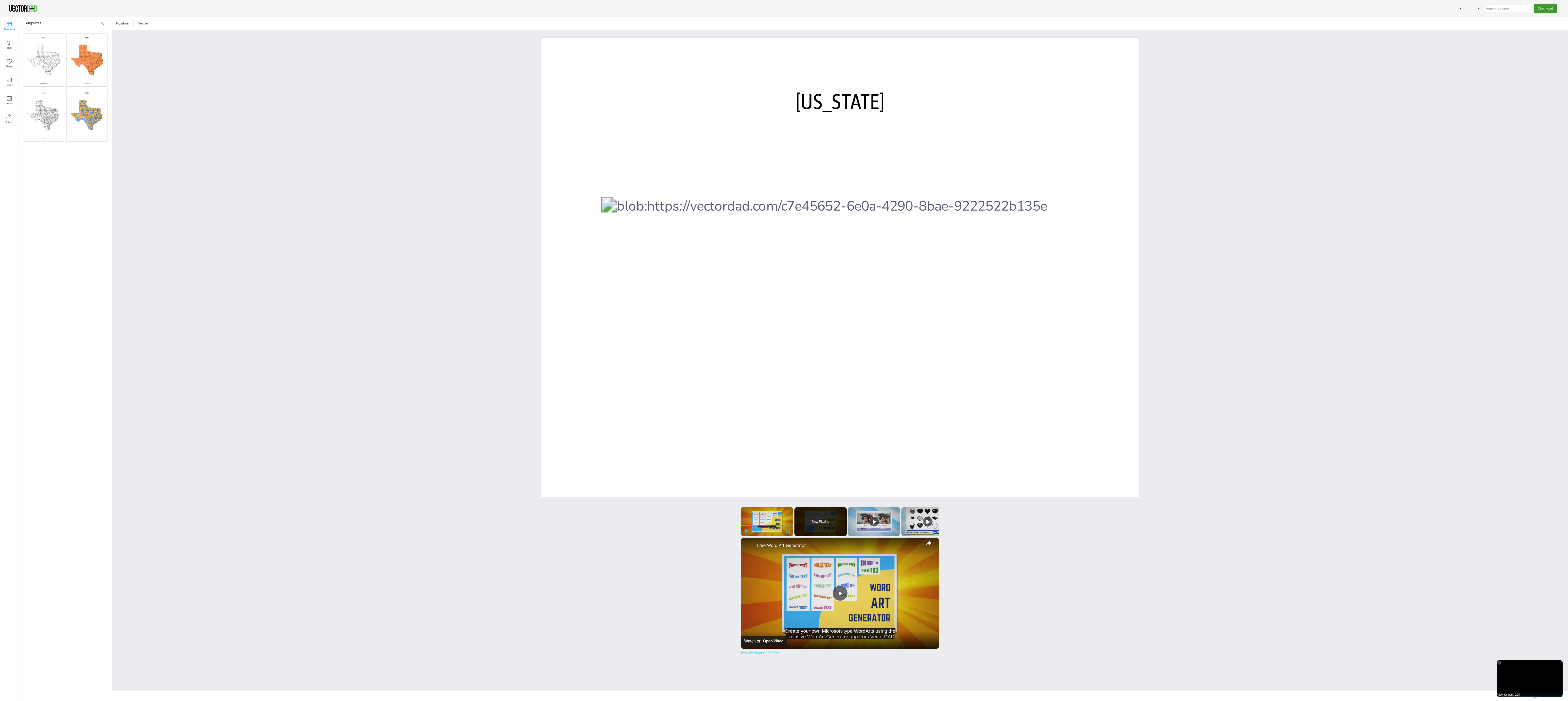 click at bounding box center [44, 115] 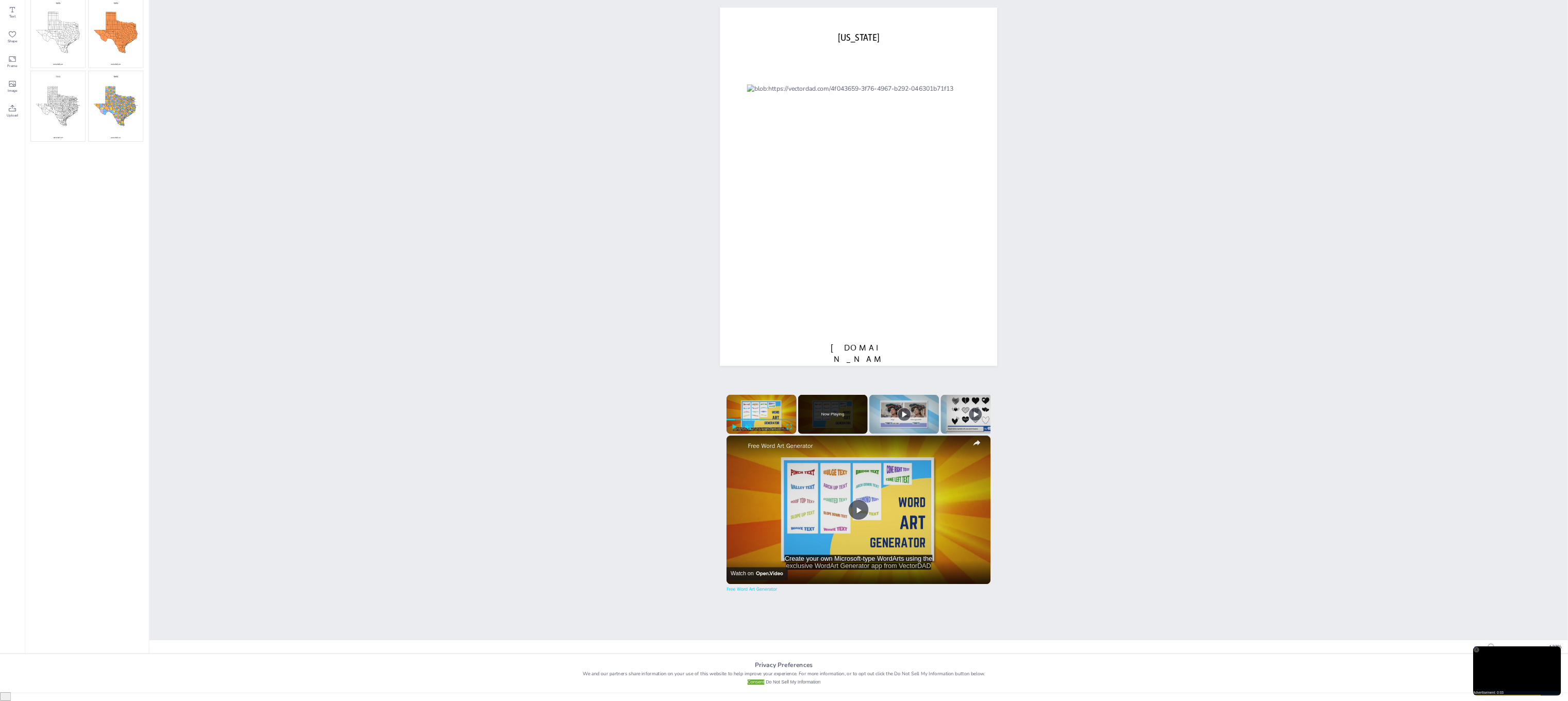 scroll, scrollTop: 74, scrollLeft: 0, axis: vertical 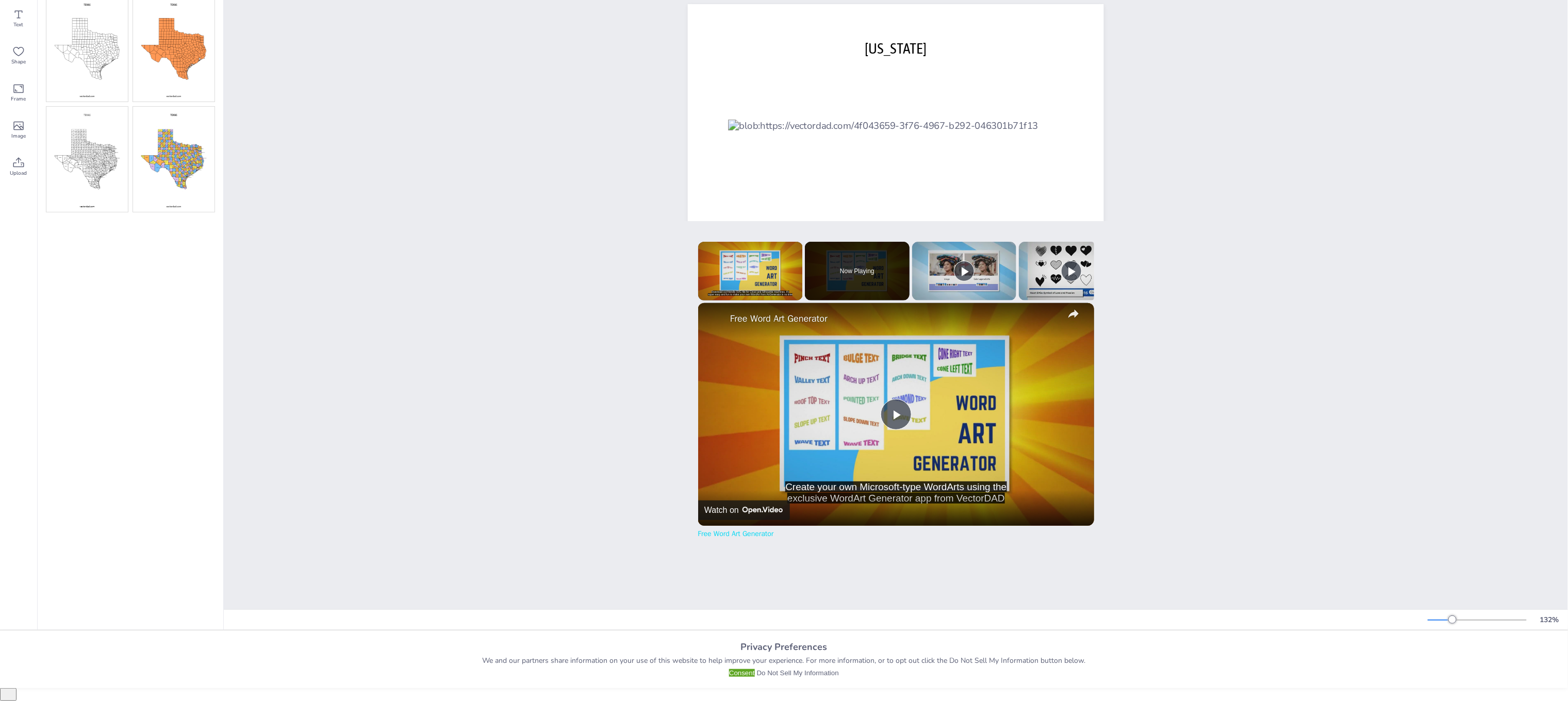 click at bounding box center (87, 159) 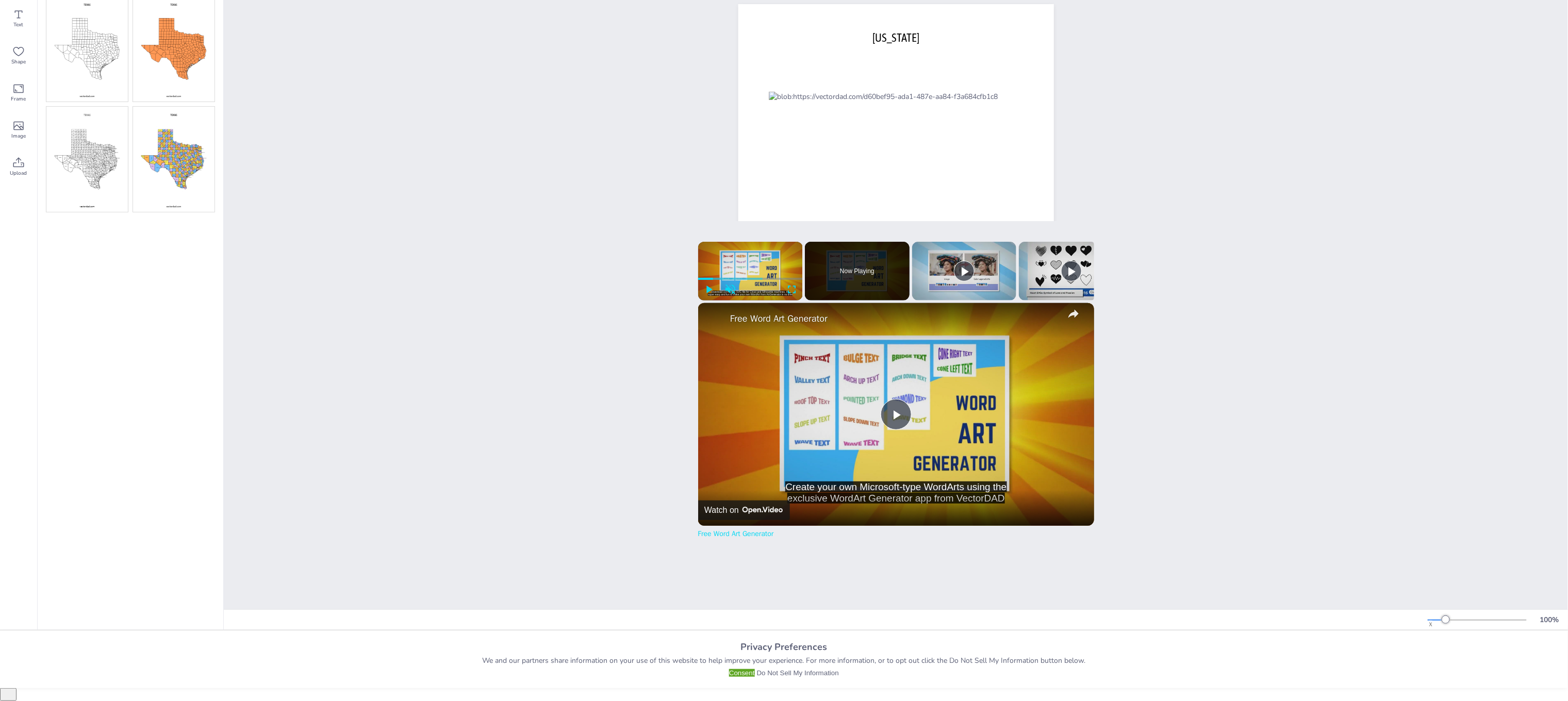 click at bounding box center [174, 159] 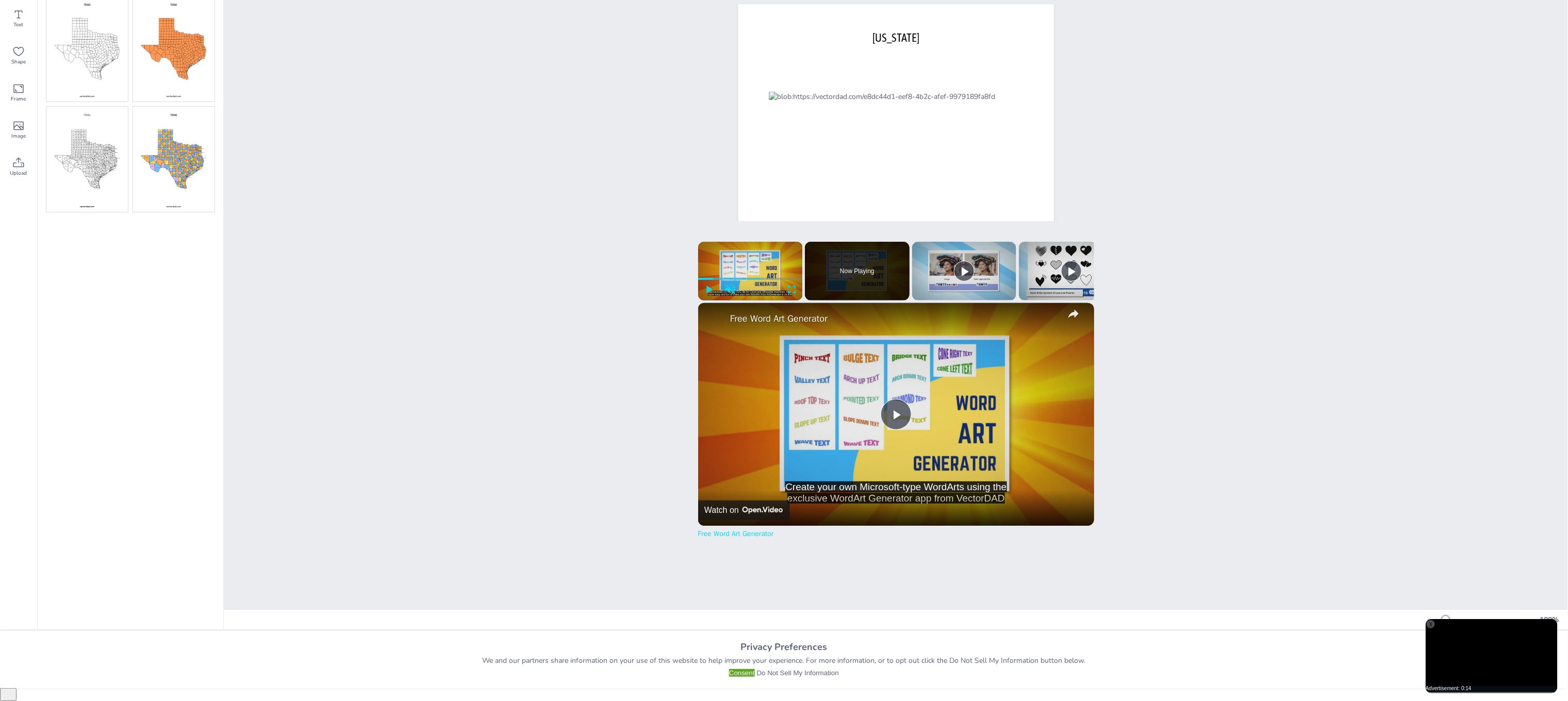 click at bounding box center (87, 159) 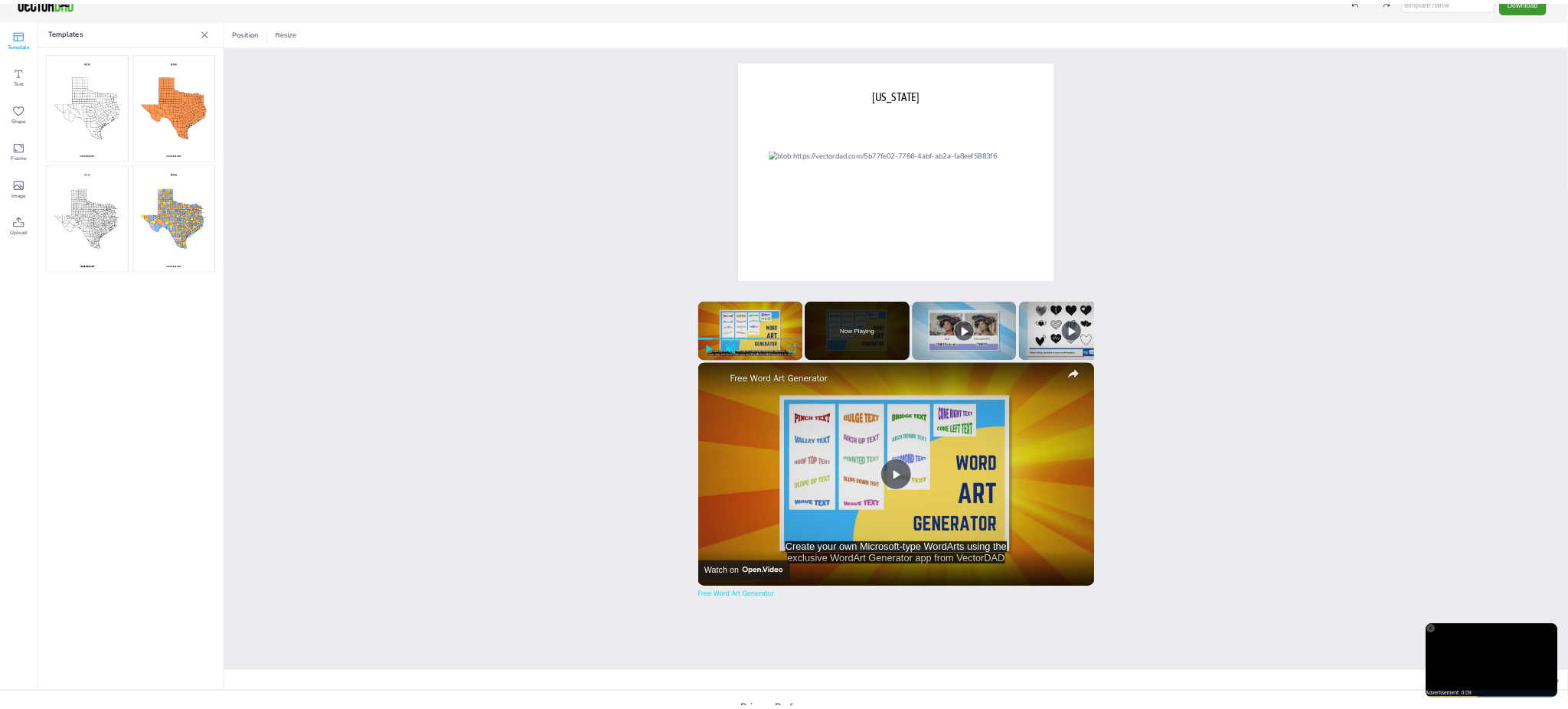 scroll, scrollTop: 0, scrollLeft: 0, axis: both 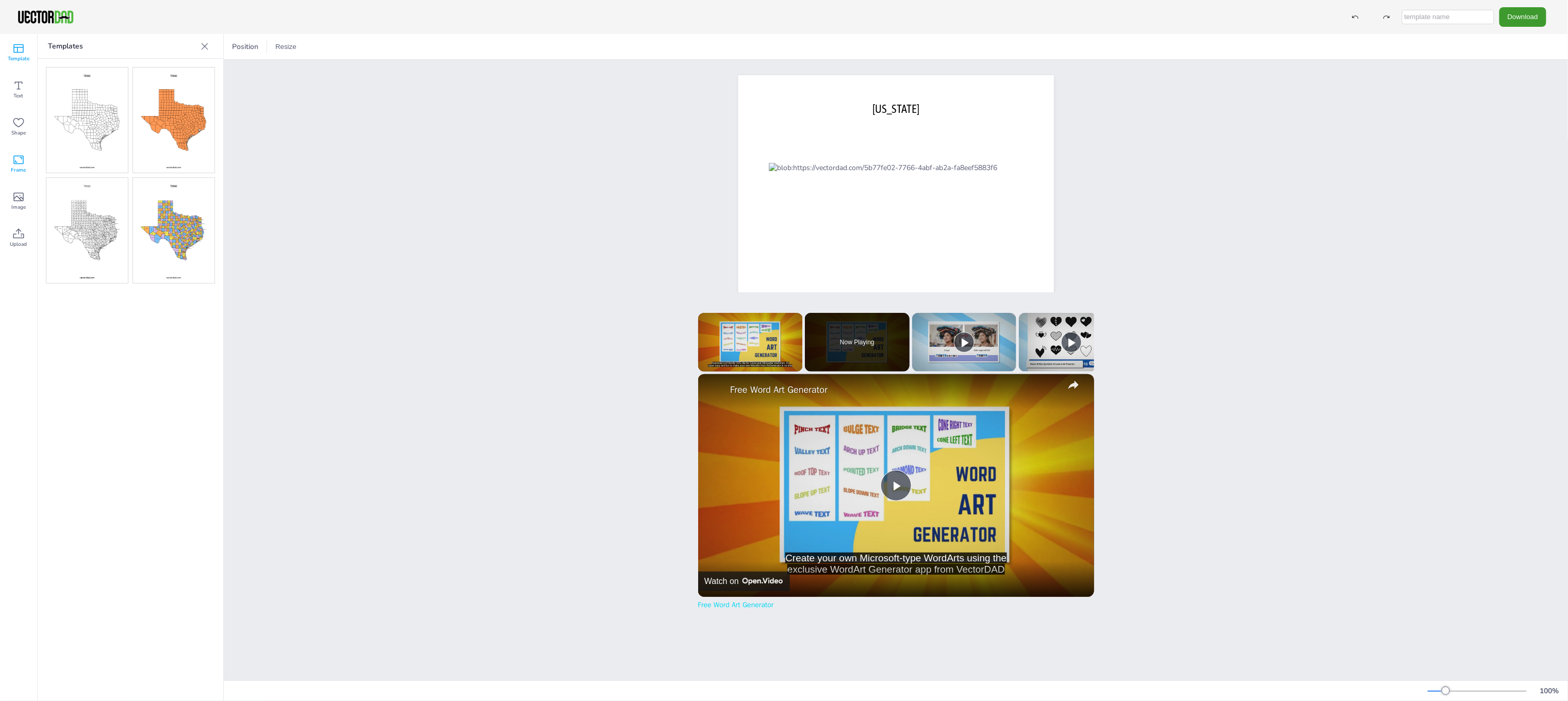 click on "Frame" at bounding box center [19, 170] 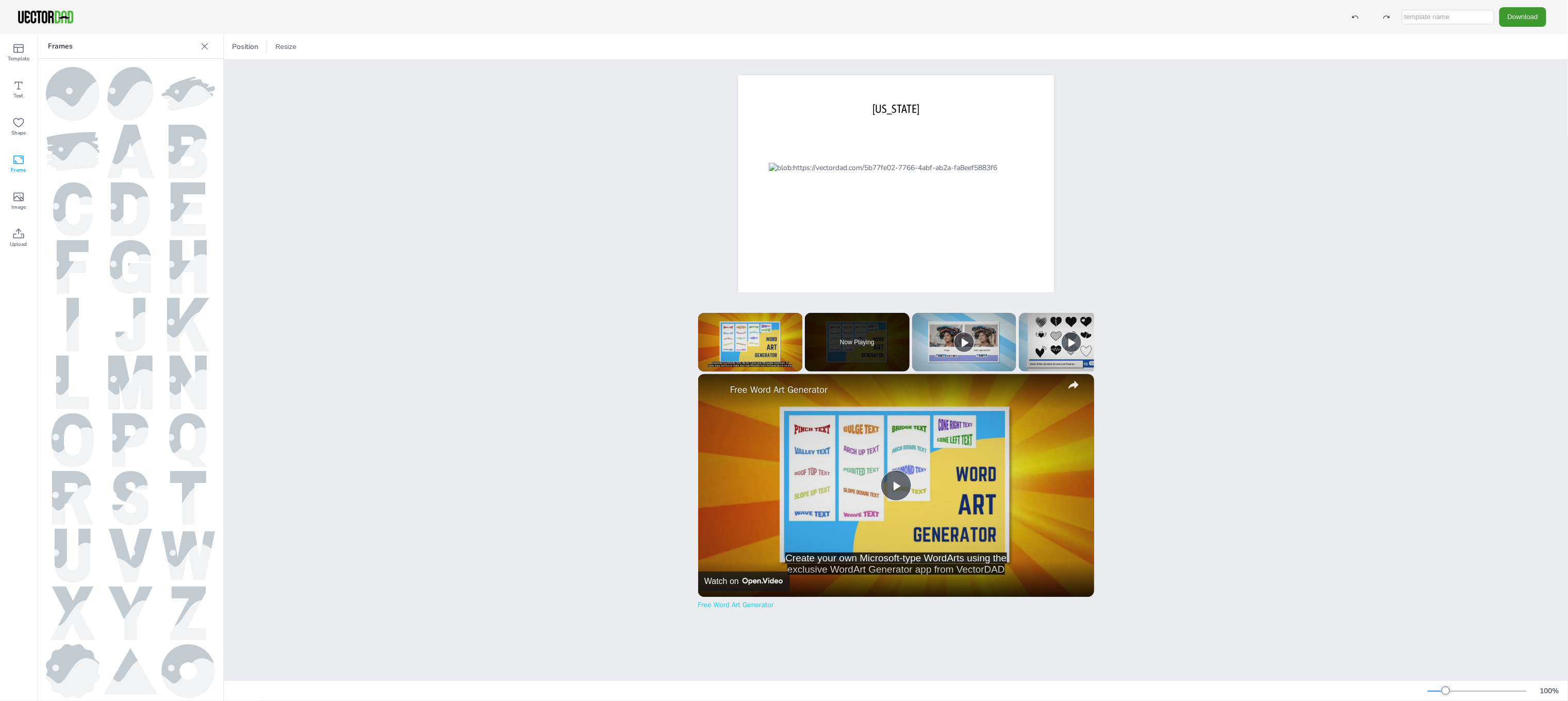 click at bounding box center [130, 152] 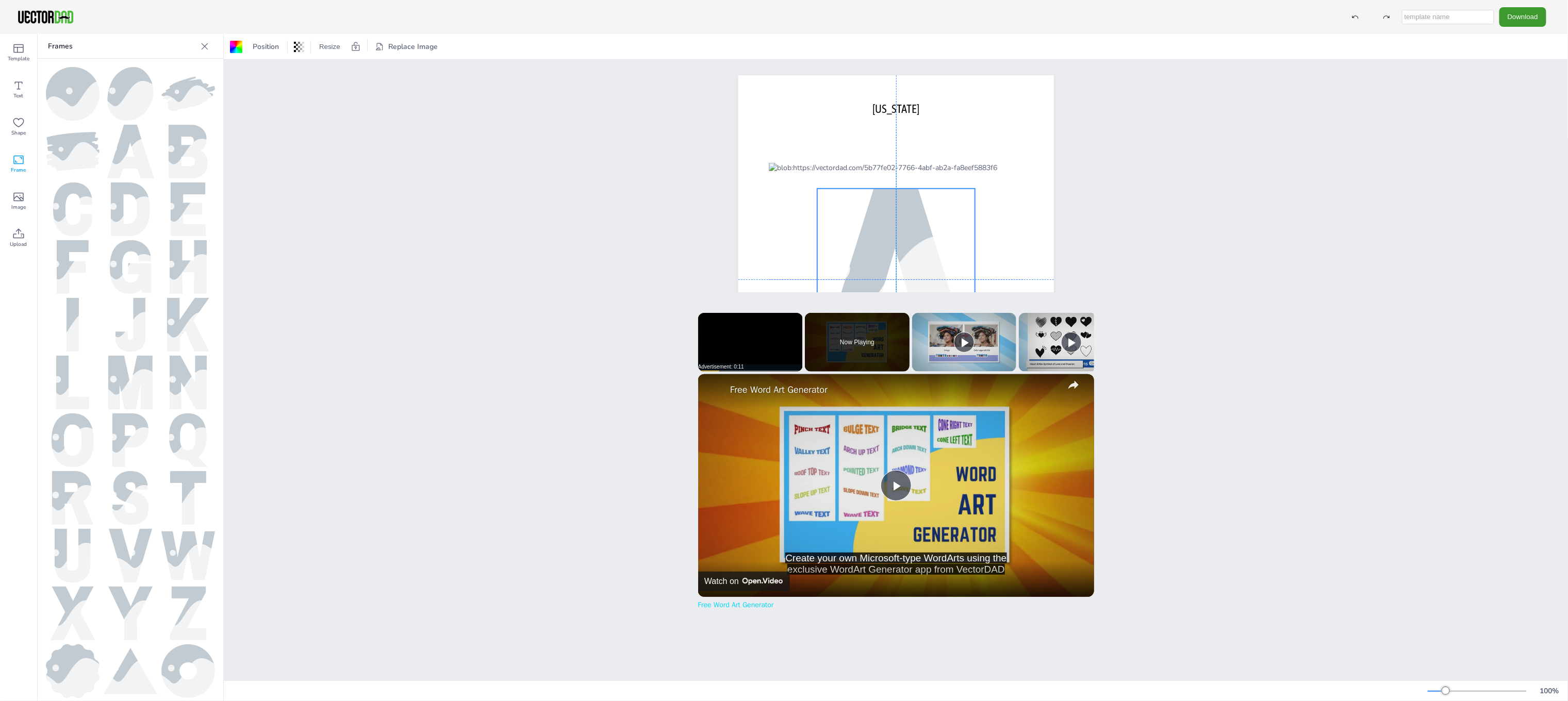 click at bounding box center (896, 279) 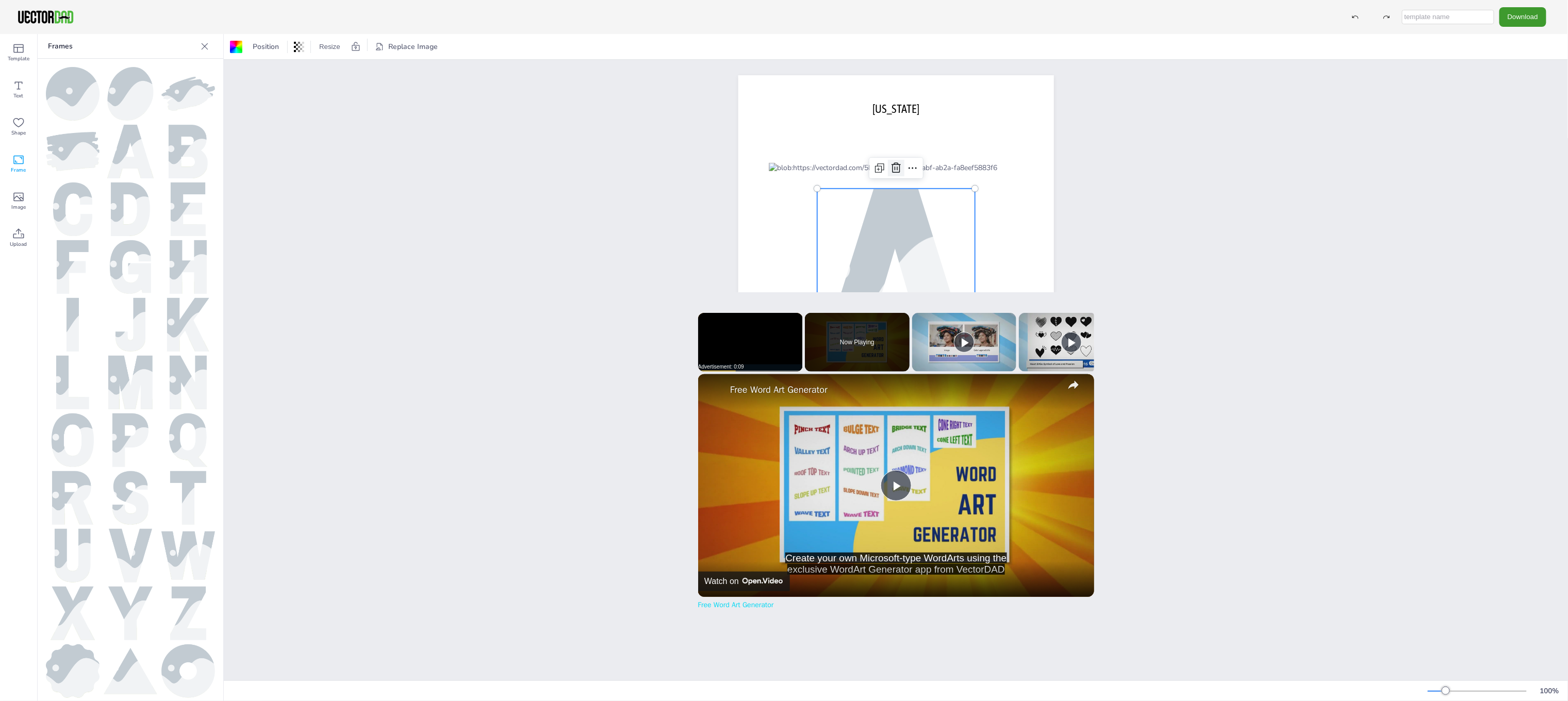 click 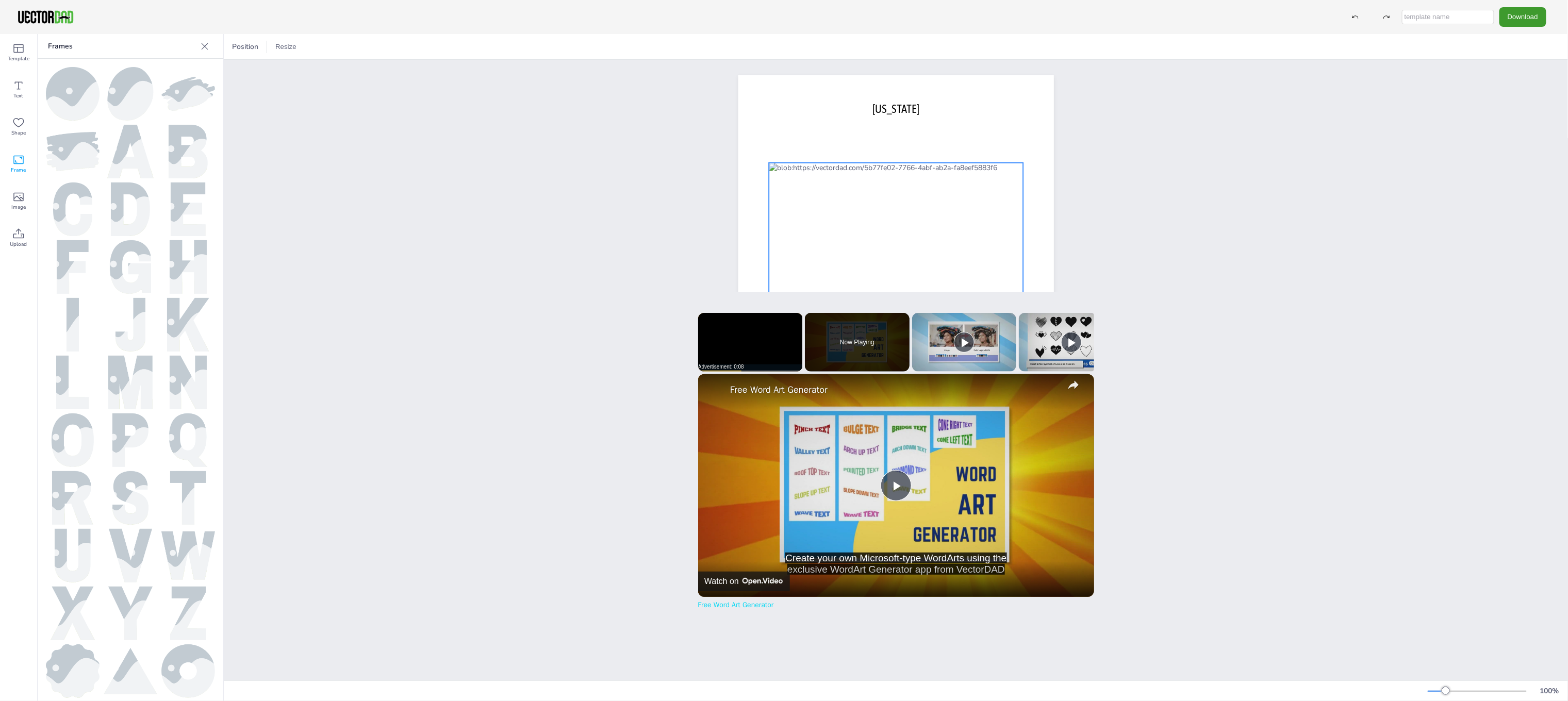 click at bounding box center (896, 279) 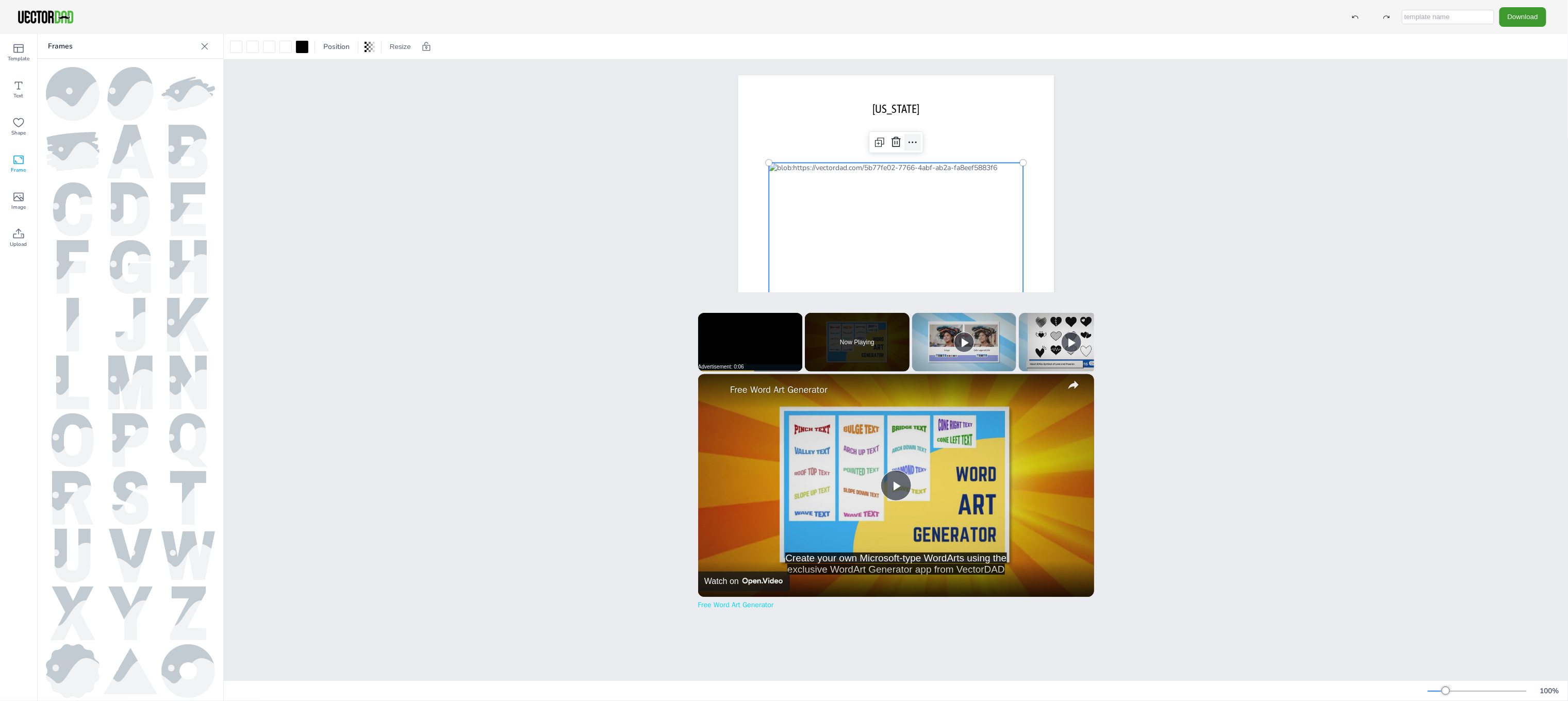 click 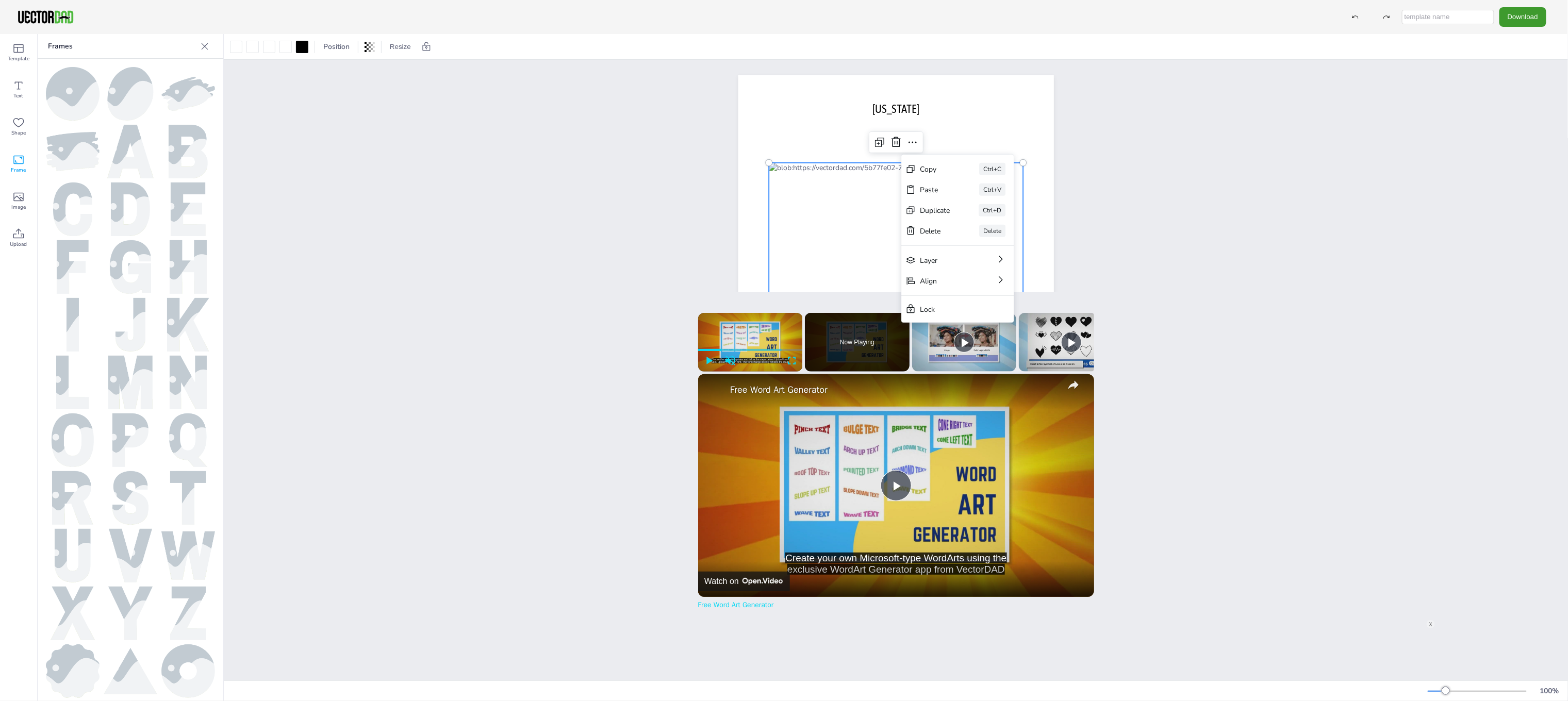 click on "vectordad.com TEXAS Copy Ctrl+C Paste Ctrl+V Duplicate Ctrl+D Delete Delete Layer Align Lock" at bounding box center [896, 279] 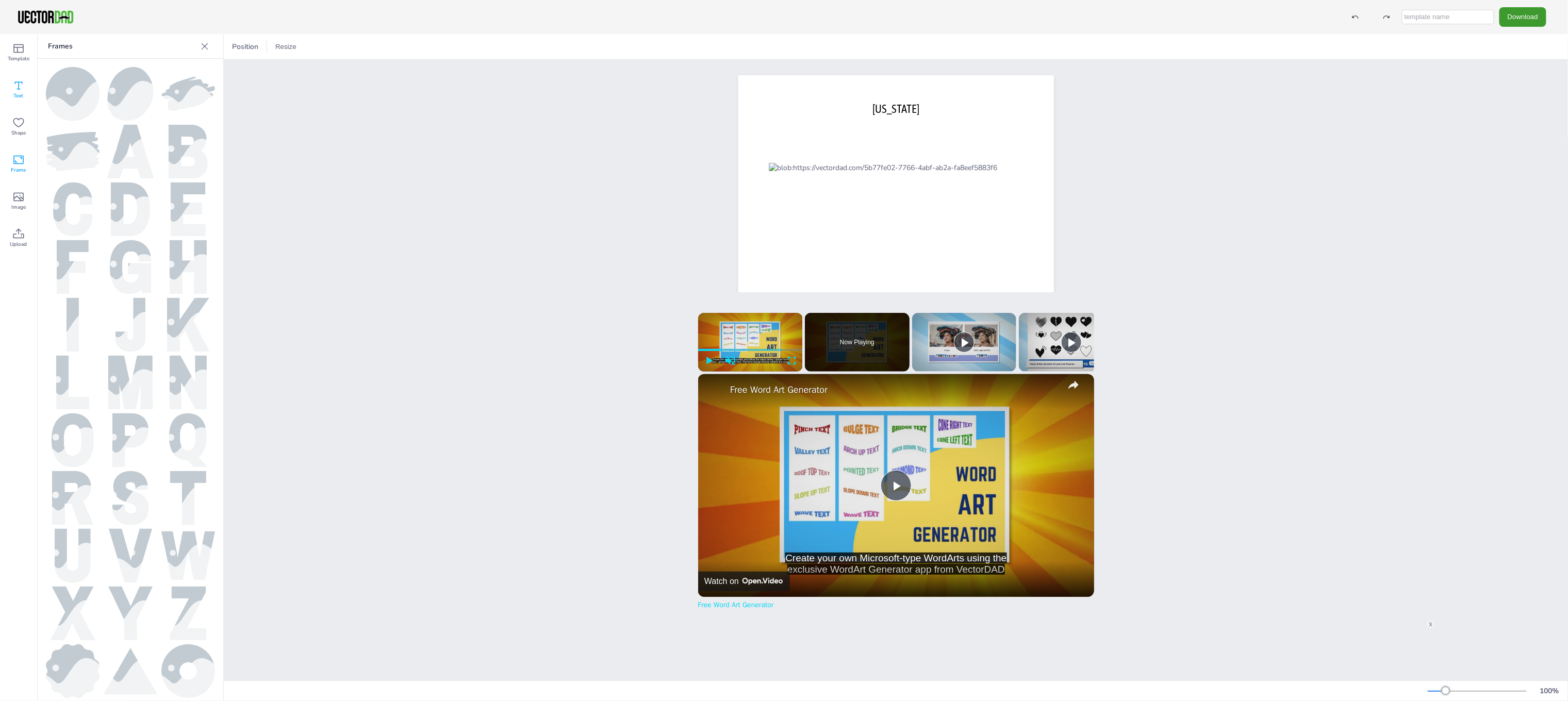 click on "Text" at bounding box center [19, 90] 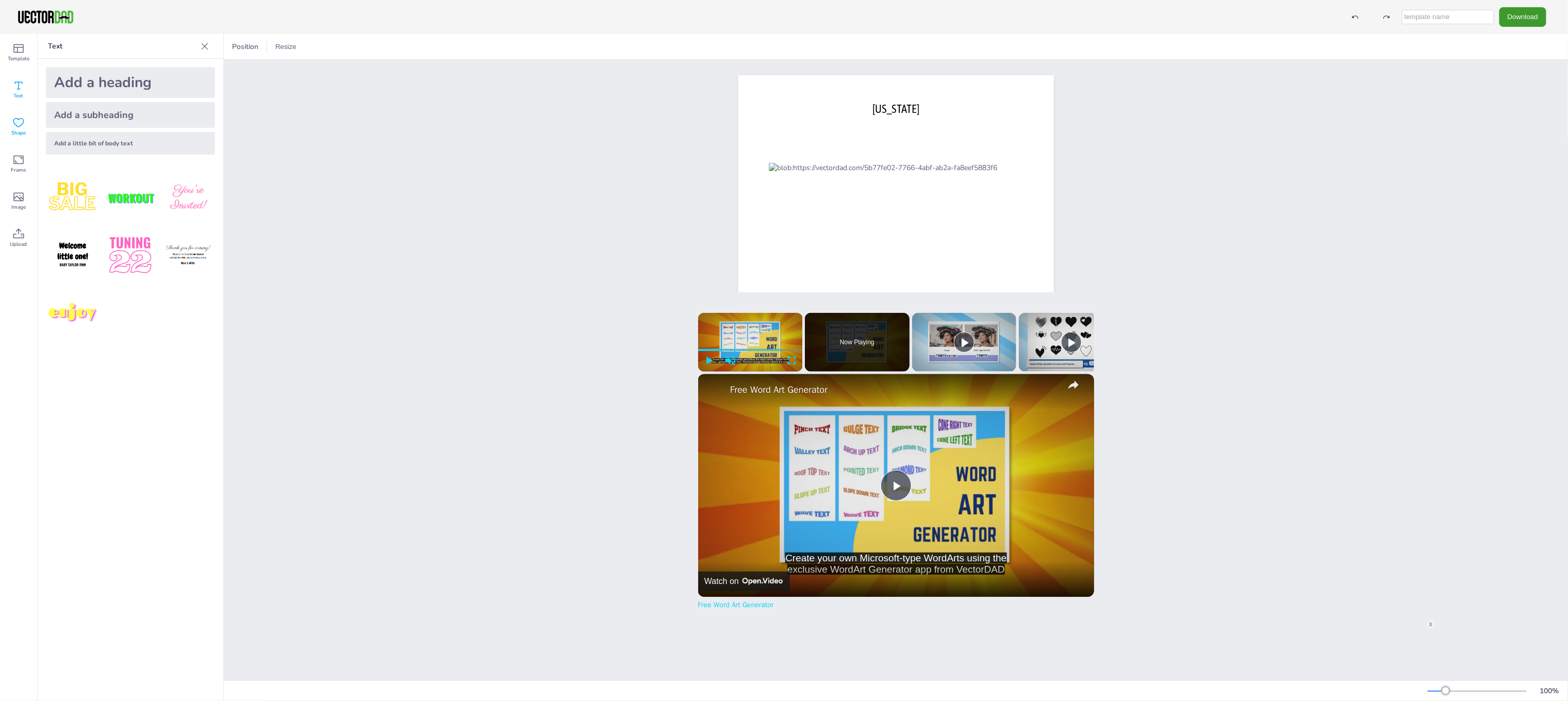 click 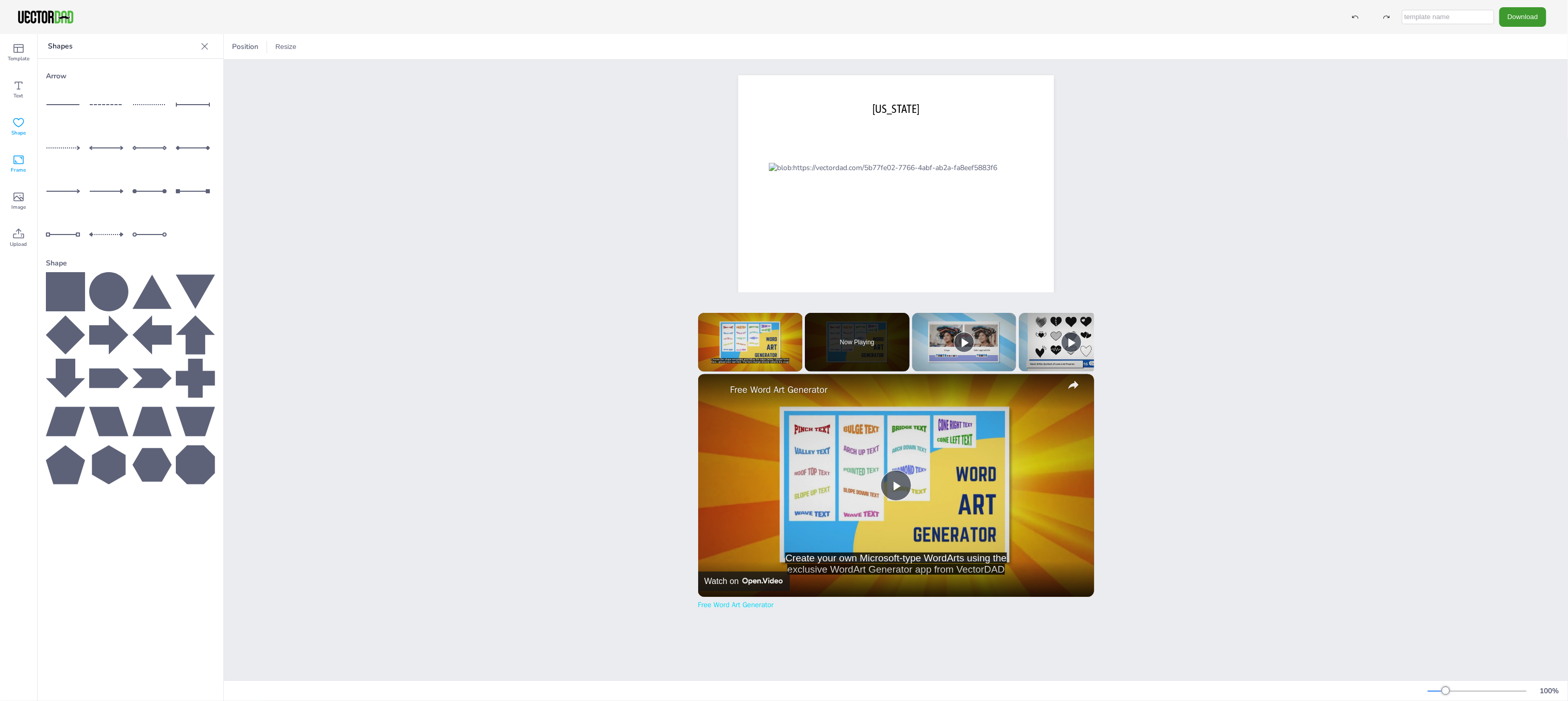 click on "Frame" at bounding box center [19, 170] 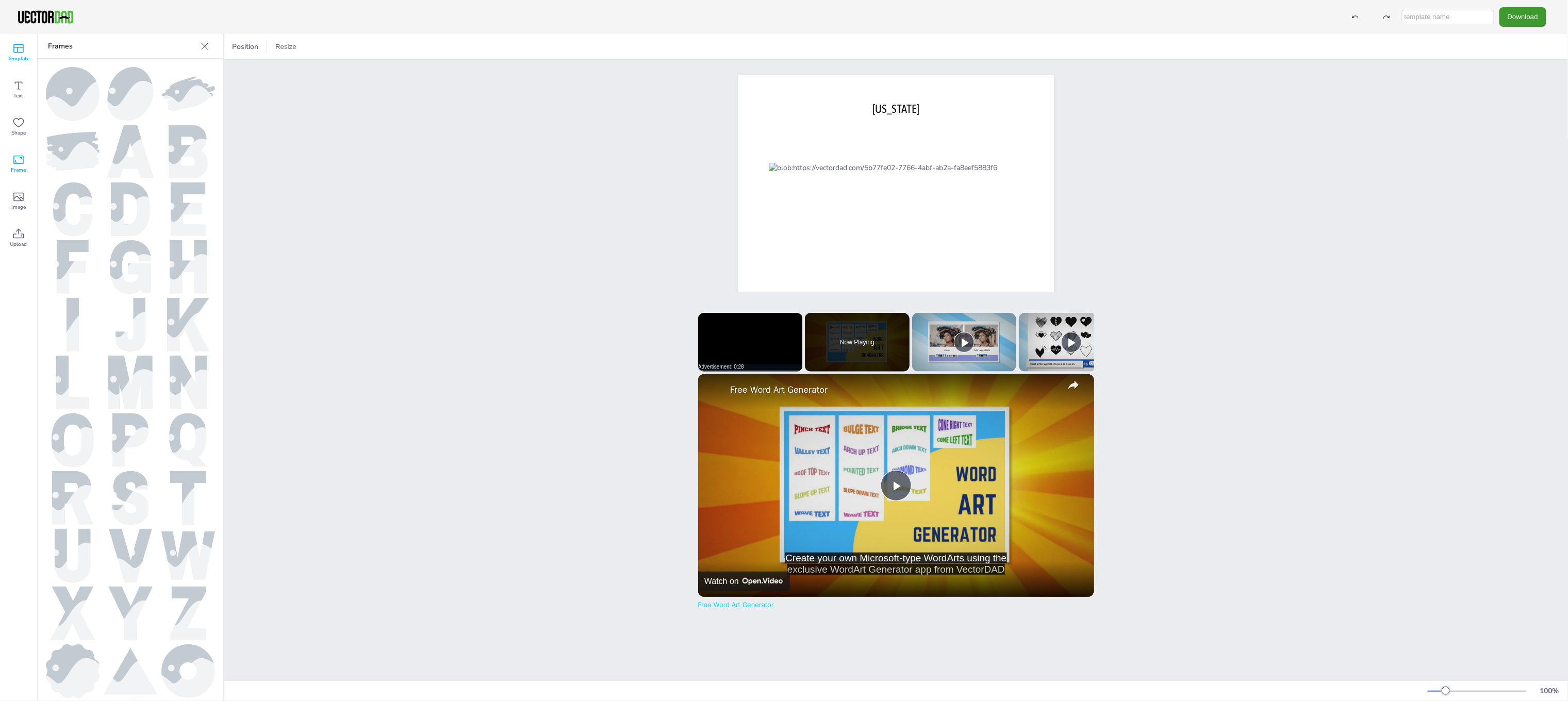 click 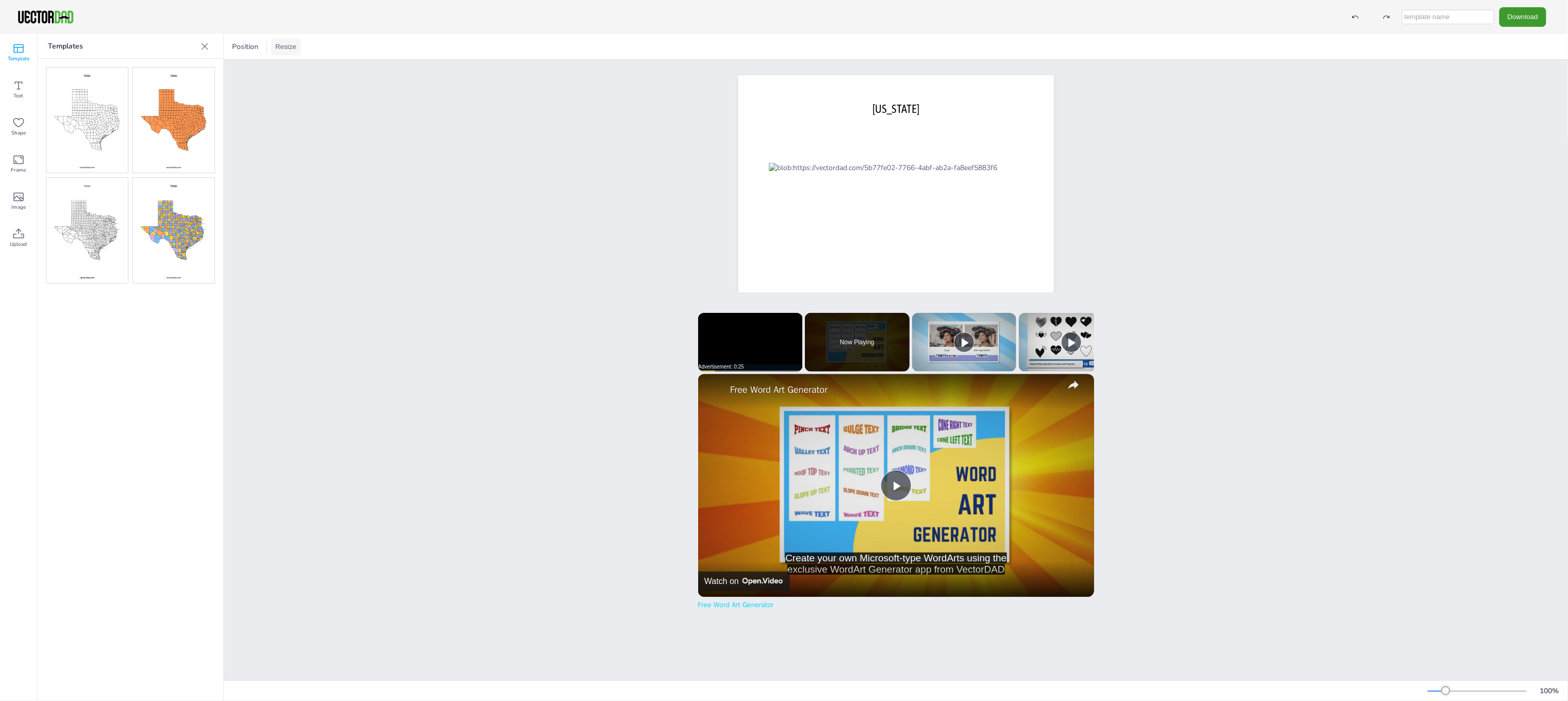 click on "Resize" at bounding box center (286, 47) 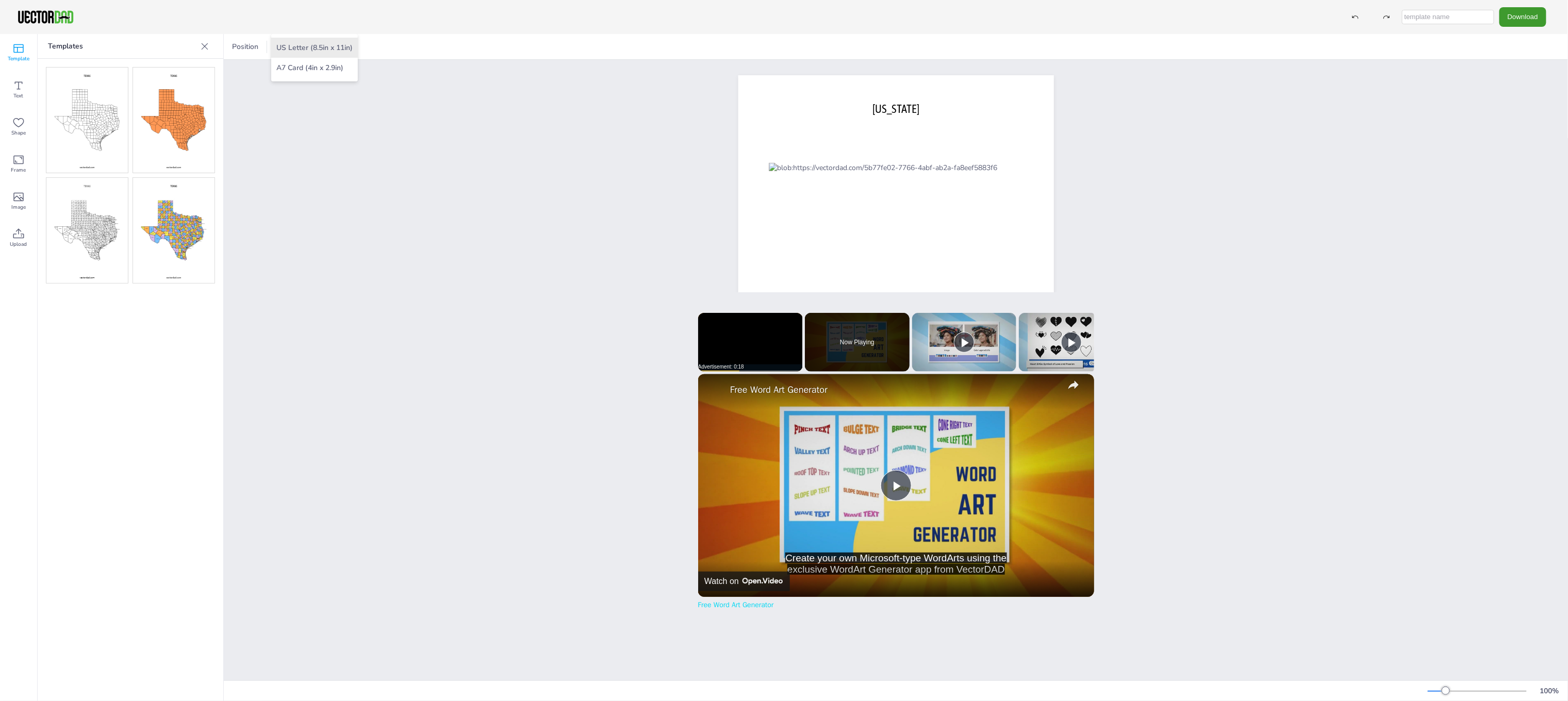 click on "US Letter (8.5in x 11in)" at bounding box center [315, 47] 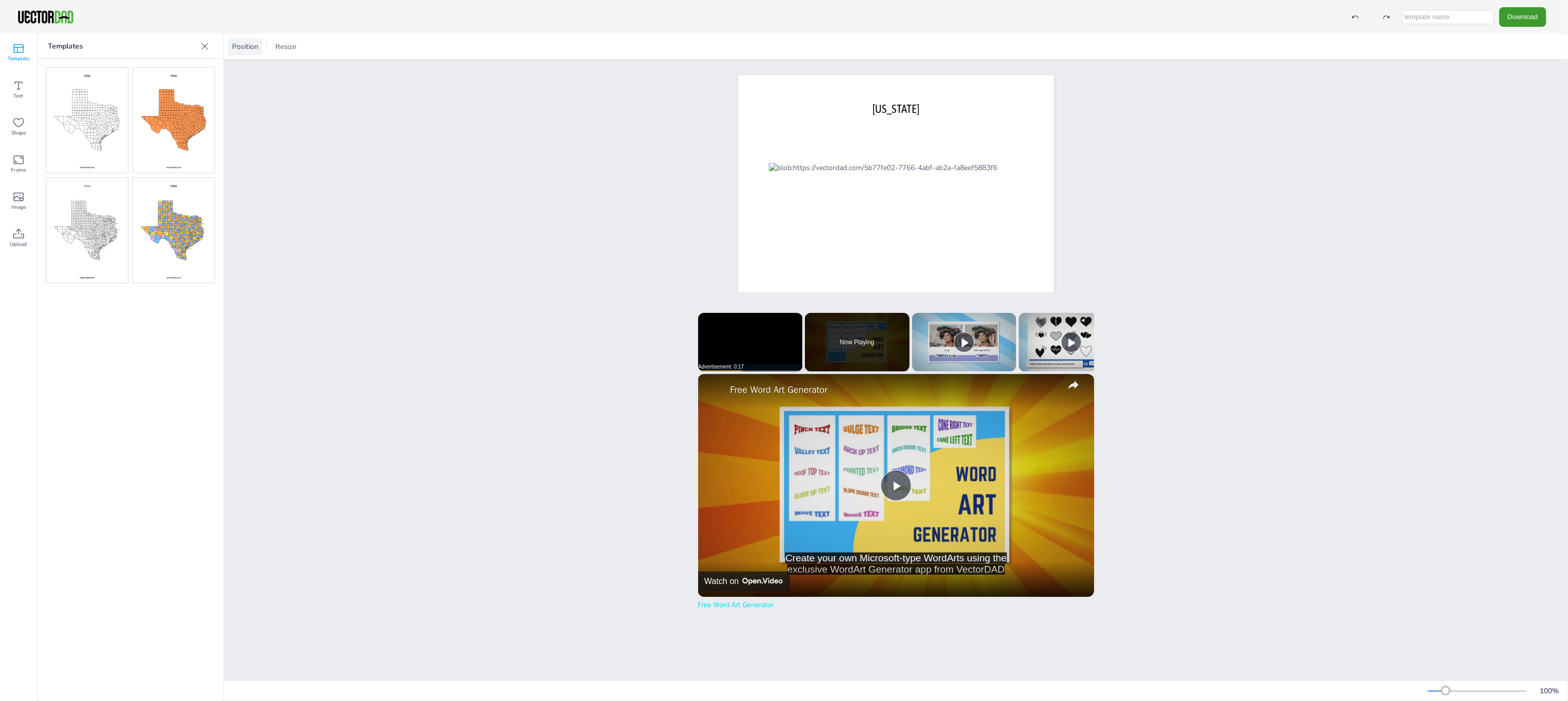 click on "Position" at bounding box center (245, 46) 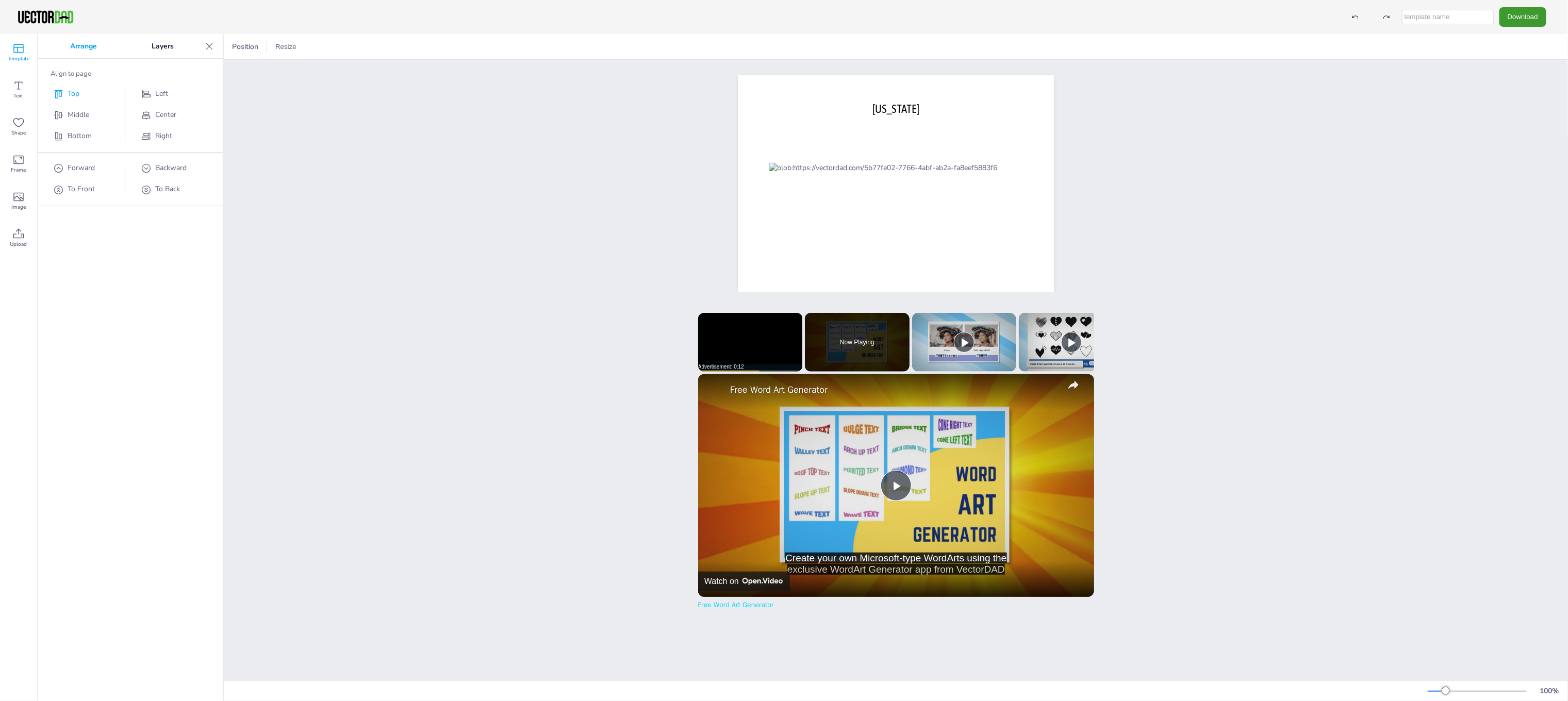 click on "Top" at bounding box center (86, 94) 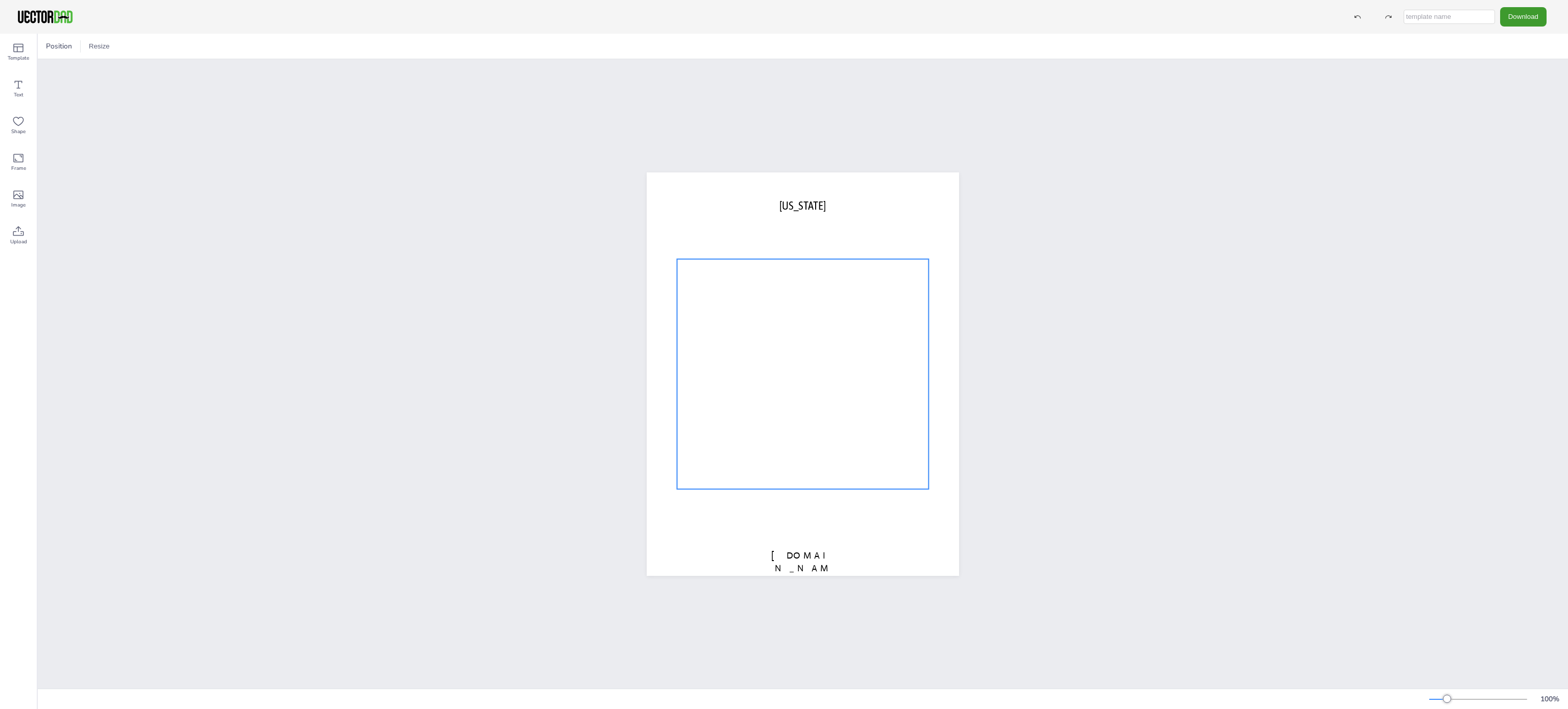 scroll, scrollTop: 0, scrollLeft: 0, axis: both 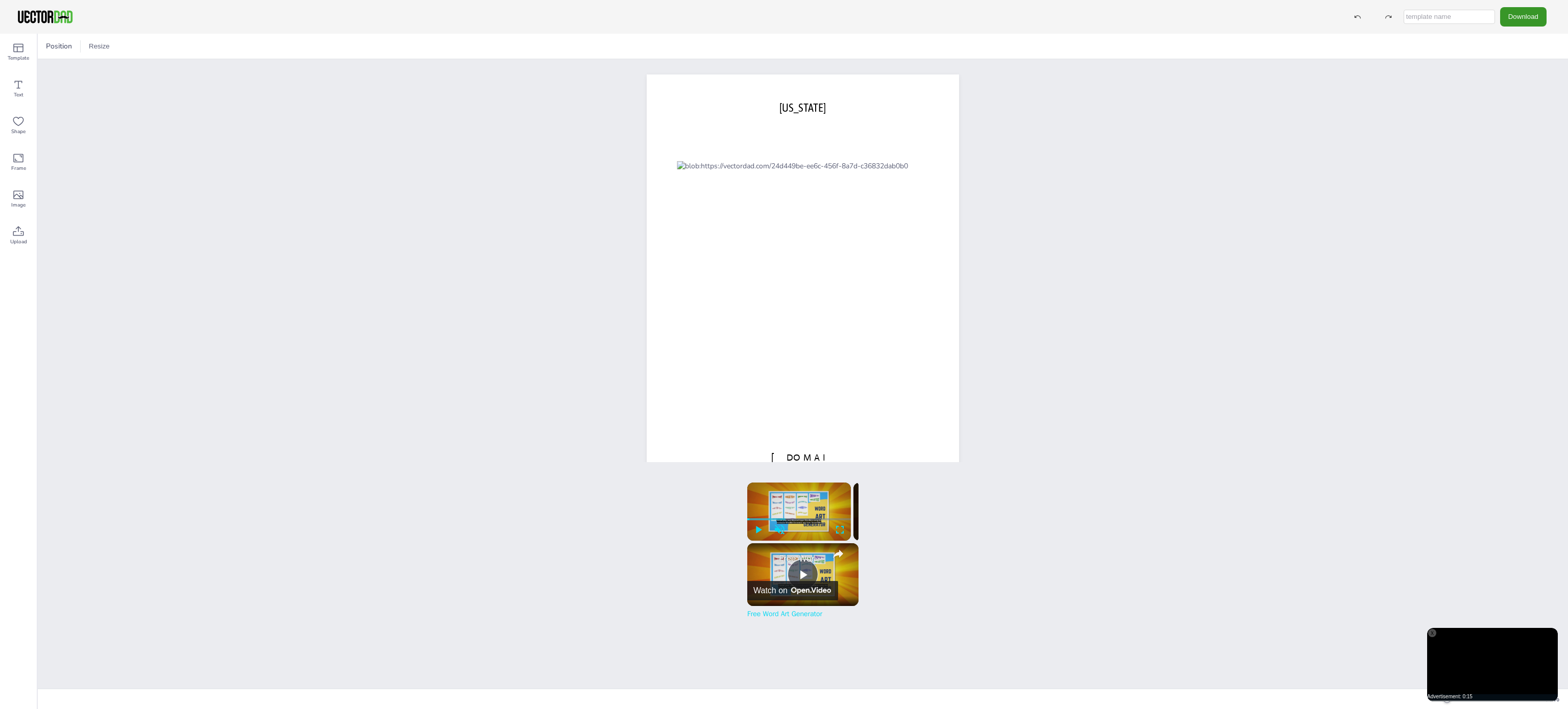 click on "Download" at bounding box center [1523, 16] 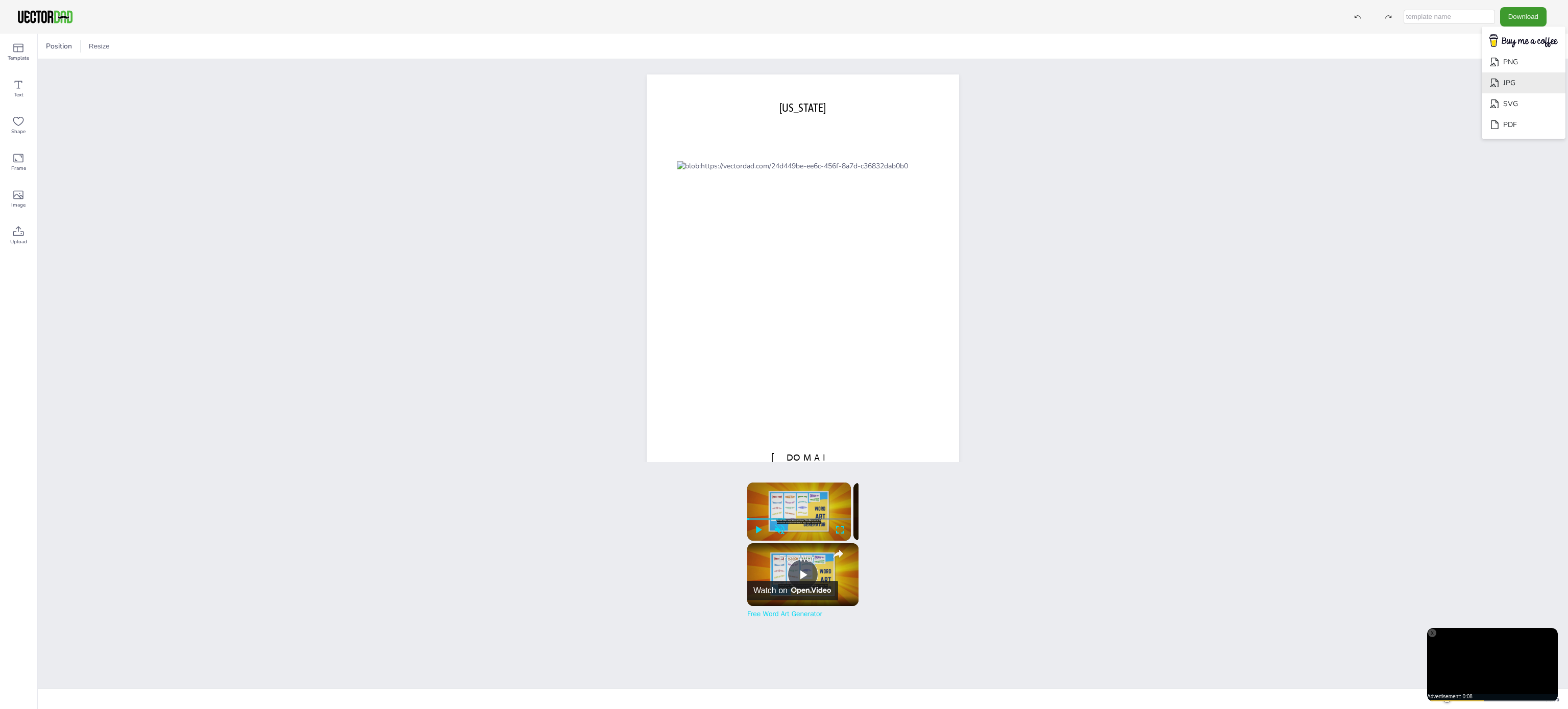 click on "JPG" at bounding box center (1524, 83) 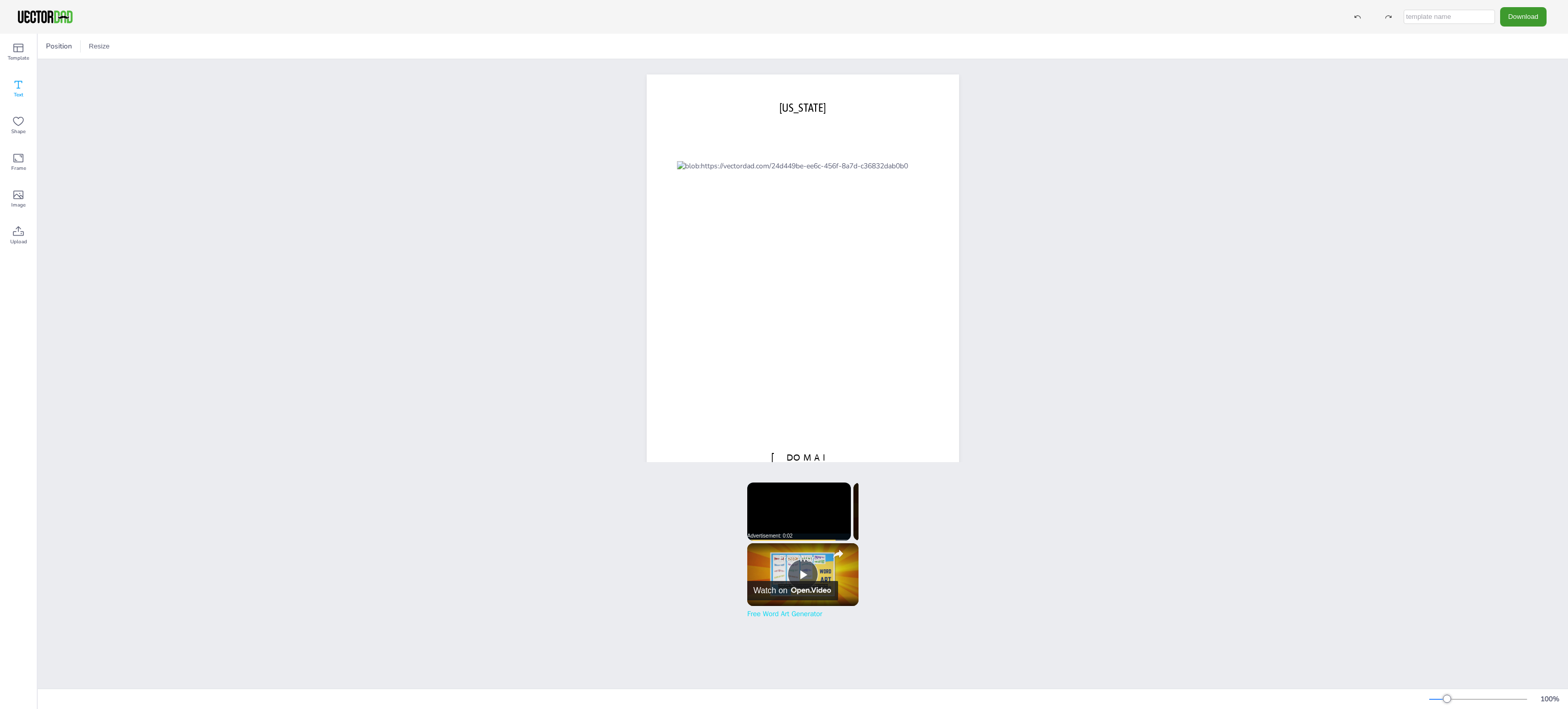 click on "Text" at bounding box center [18, 89] 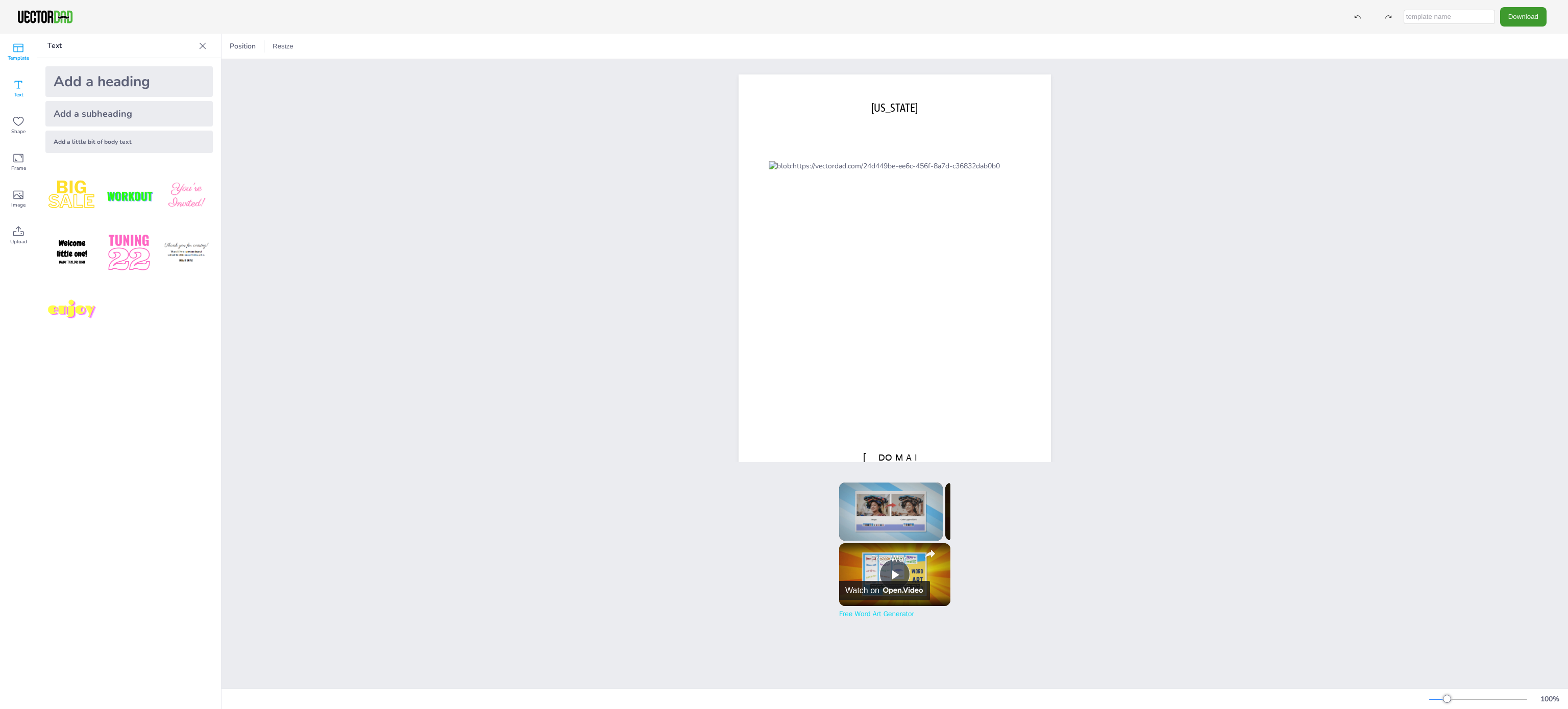 click 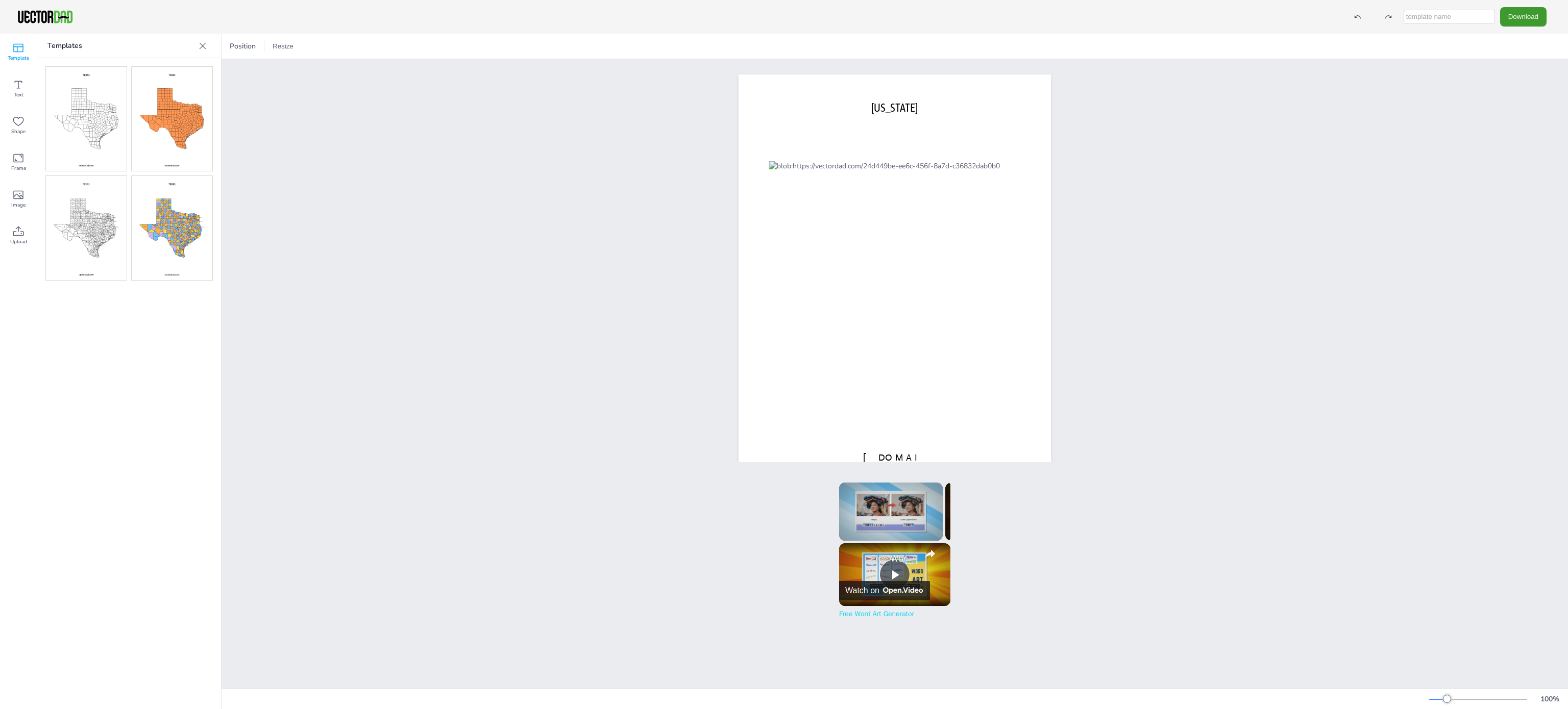 click at bounding box center (86, 119) 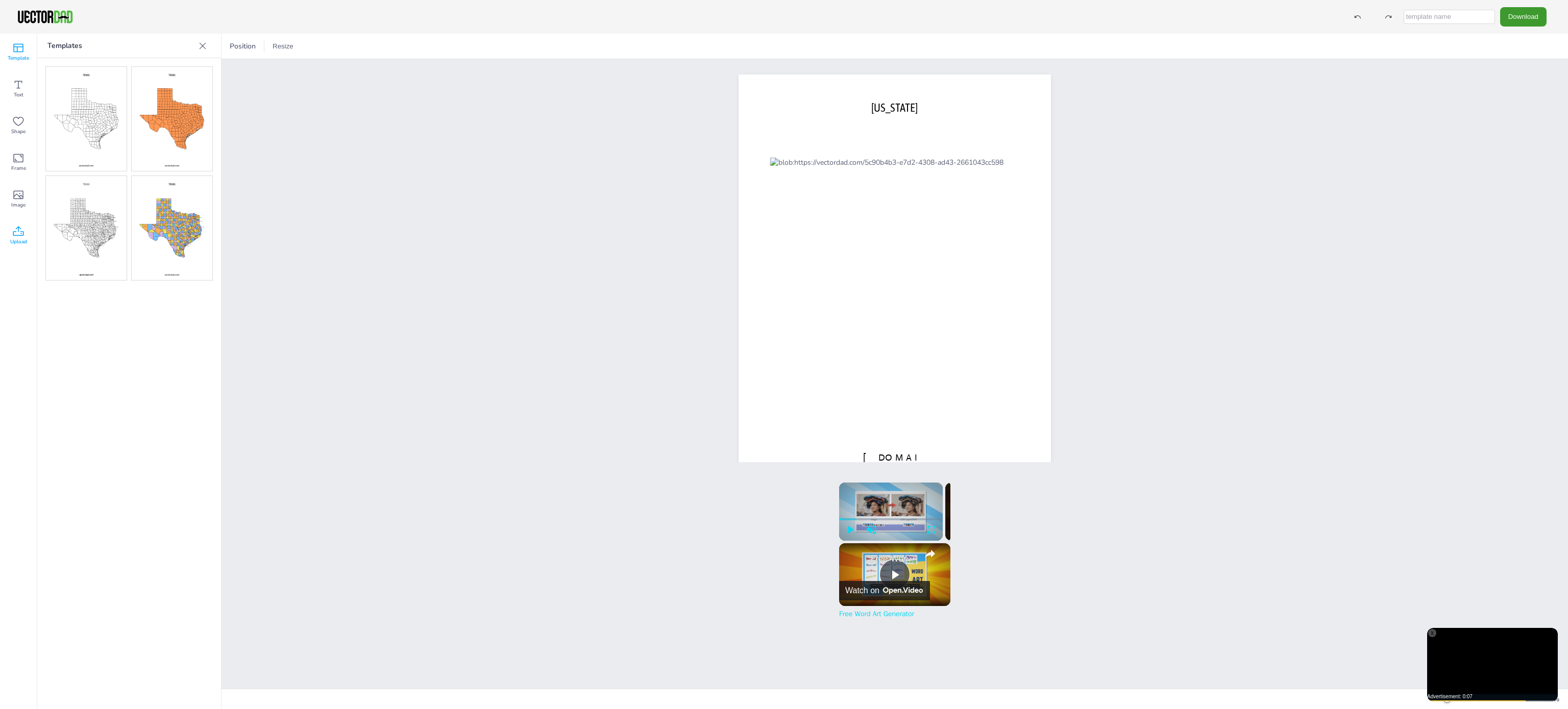 click 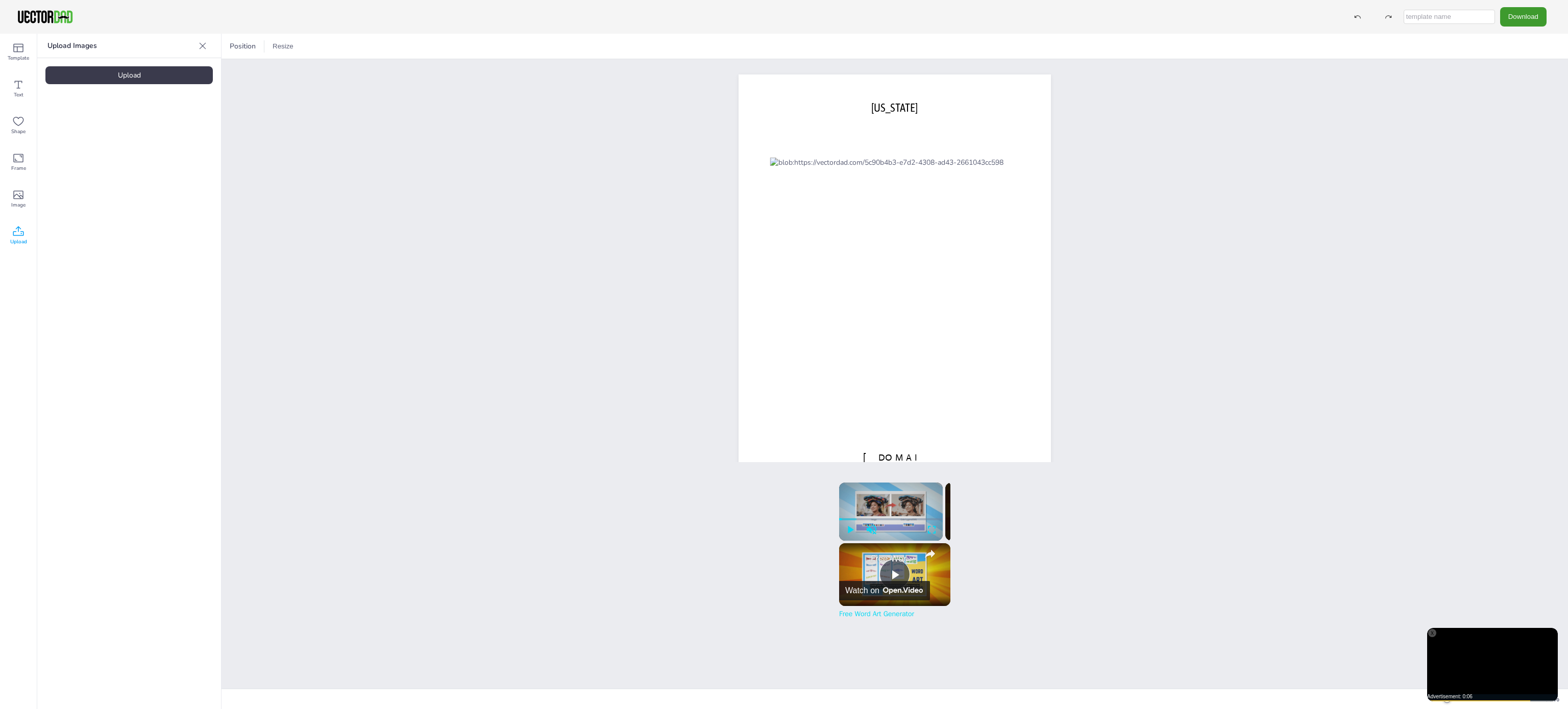 click on "Upload" at bounding box center [18, 242] 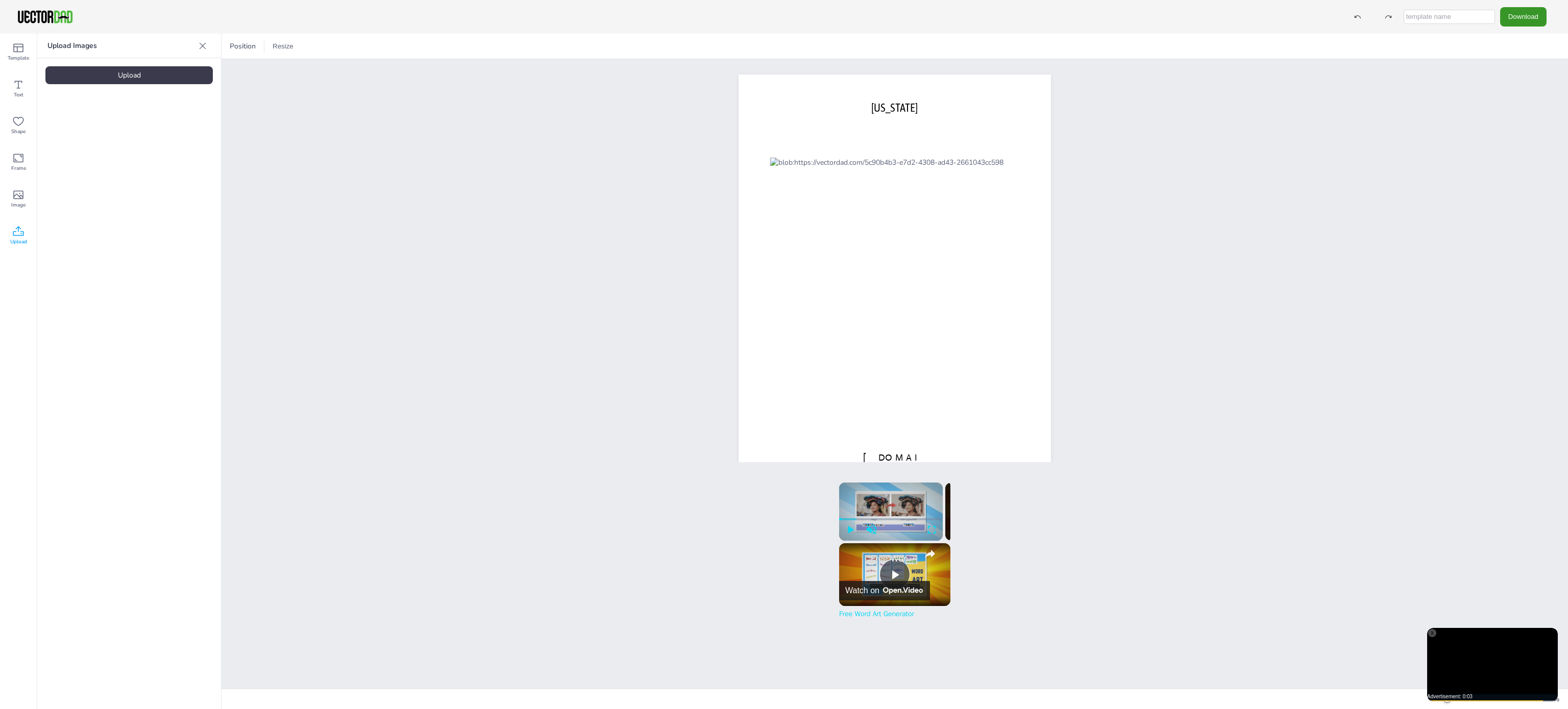 click on "Download" at bounding box center (1523, 16) 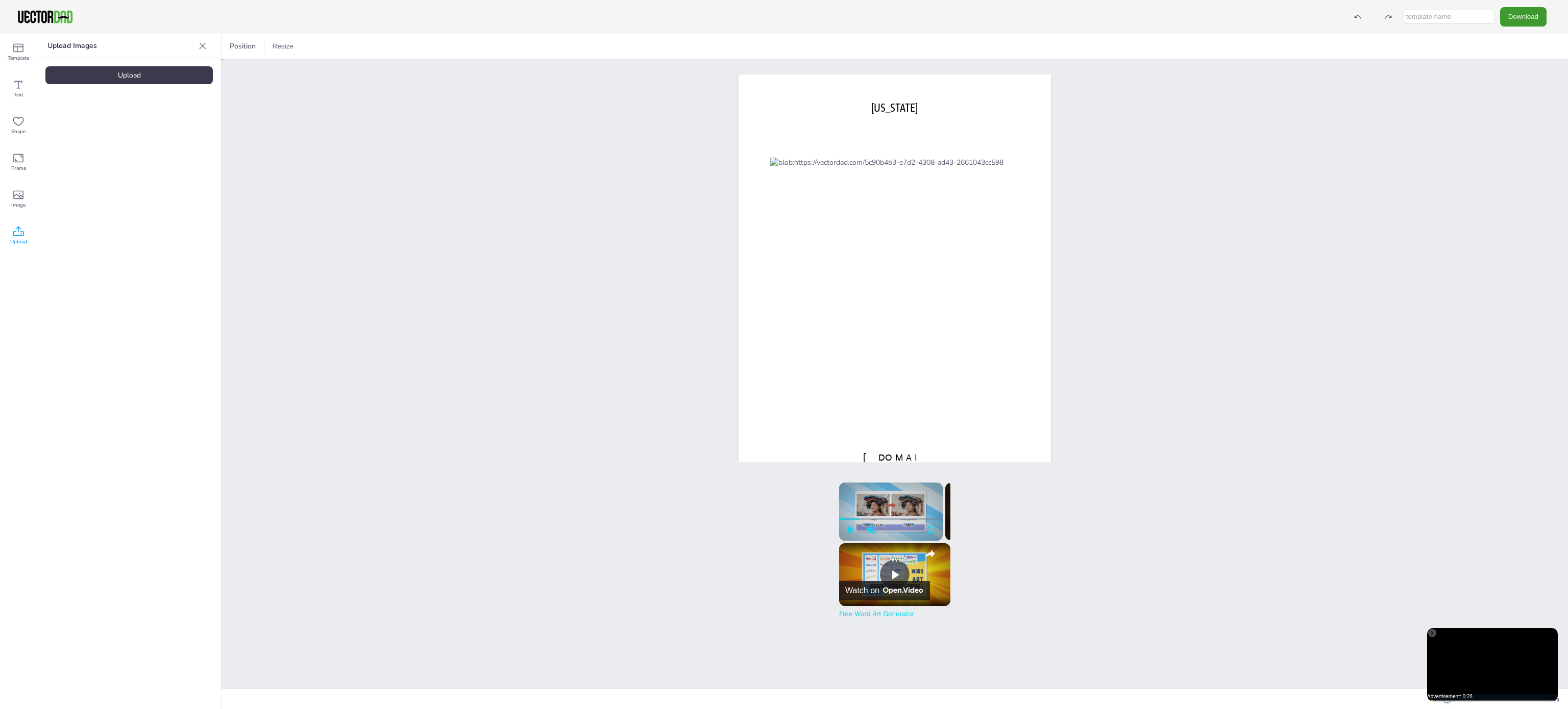 click on "[DOMAIN_NAME] [US_STATE]" at bounding box center (895, 276) 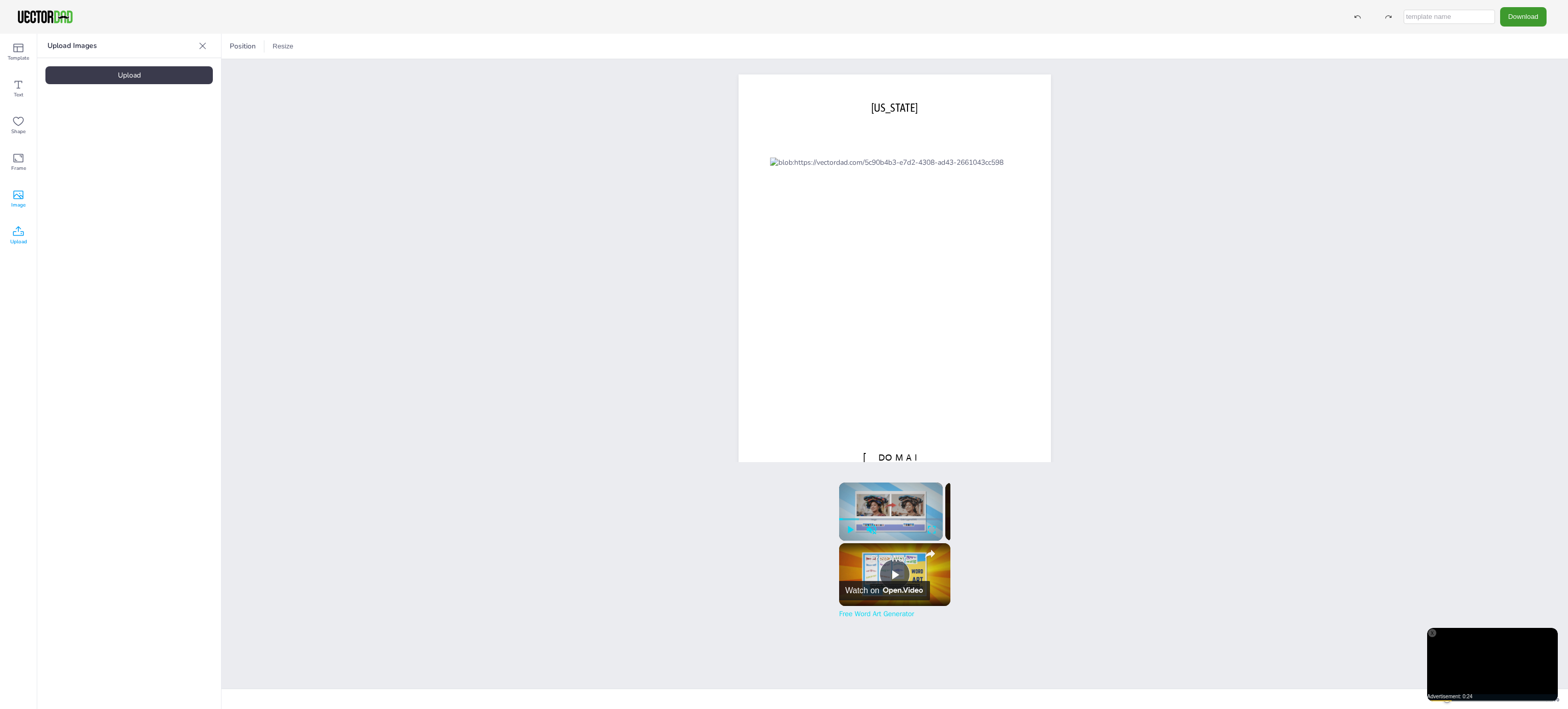 click 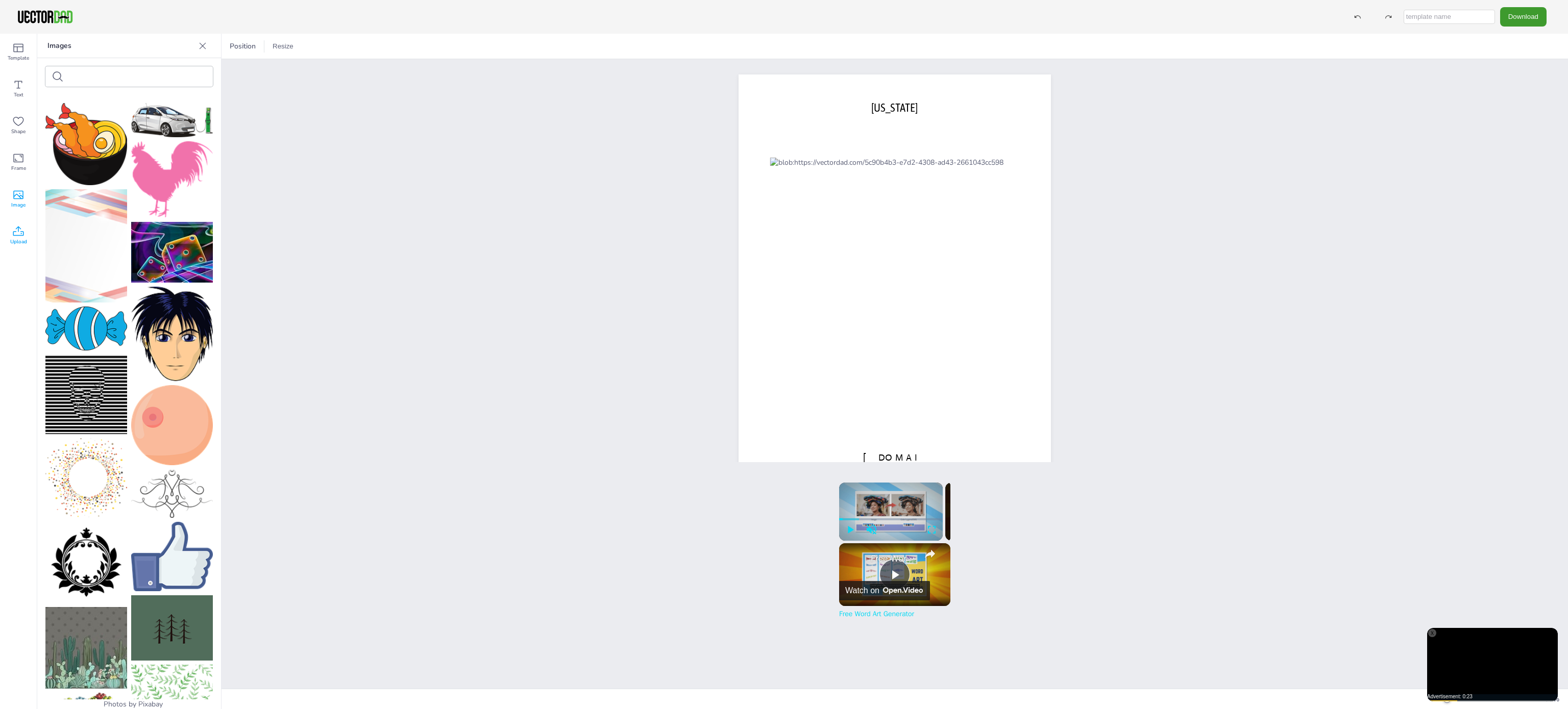 click on "Upload" at bounding box center (18, 236) 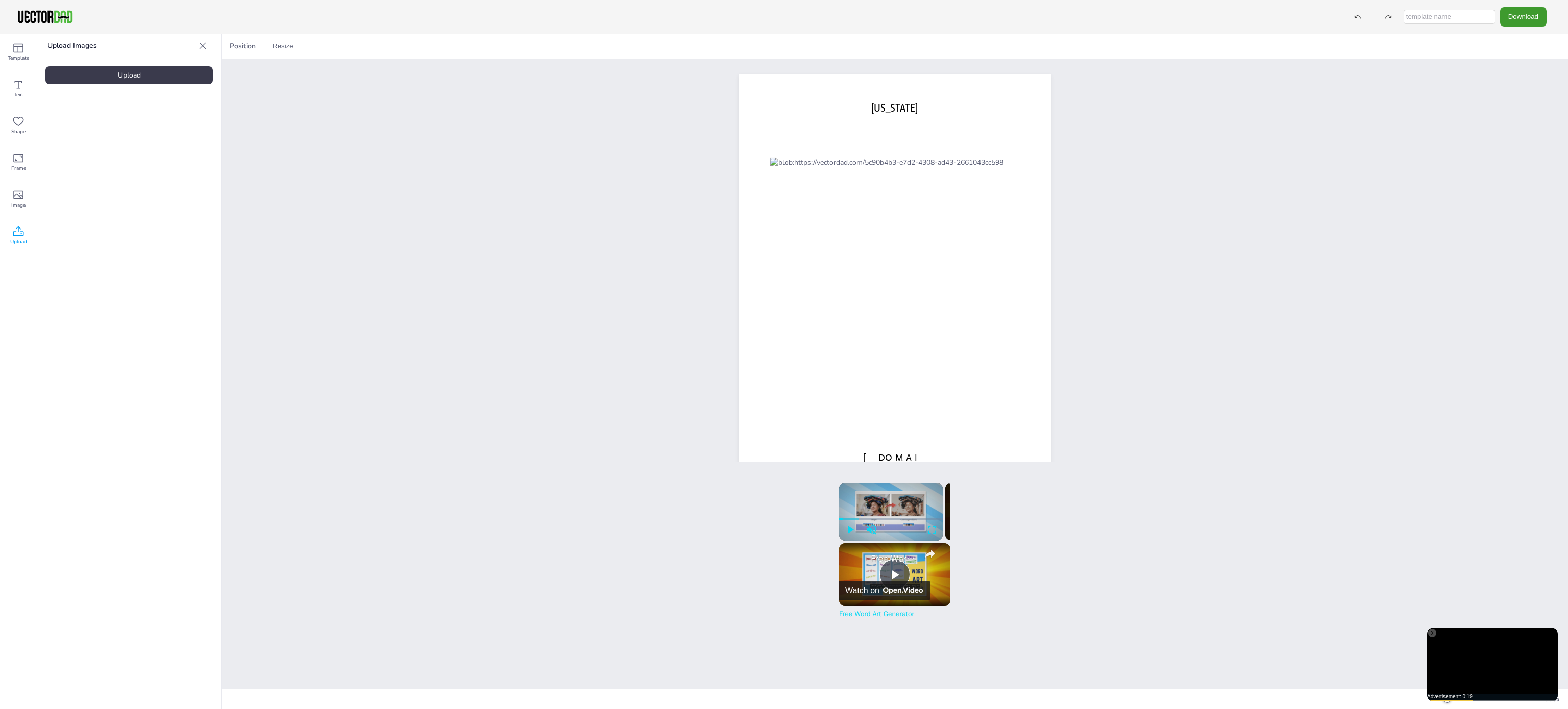 click on "Upload" at bounding box center (129, 75) 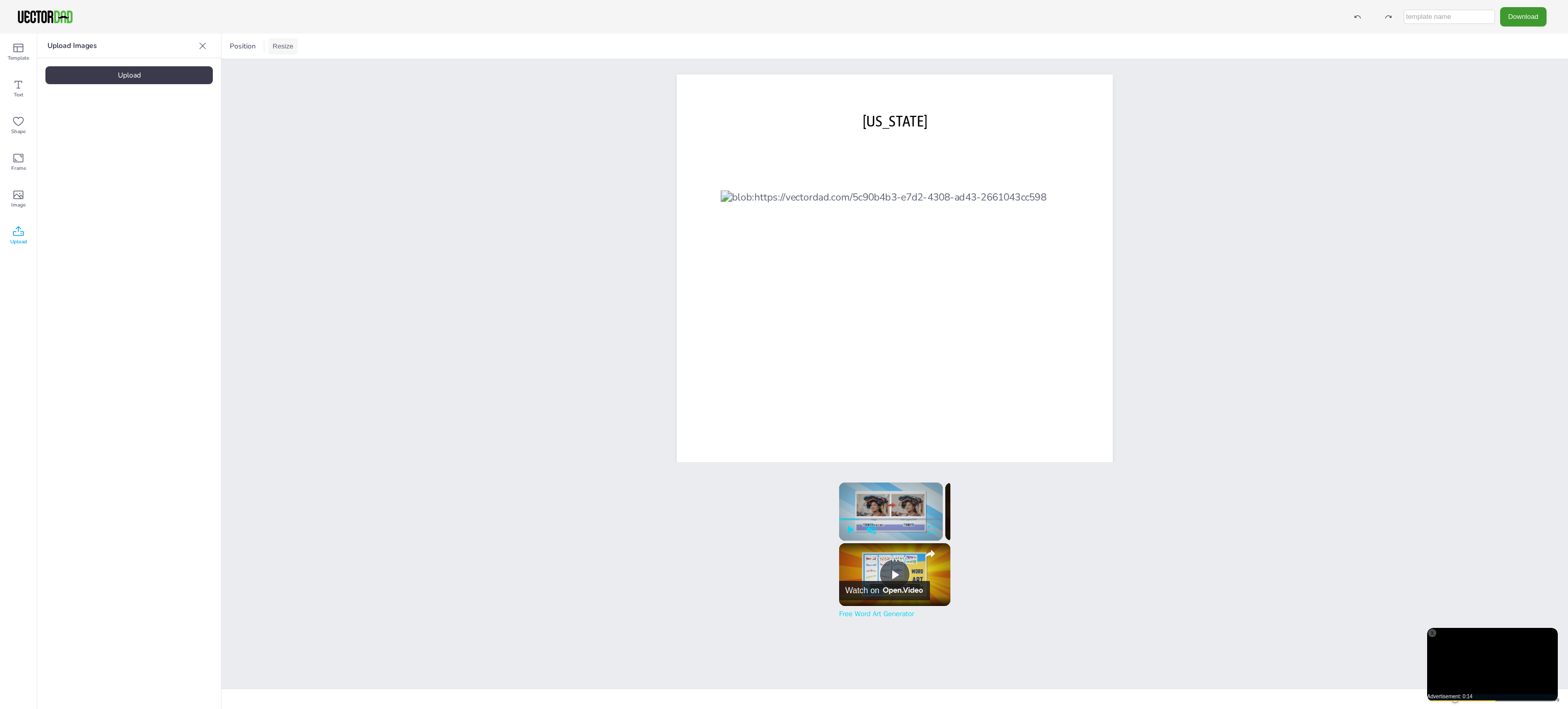 click on "Resize" at bounding box center (283, 46) 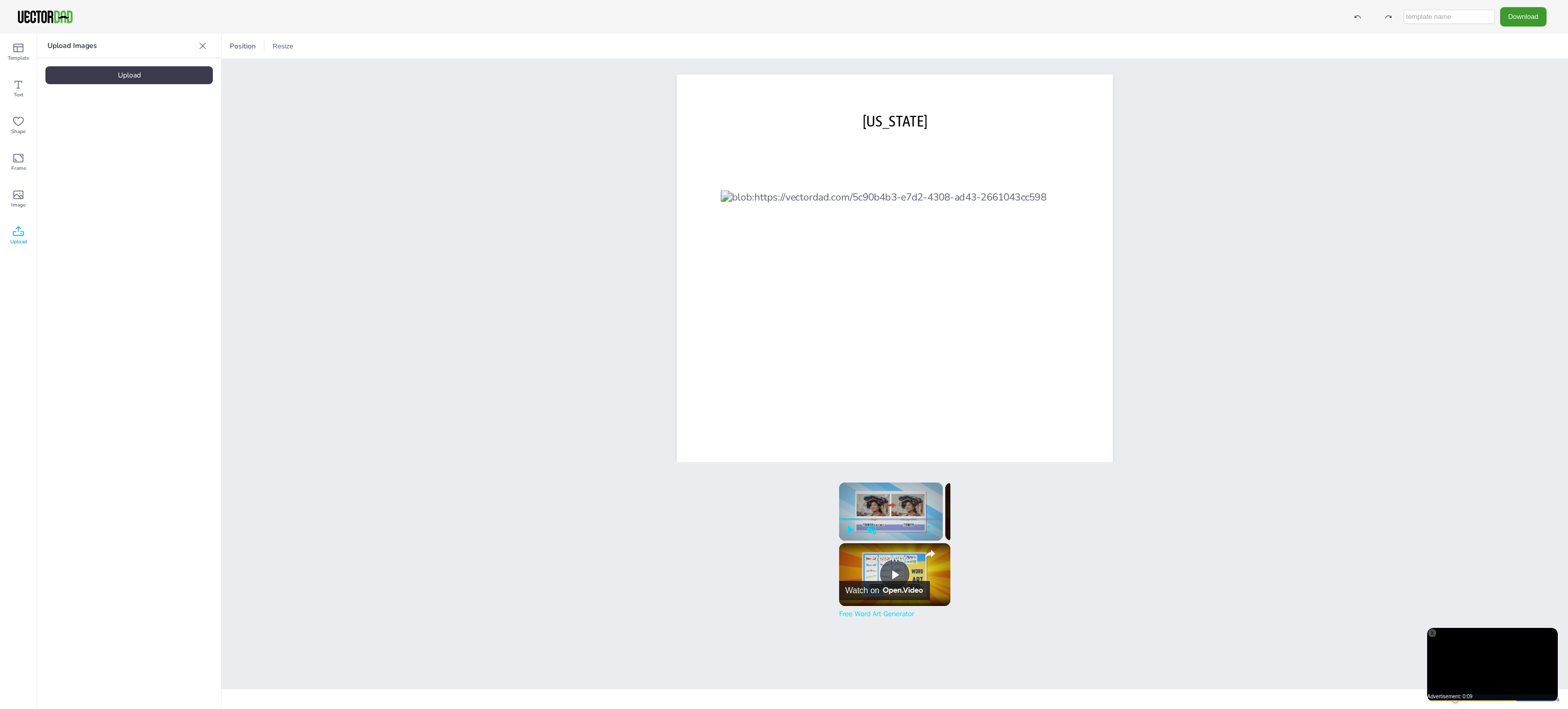 drag, startPoint x: 2, startPoint y: 265, endPoint x: 51, endPoint y: 270, distance: 49.25444 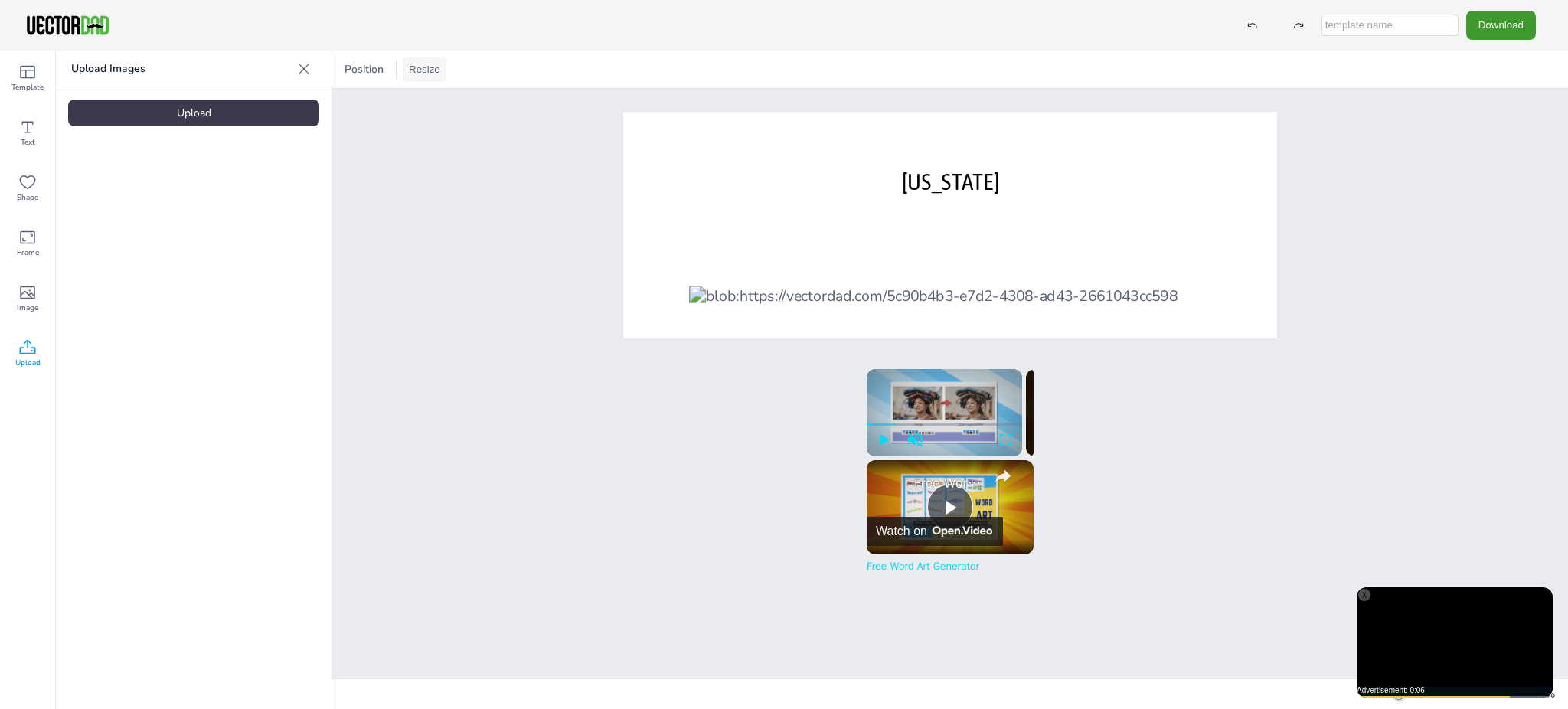 click on "Resize" at bounding box center (424, 70) 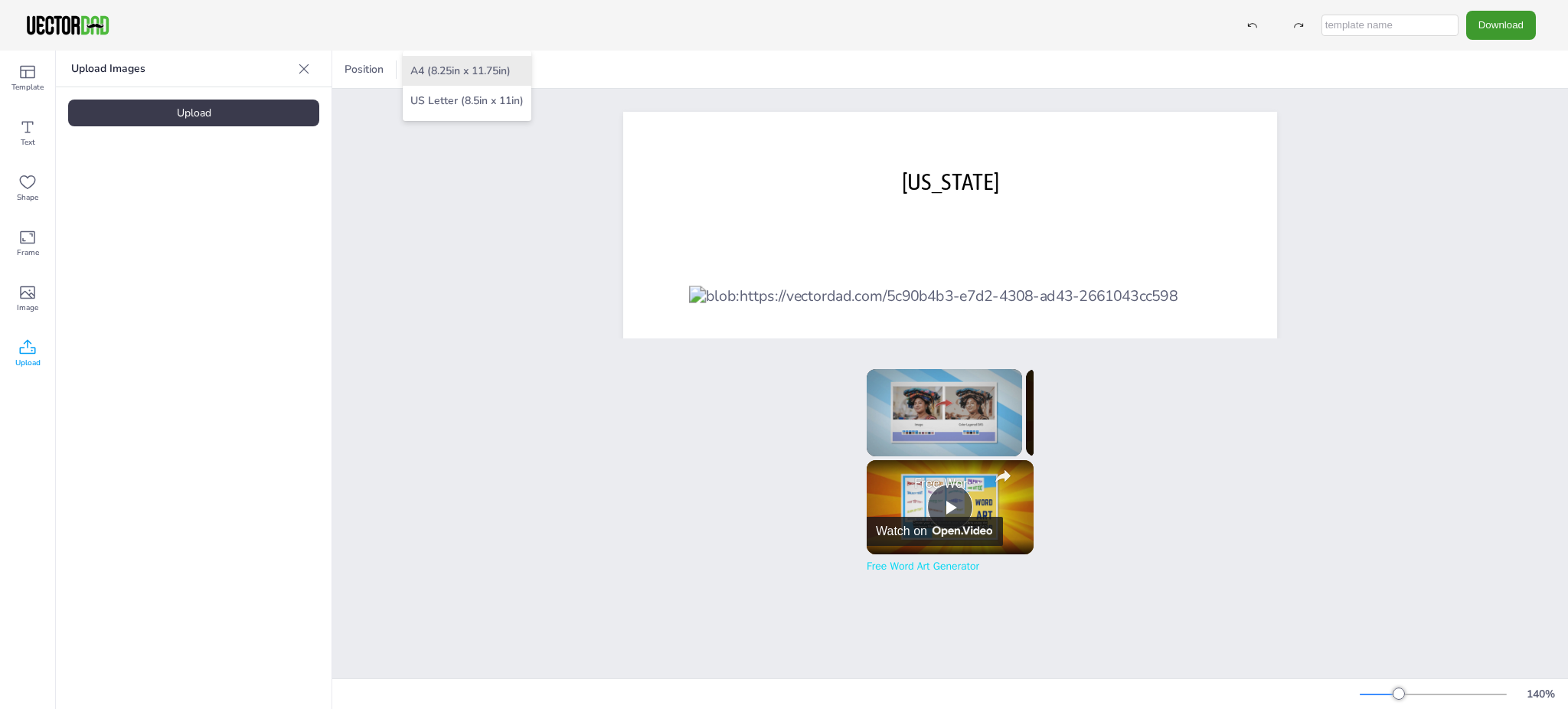 click on "A4 (8.25in x 11.75in)" at bounding box center [467, 70] 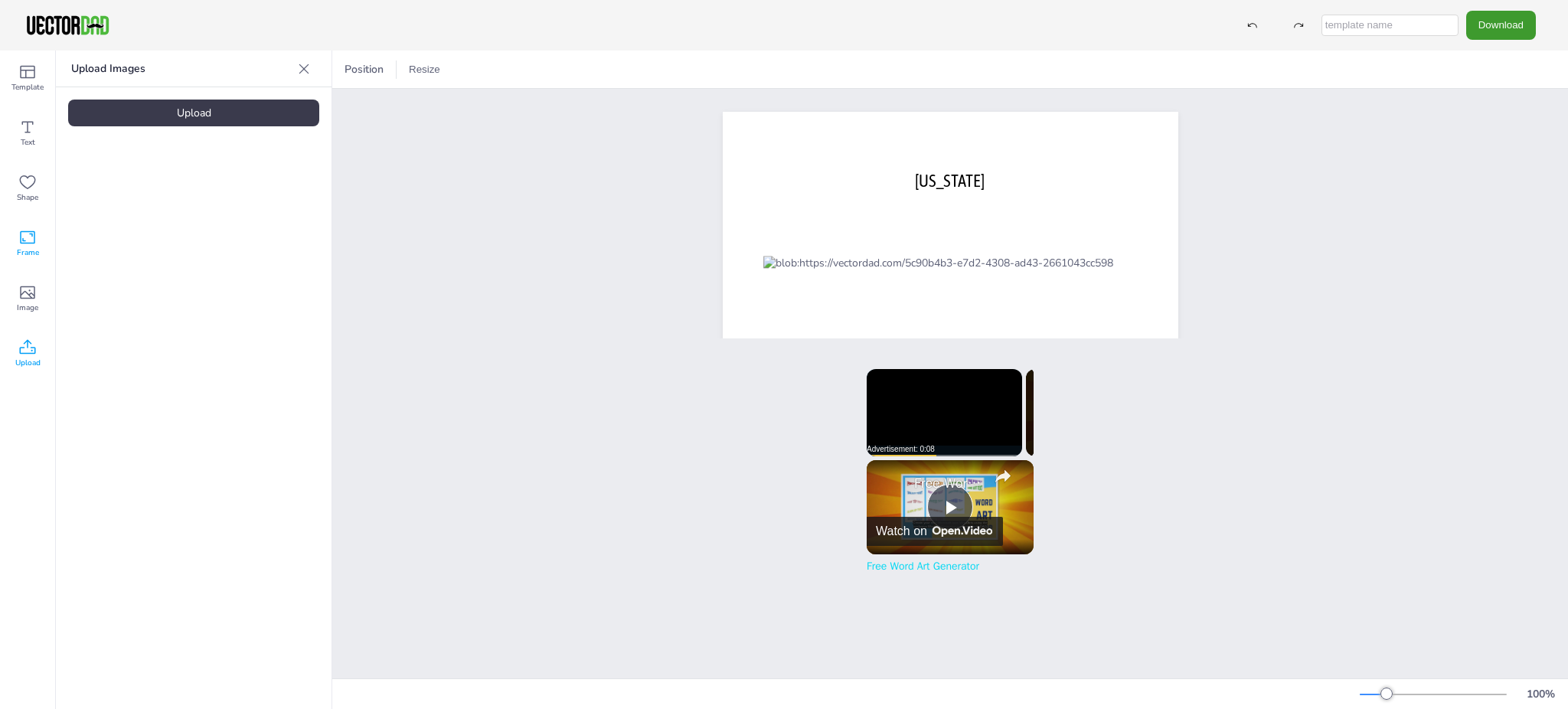 click 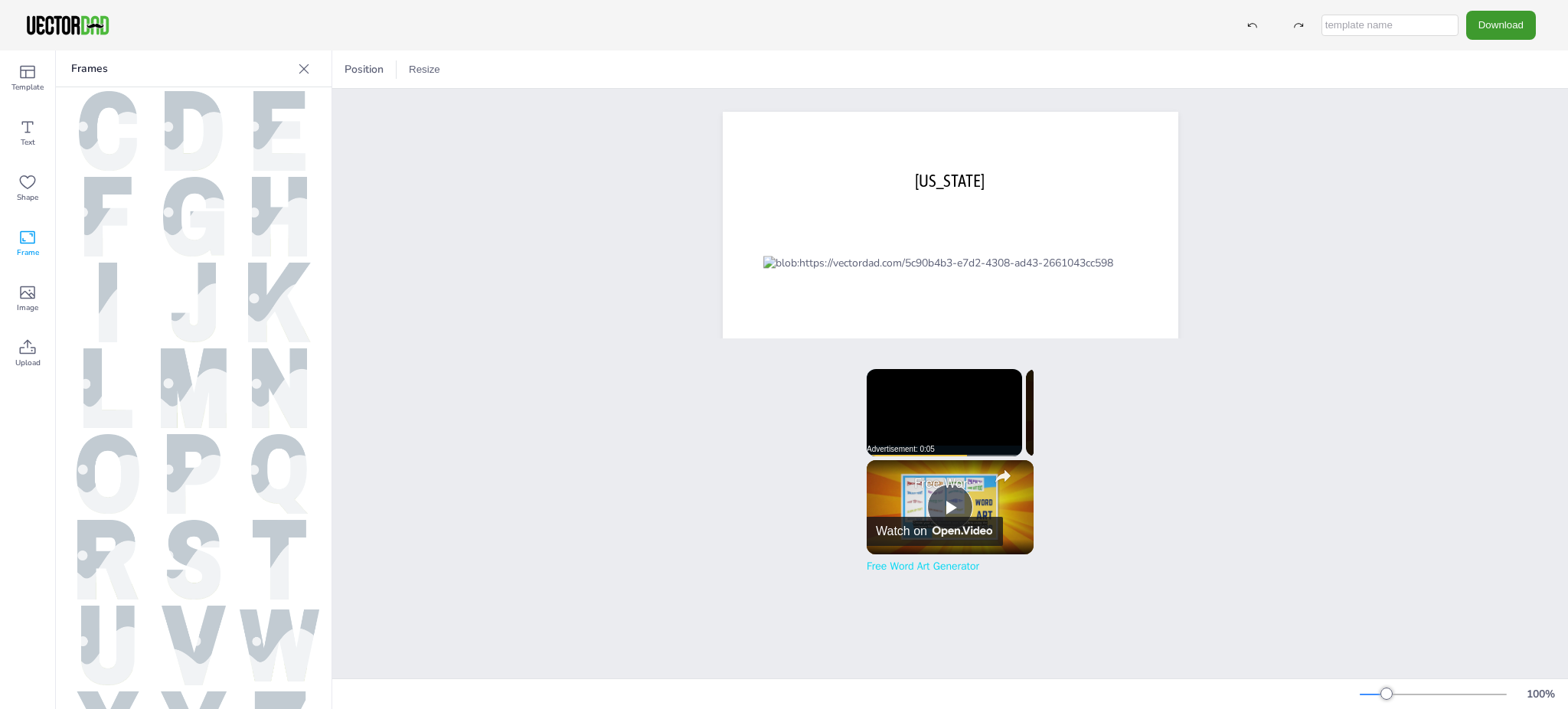 scroll, scrollTop: 524, scrollLeft: 0, axis: vertical 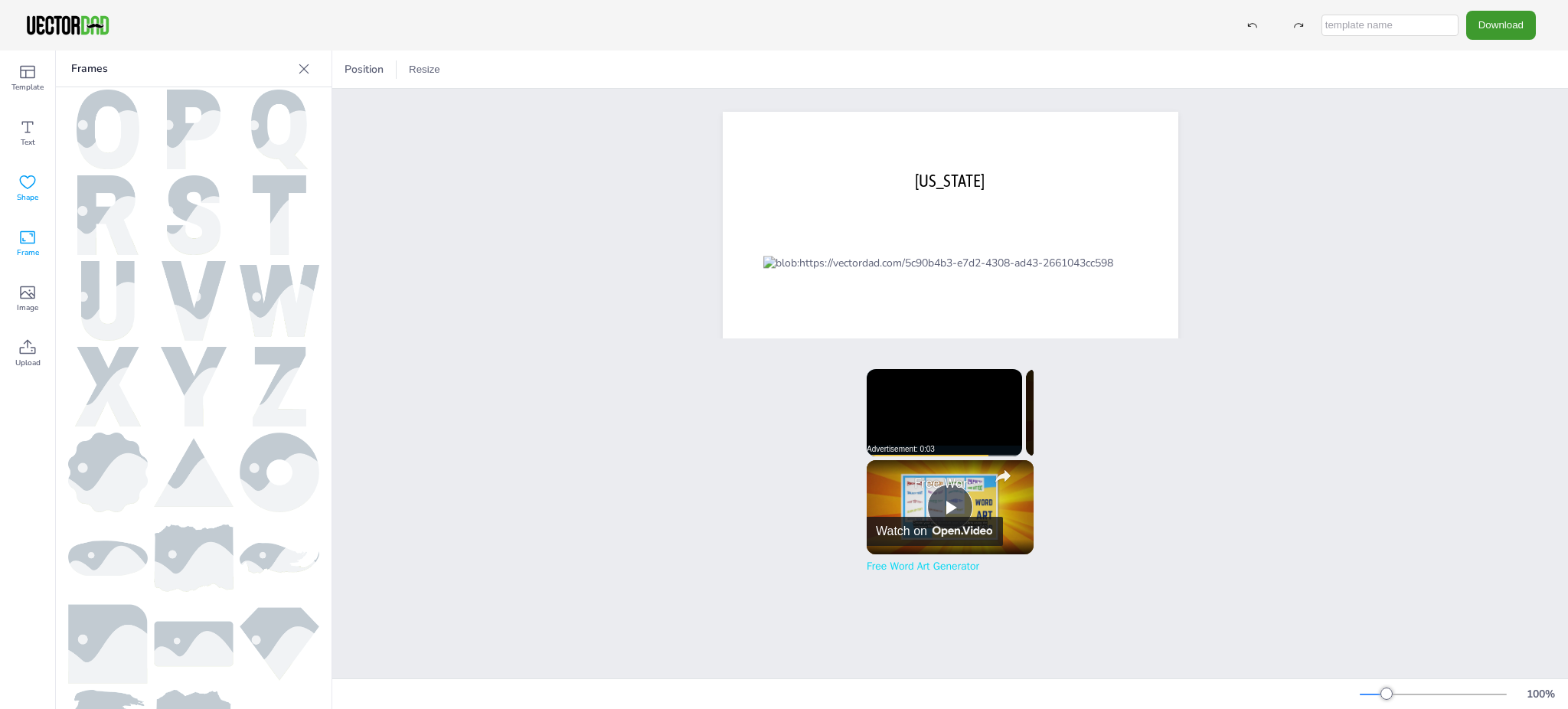 click 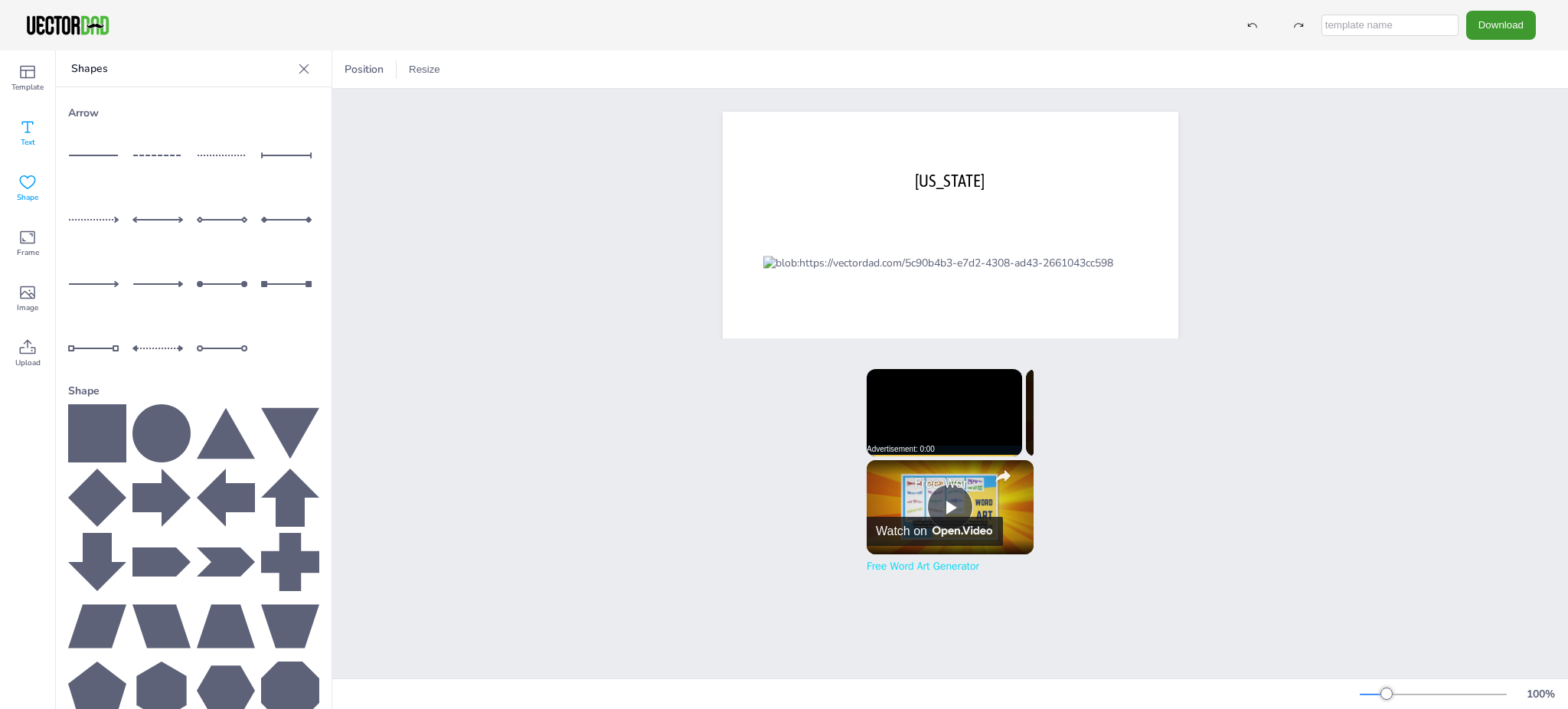 click 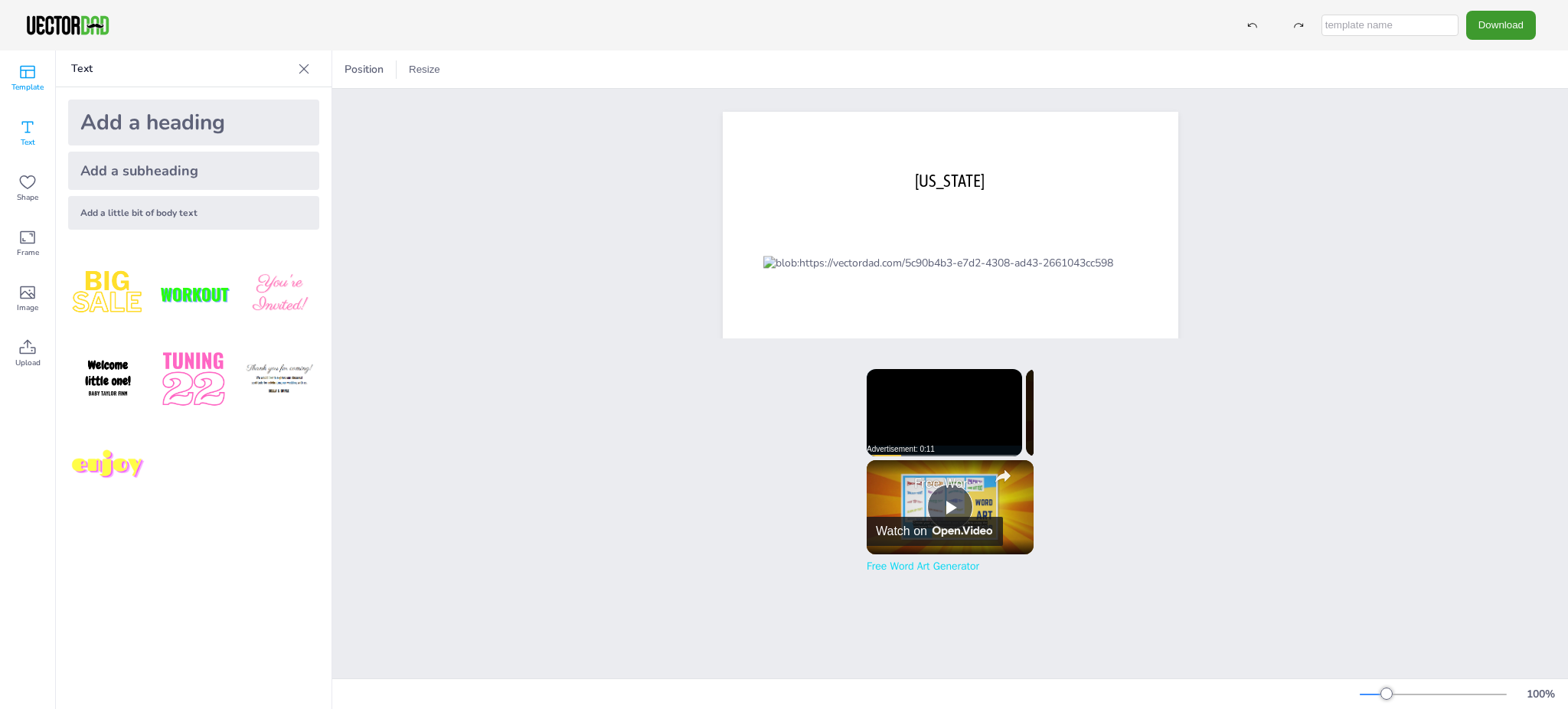 click on "Template" at bounding box center (28, 87) 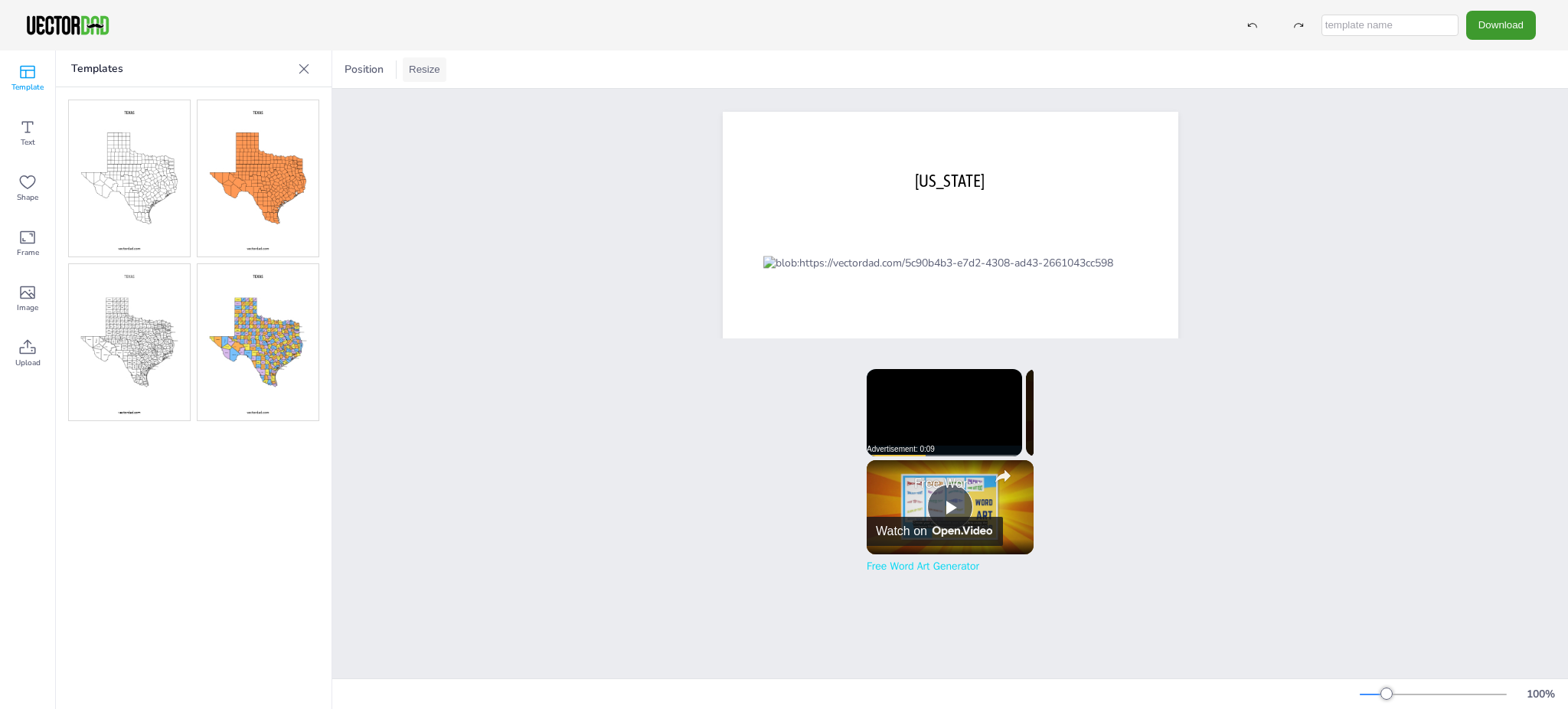 click on "Resize" at bounding box center [424, 70] 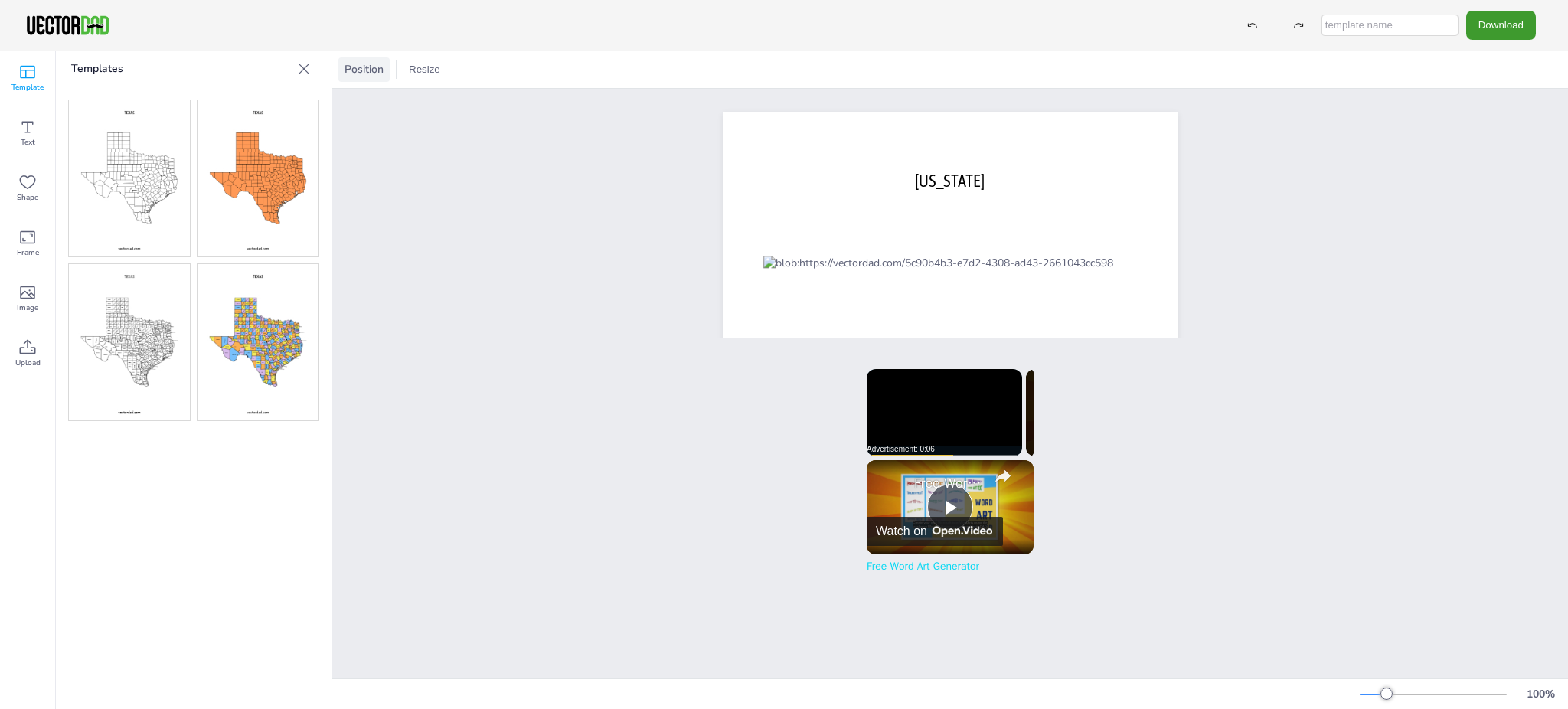 click on "Position" at bounding box center (364, 69) 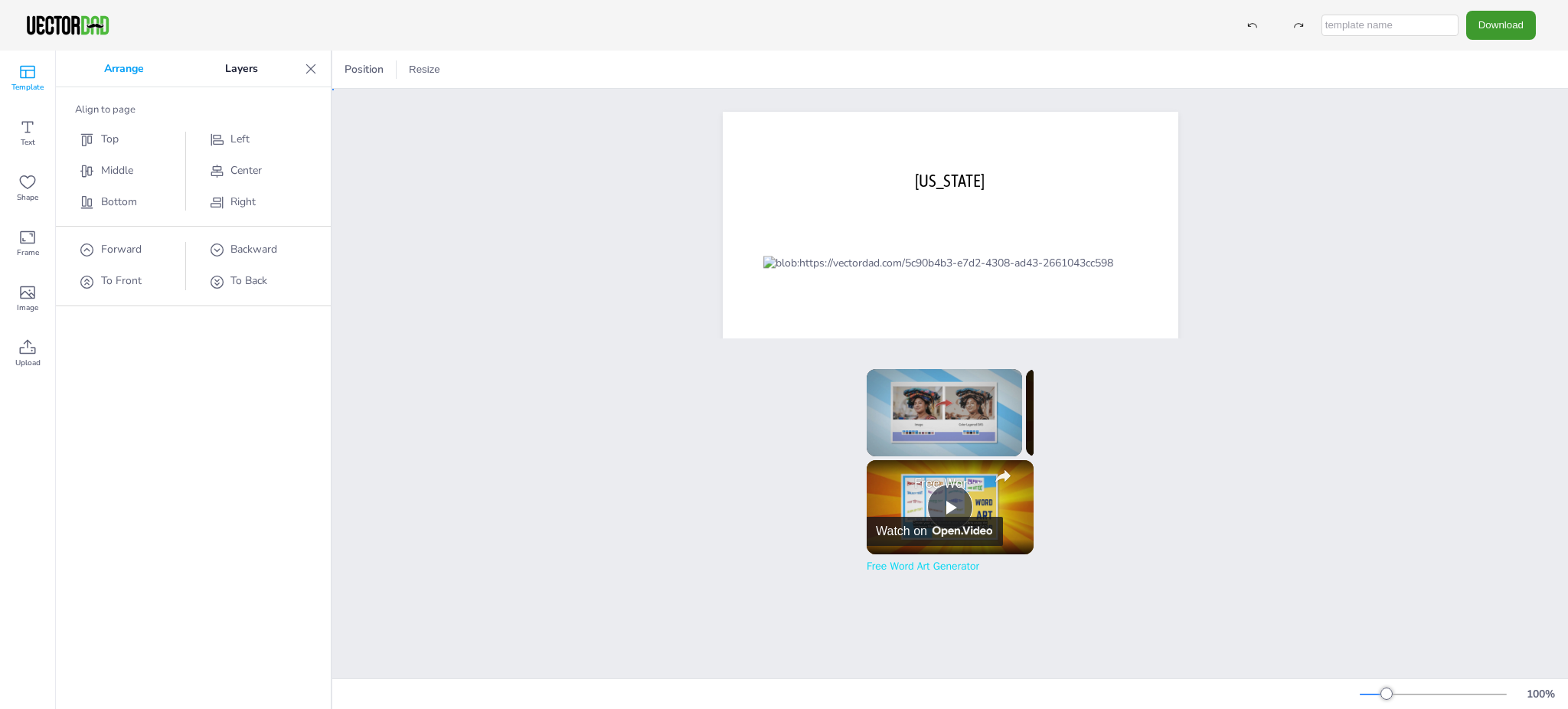 click on "[DOMAIN_NAME] [US_STATE]" at bounding box center (950, 434) 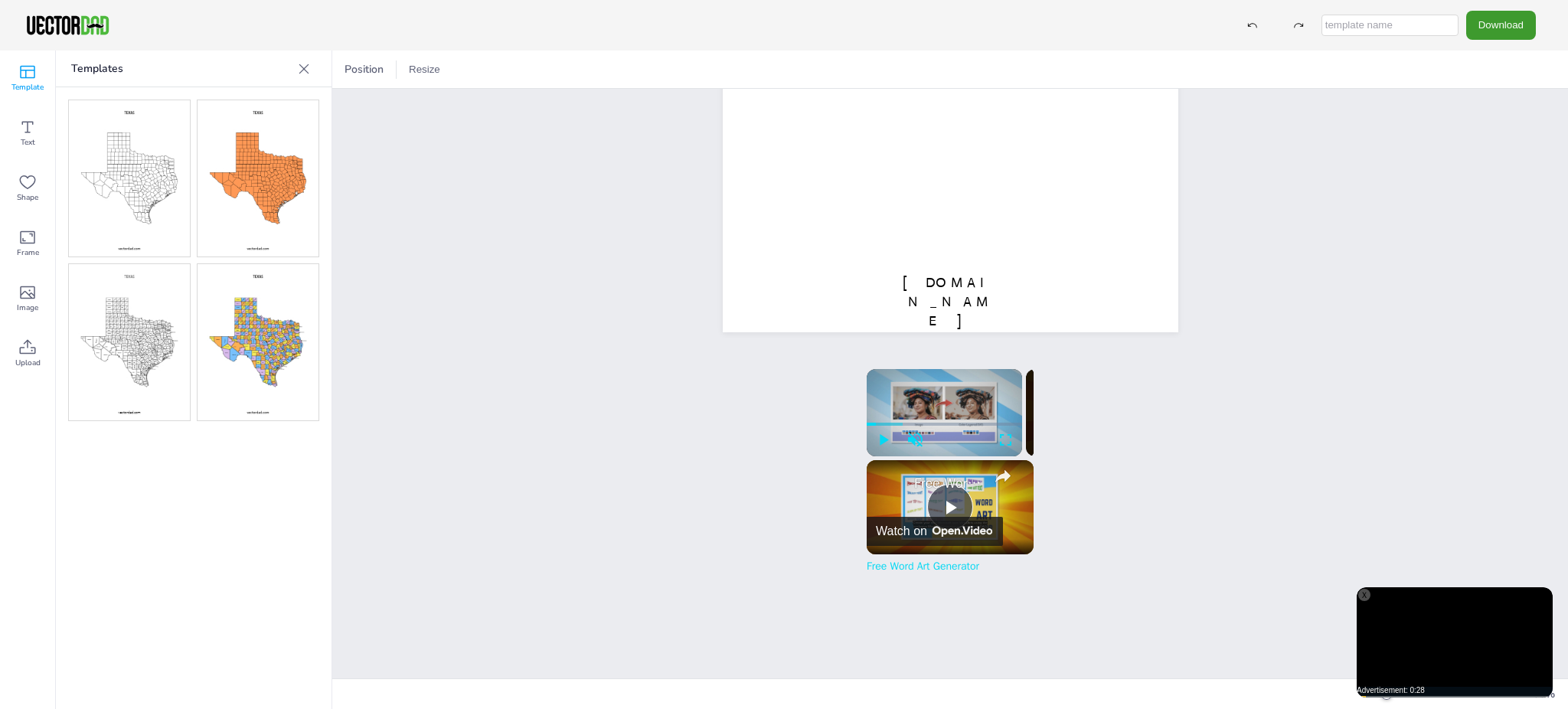 scroll, scrollTop: 456, scrollLeft: 0, axis: vertical 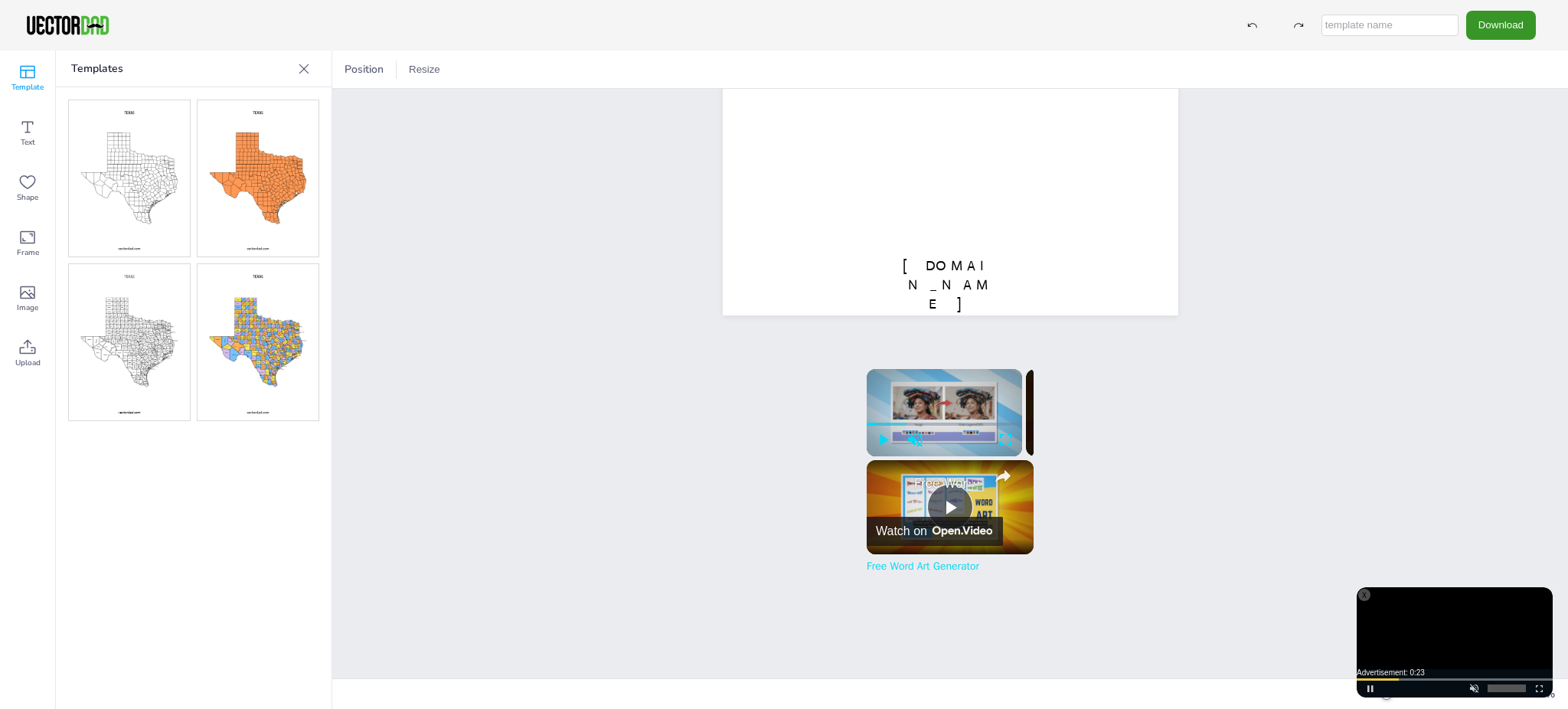 click on "Download" at bounding box center [1501, 25] 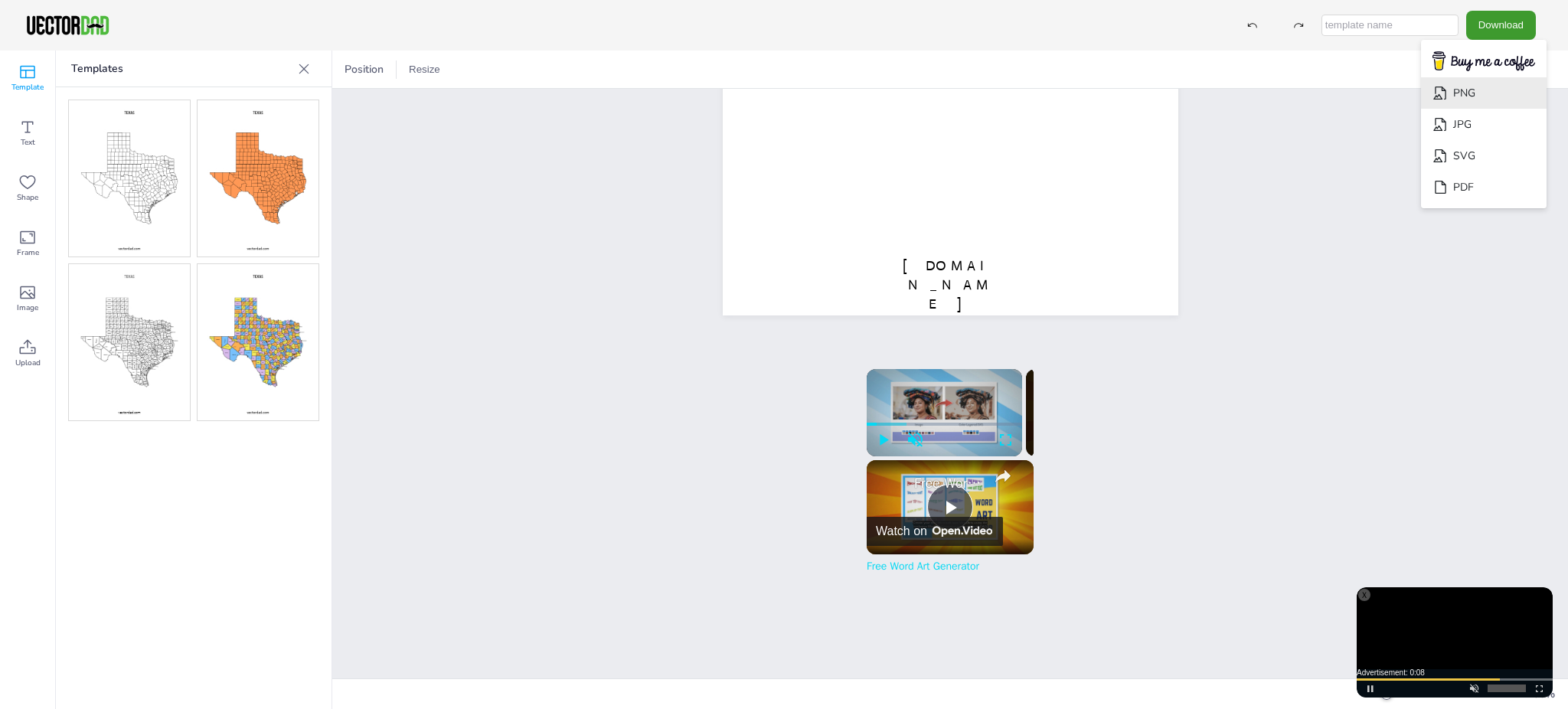 click on "PNG" at bounding box center (1484, 93) 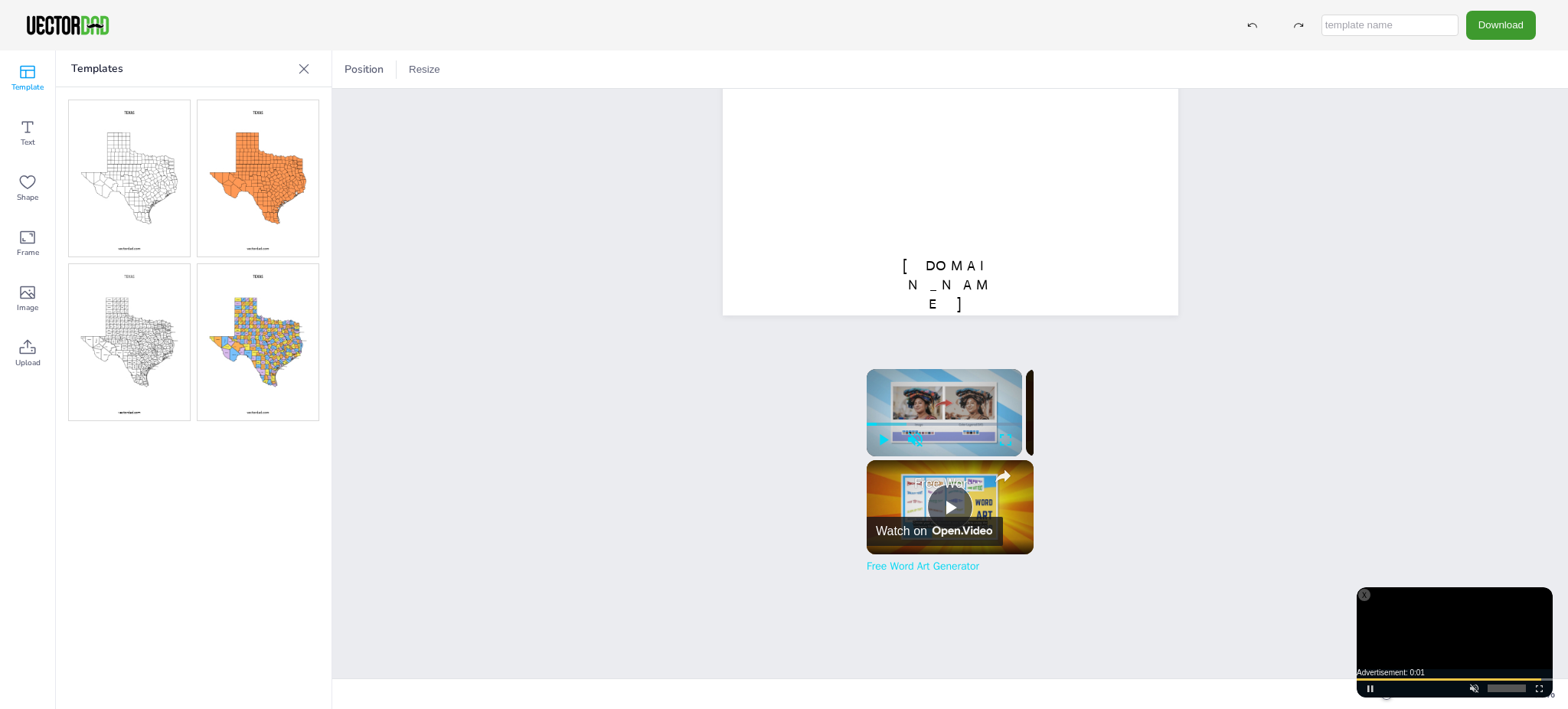 click at bounding box center [129, 342] 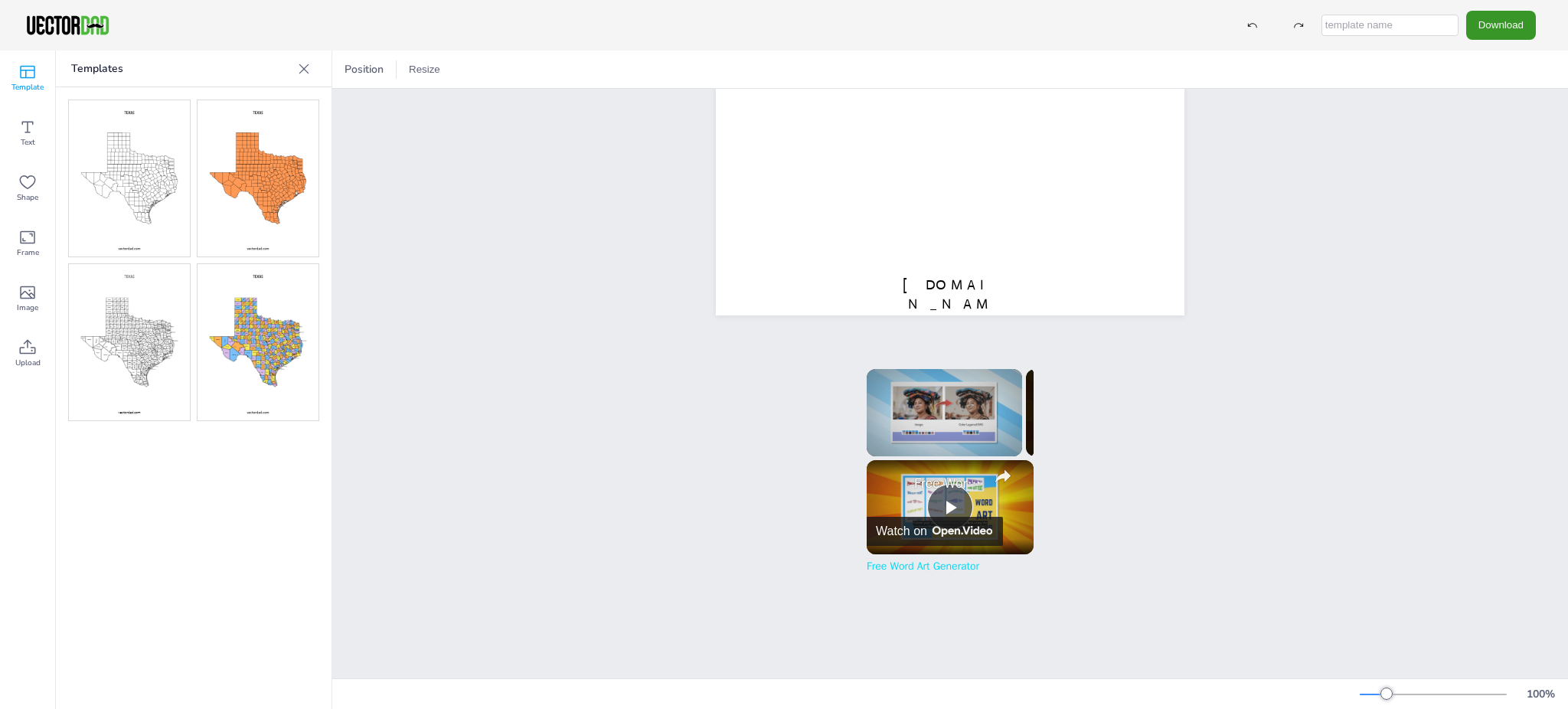 click on "Download" at bounding box center (1501, 25) 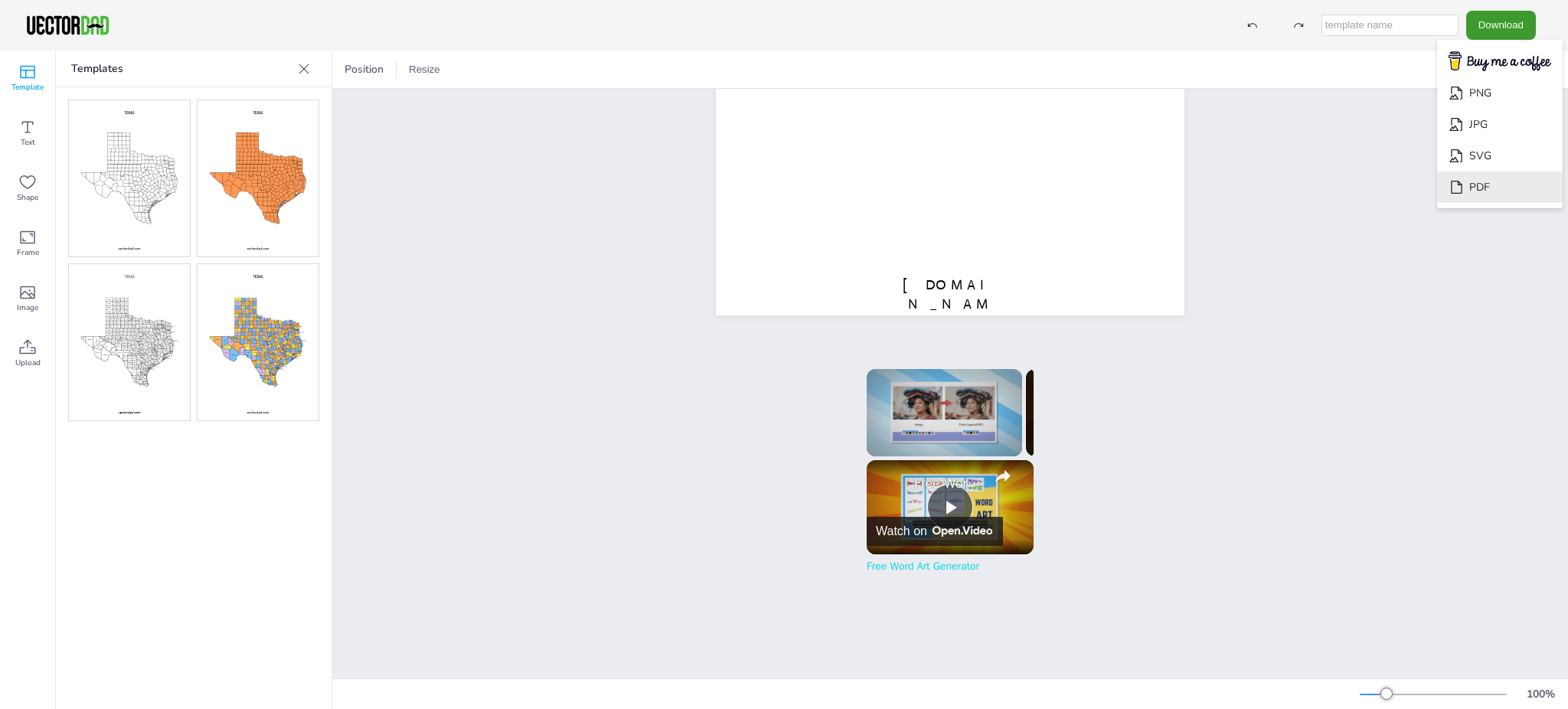 click on "PDF" at bounding box center (1500, 187) 